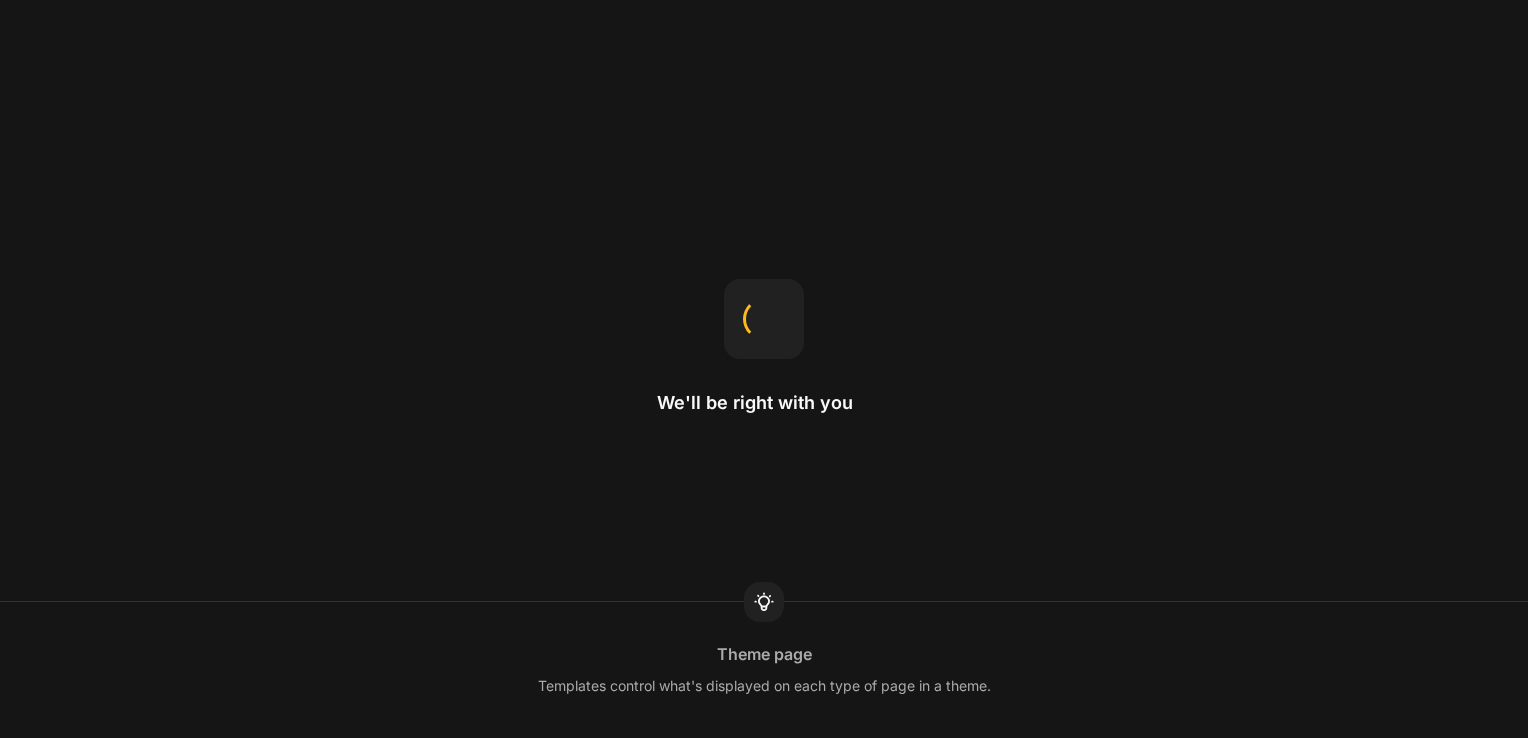 scroll, scrollTop: 0, scrollLeft: 0, axis: both 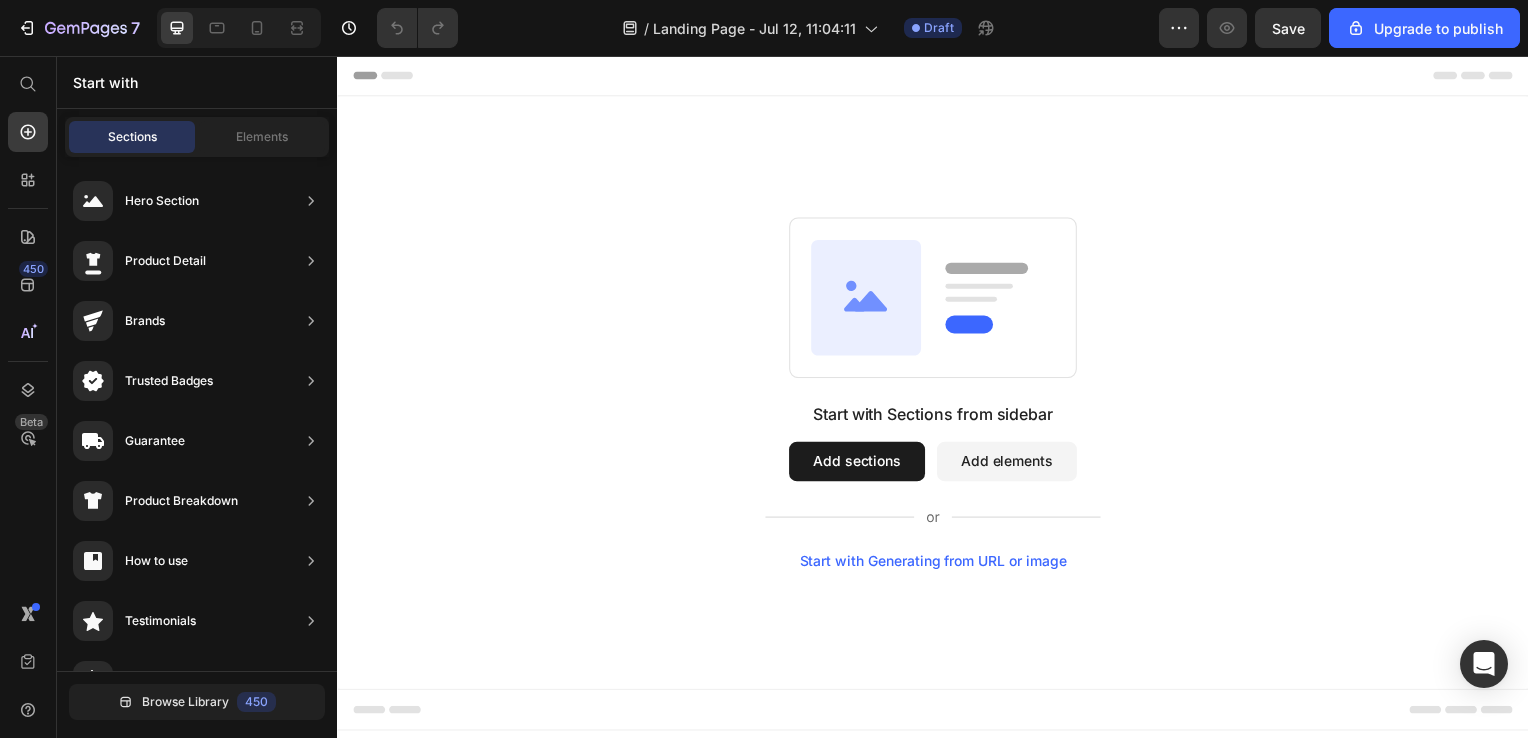 click on "Add sections" at bounding box center (860, 465) 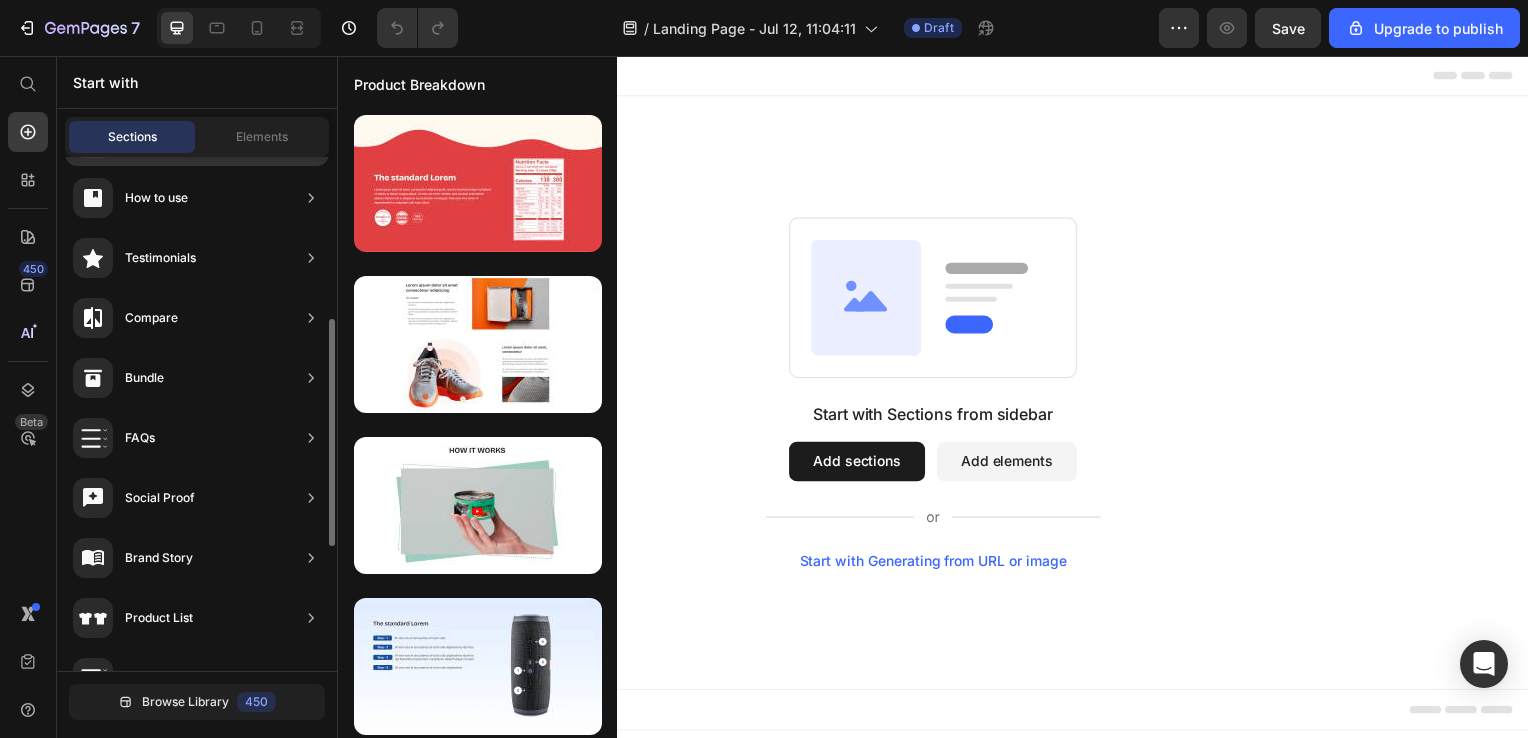 scroll, scrollTop: 0, scrollLeft: 0, axis: both 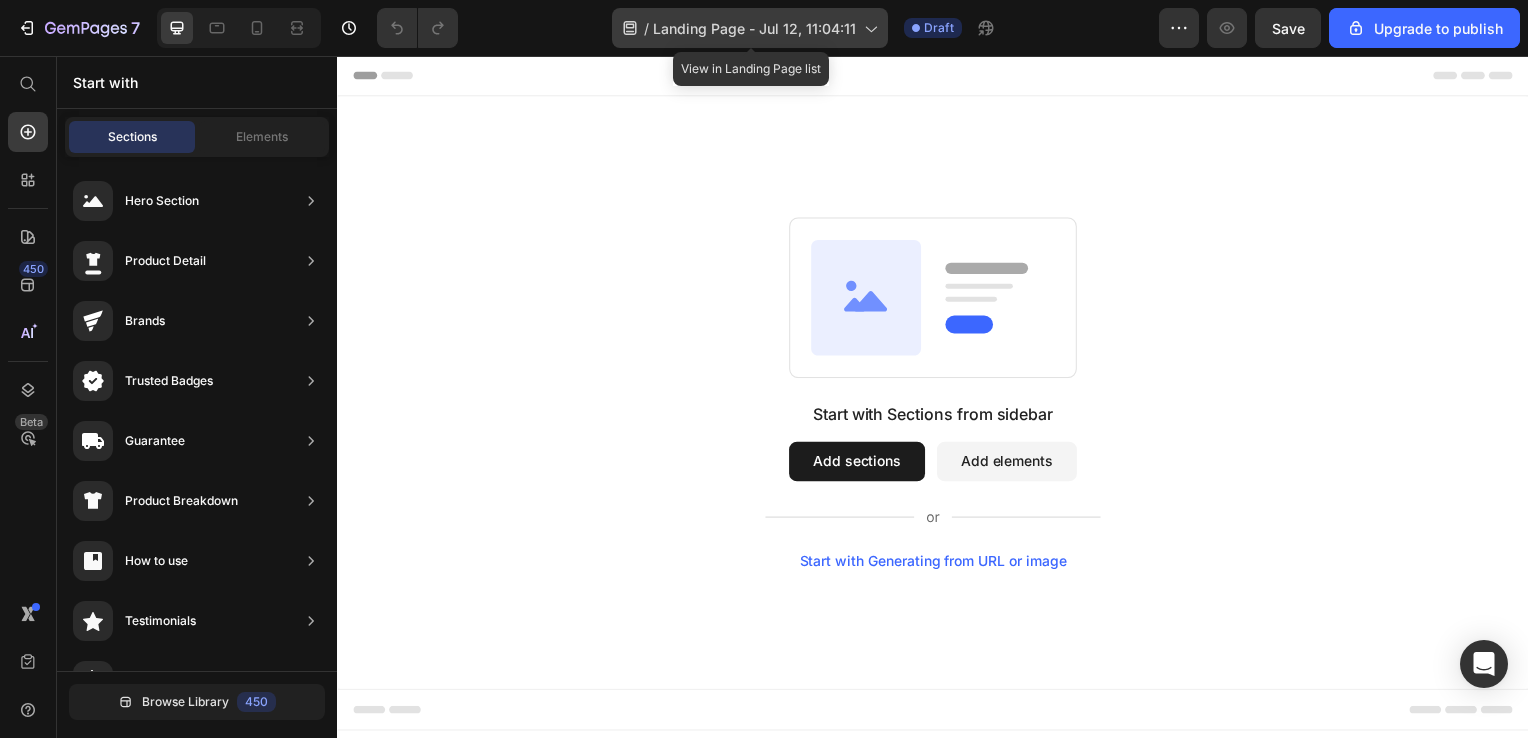 click on "Landing Page - Jul 12, 11:04:11" at bounding box center [754, 28] 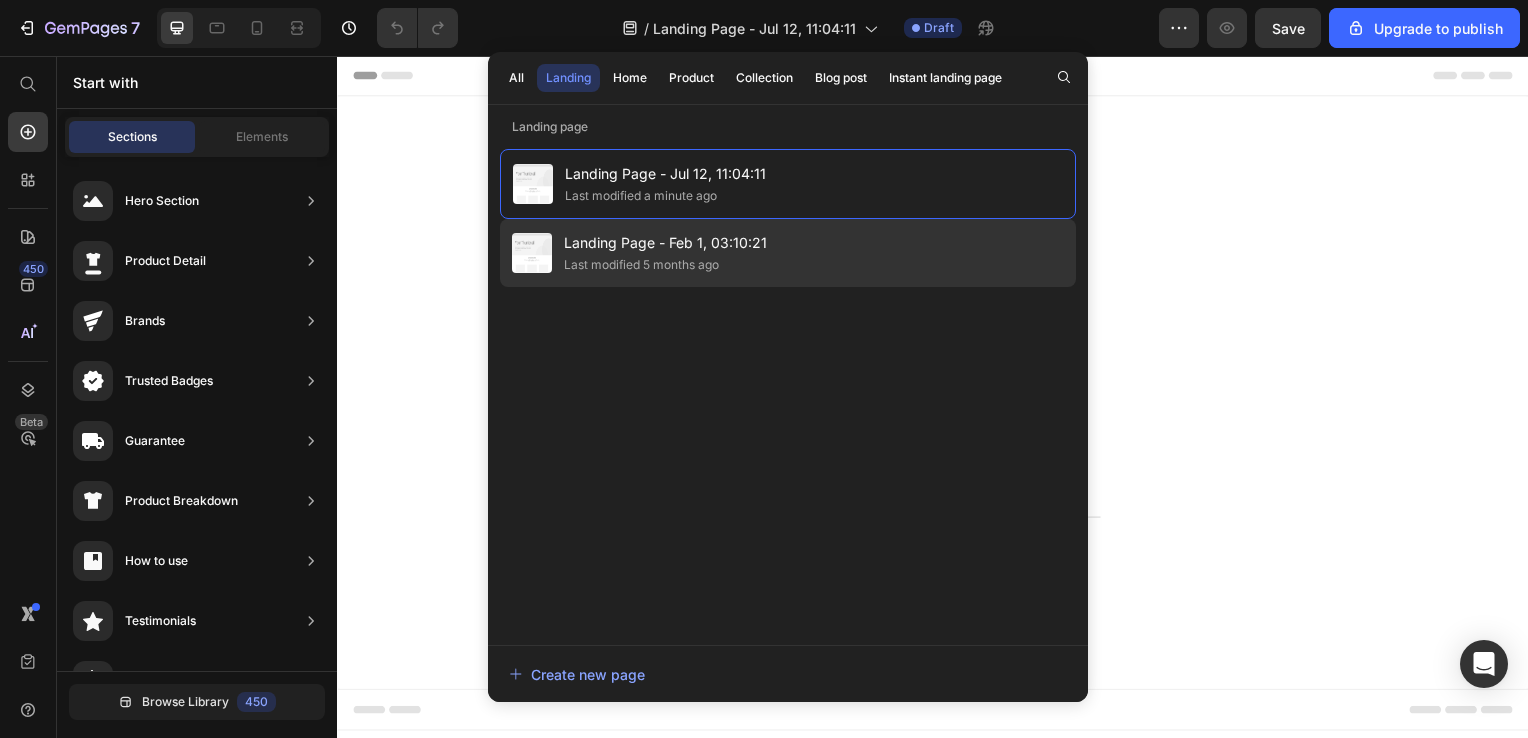 click on "Landing Page - Feb 1, 03:10:21" at bounding box center [665, 243] 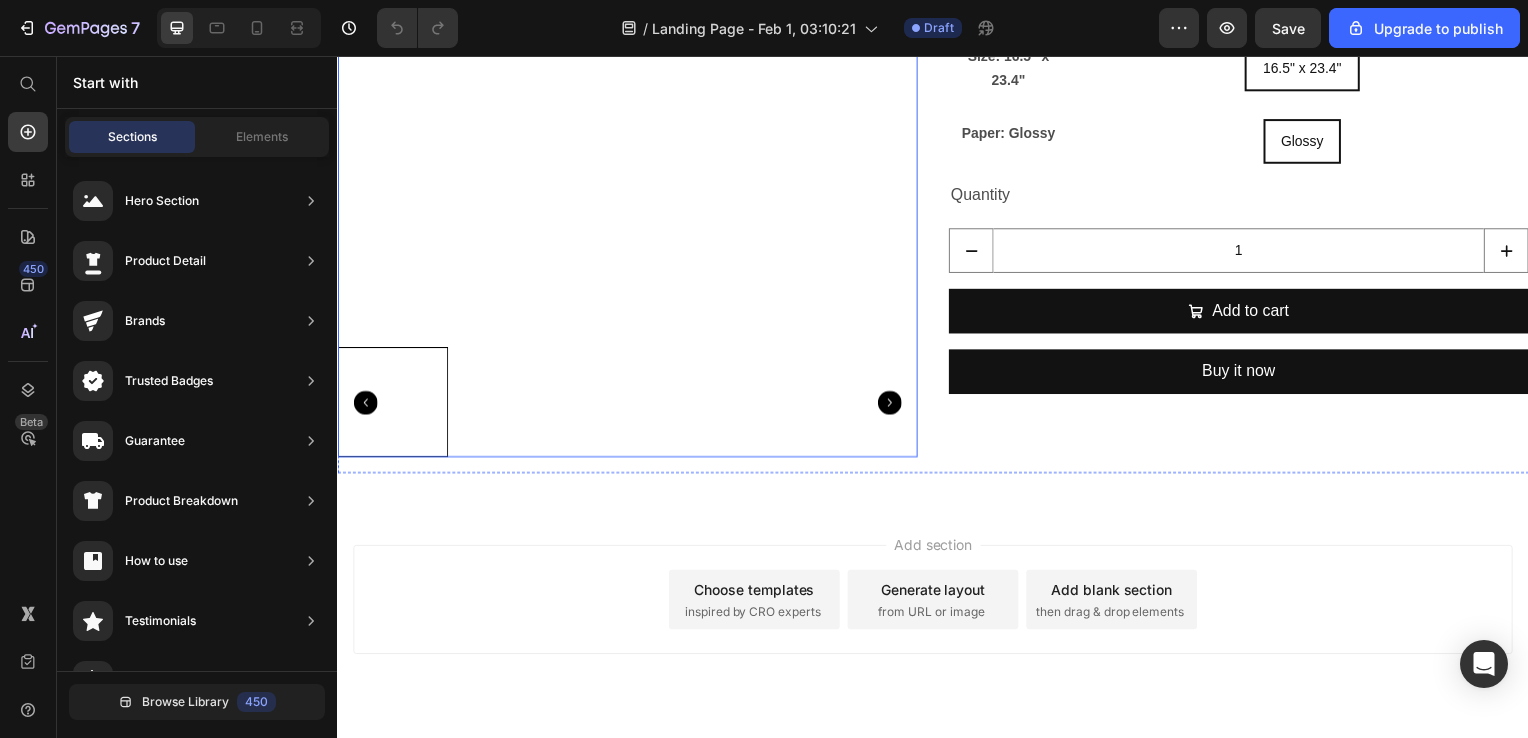 scroll, scrollTop: 416, scrollLeft: 0, axis: vertical 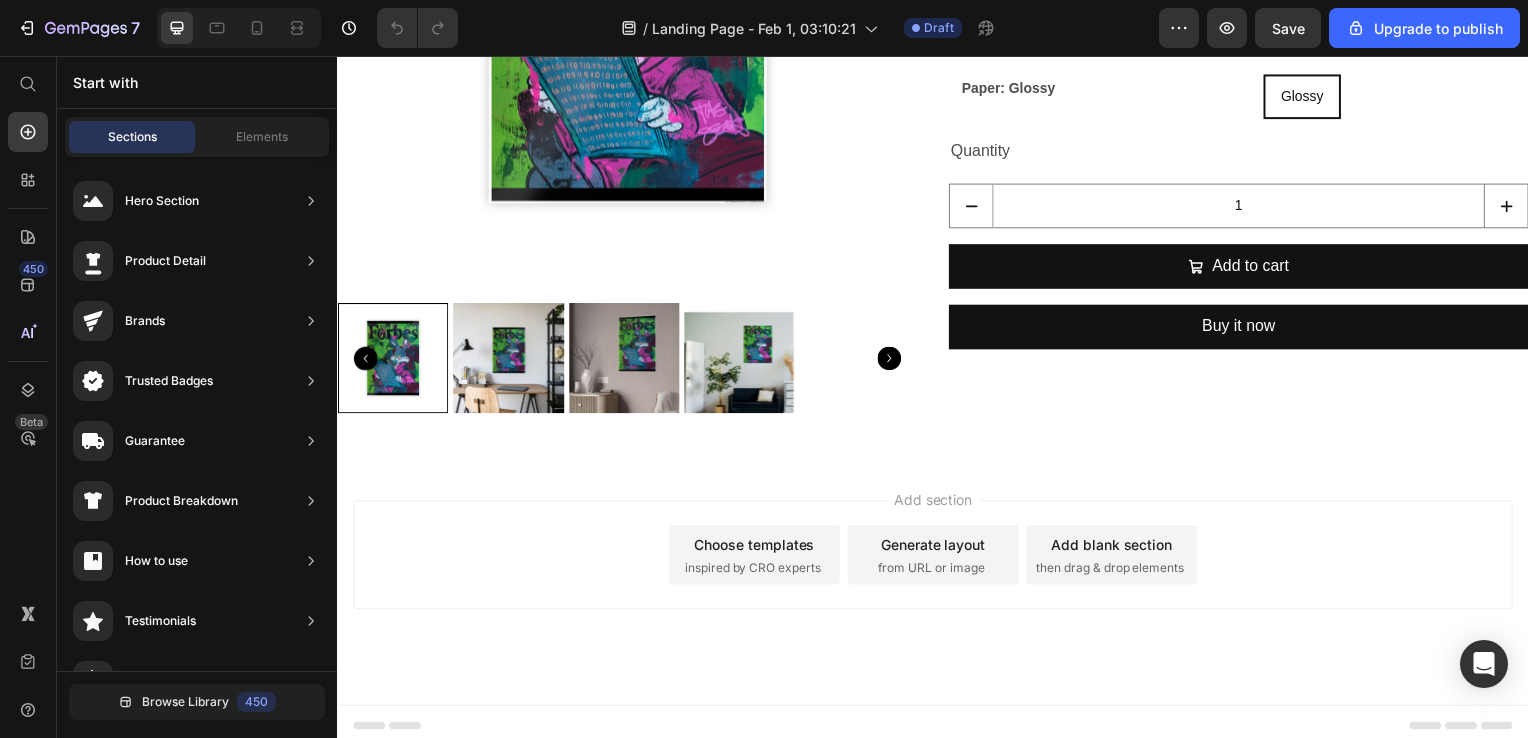 click on "Choose templates" at bounding box center [757, 548] 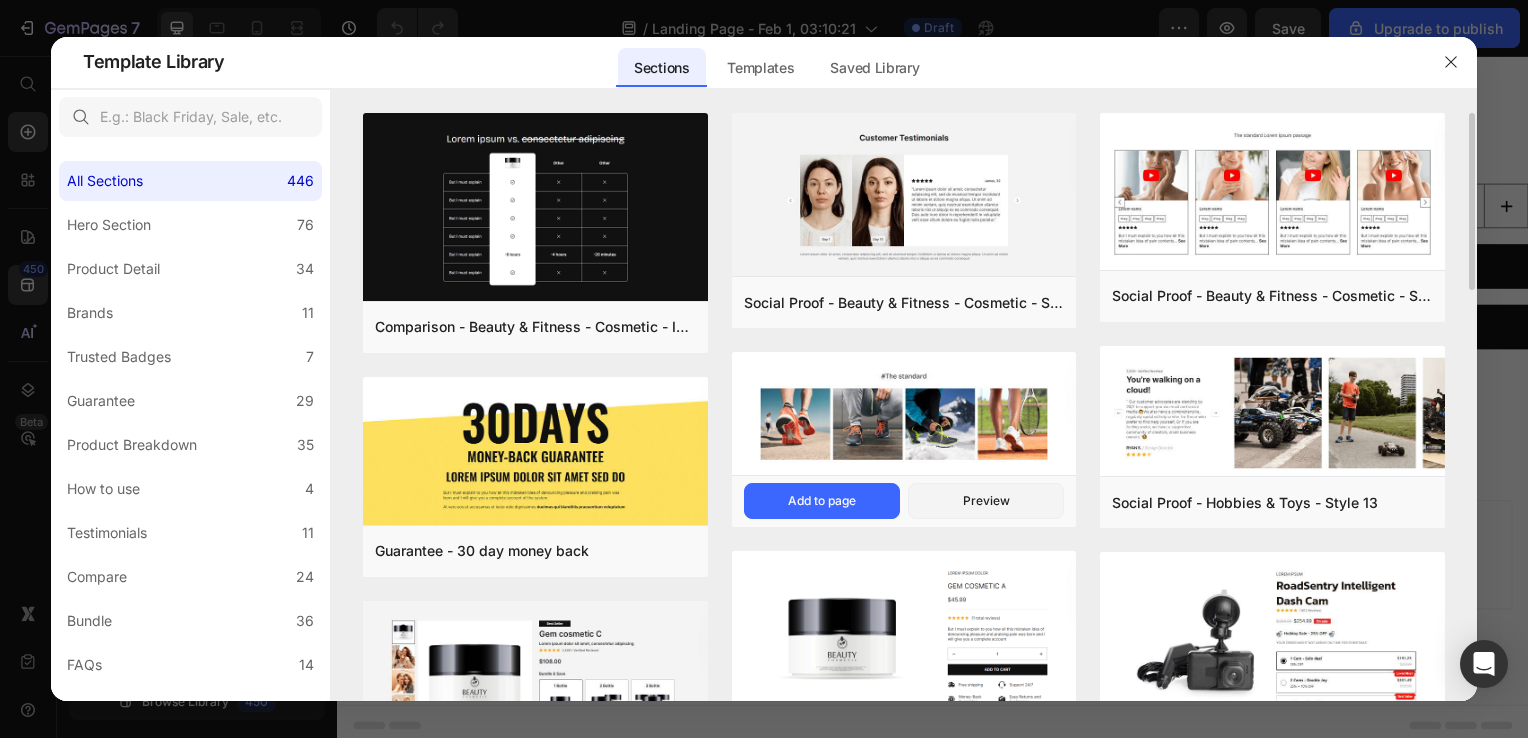 click at bounding box center [904, 415] 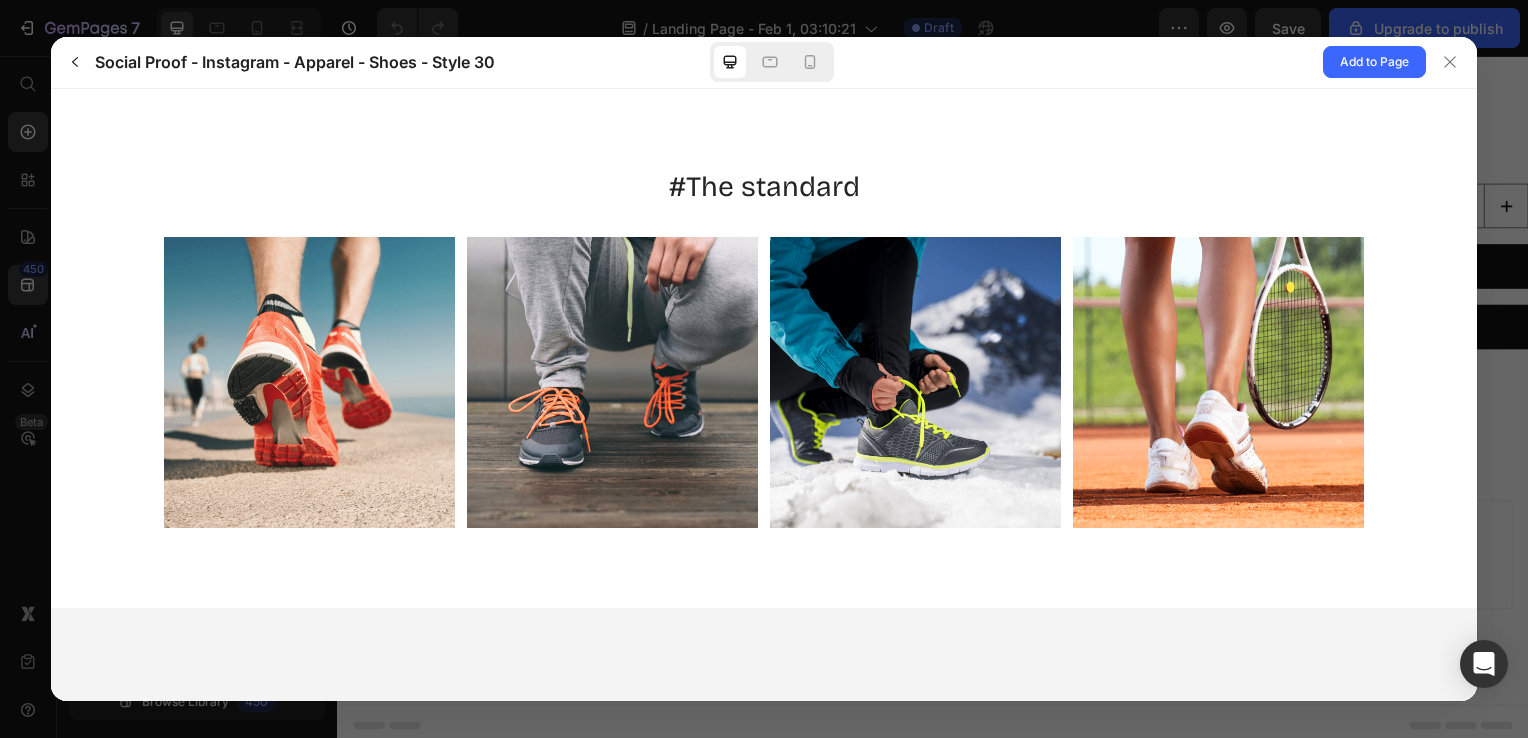 scroll, scrollTop: 0, scrollLeft: 0, axis: both 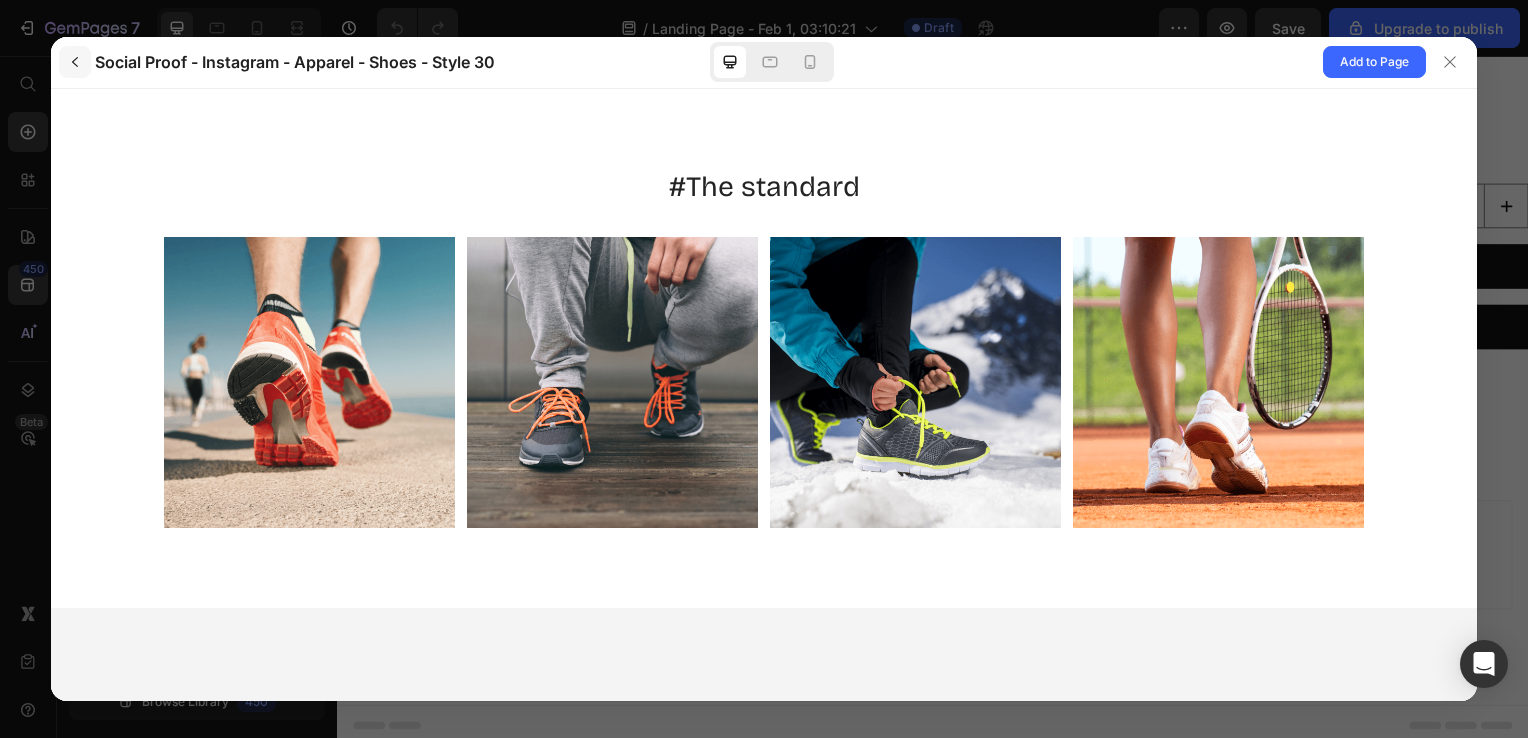 click 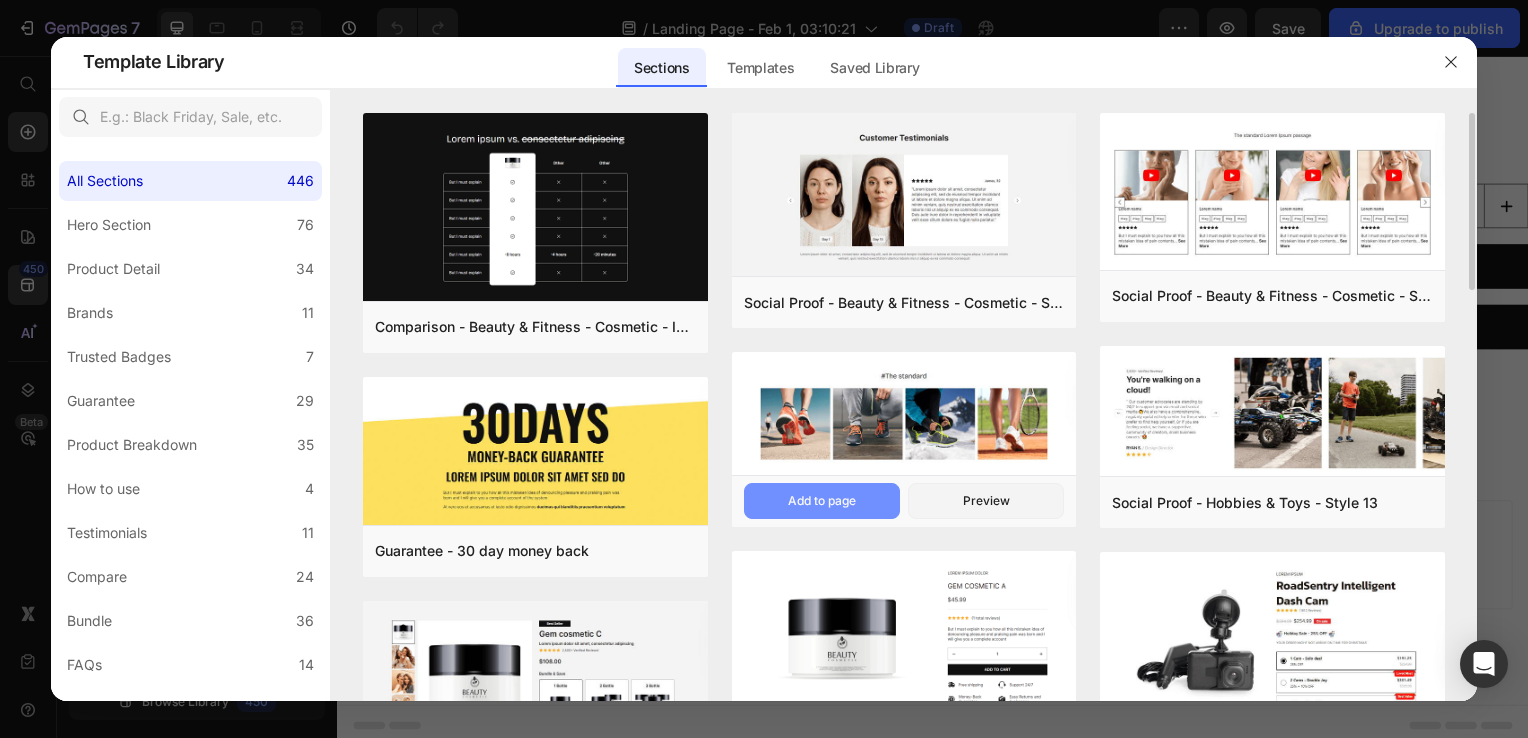 click on "Add to page" at bounding box center [822, 501] 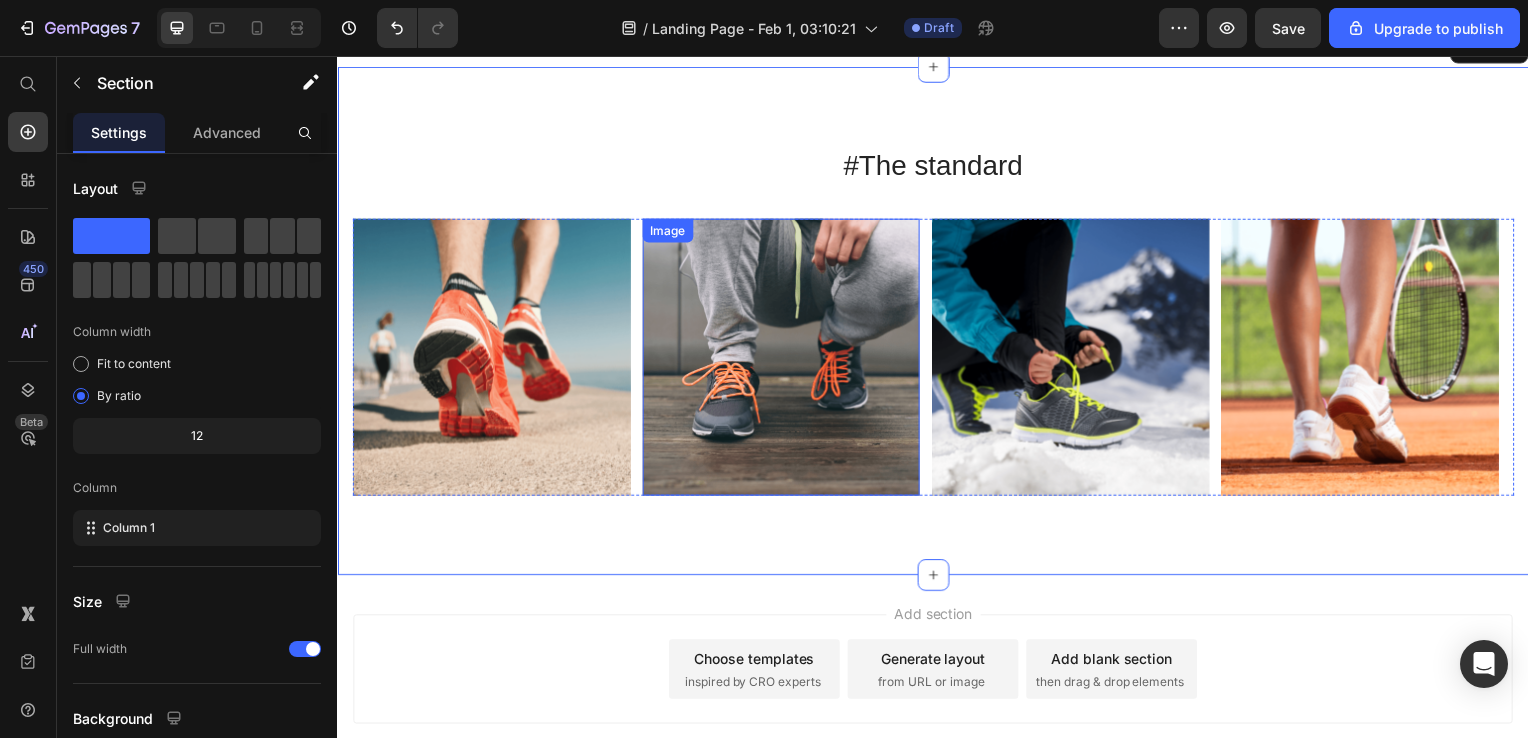 scroll, scrollTop: 816, scrollLeft: 0, axis: vertical 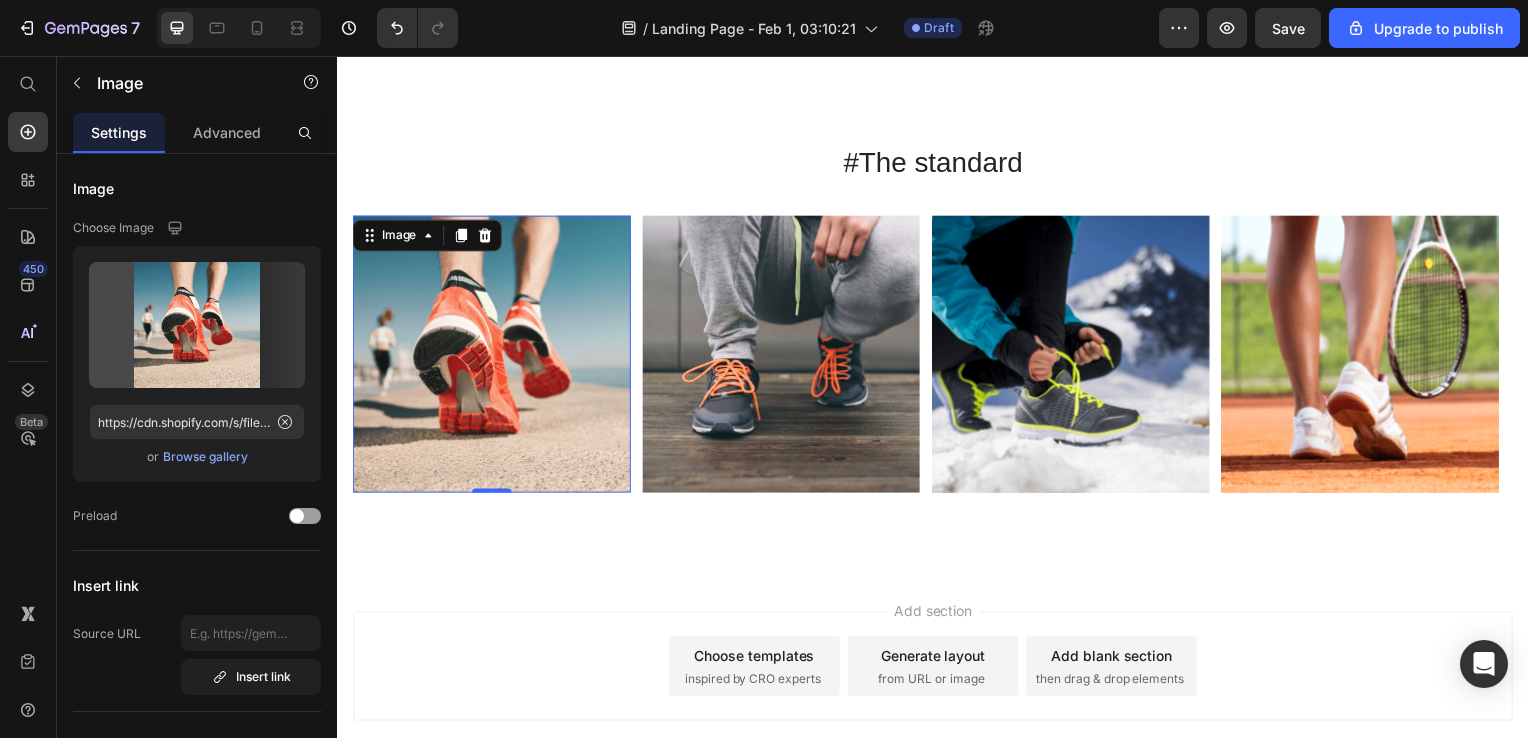 click at bounding box center (492, 357) 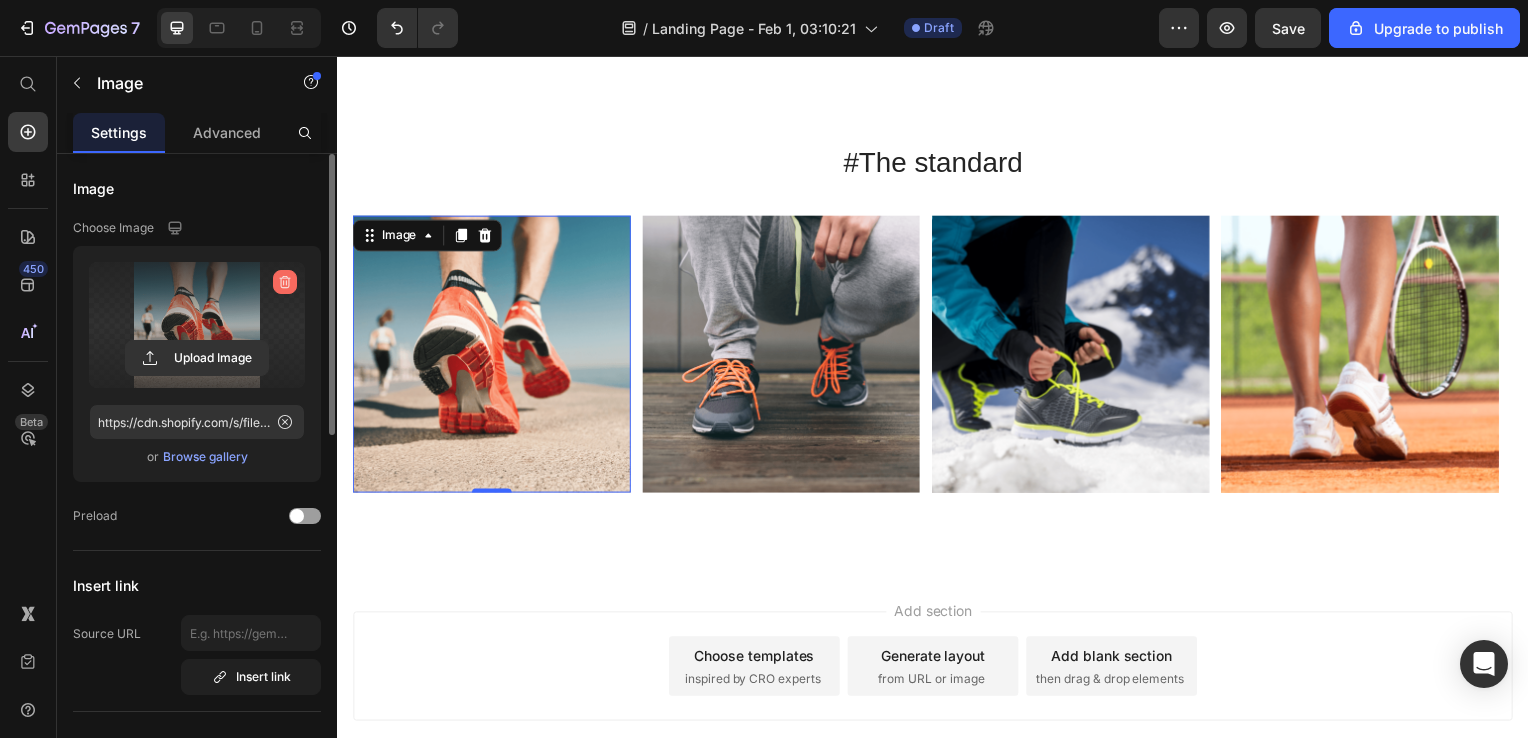 click at bounding box center [285, 282] 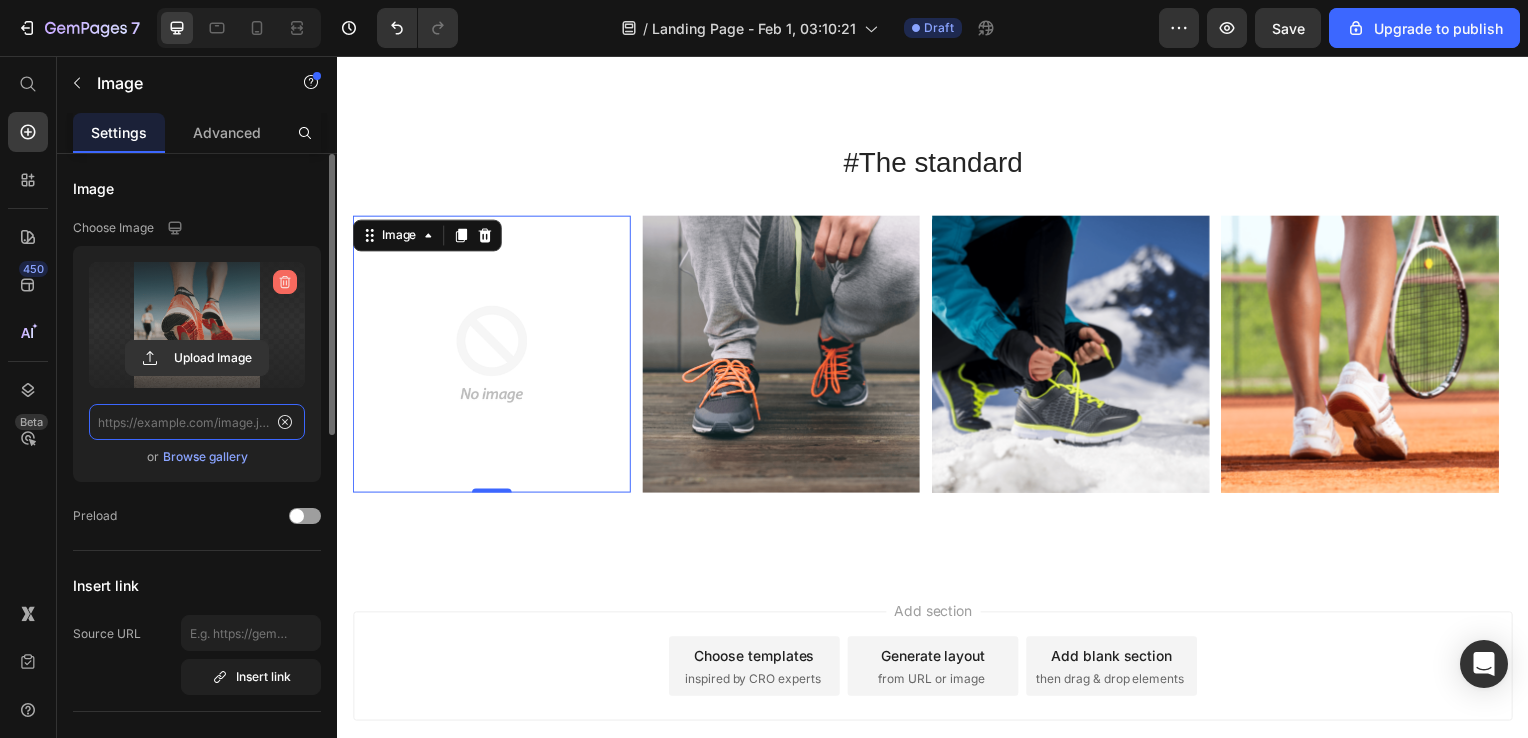 scroll, scrollTop: 0, scrollLeft: 0, axis: both 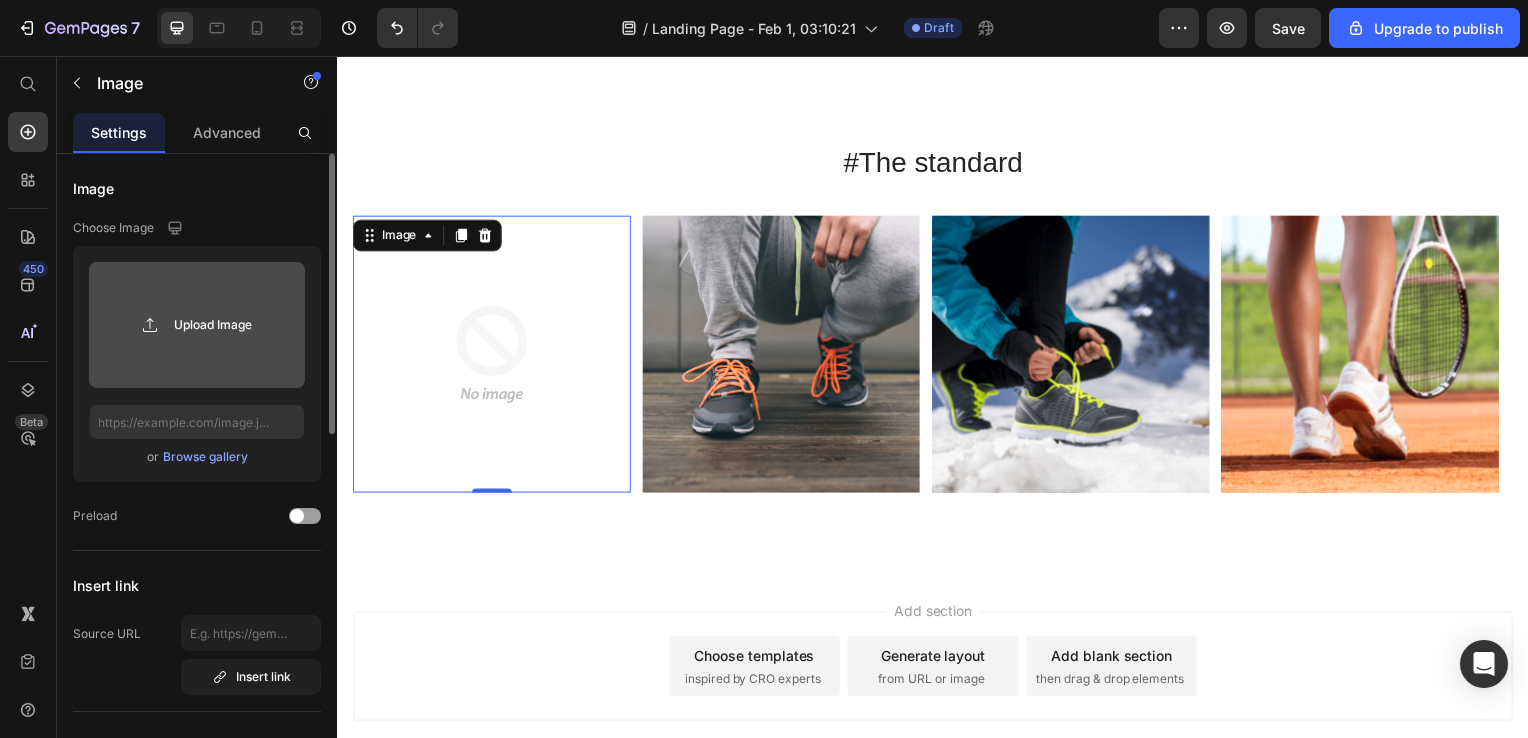 click 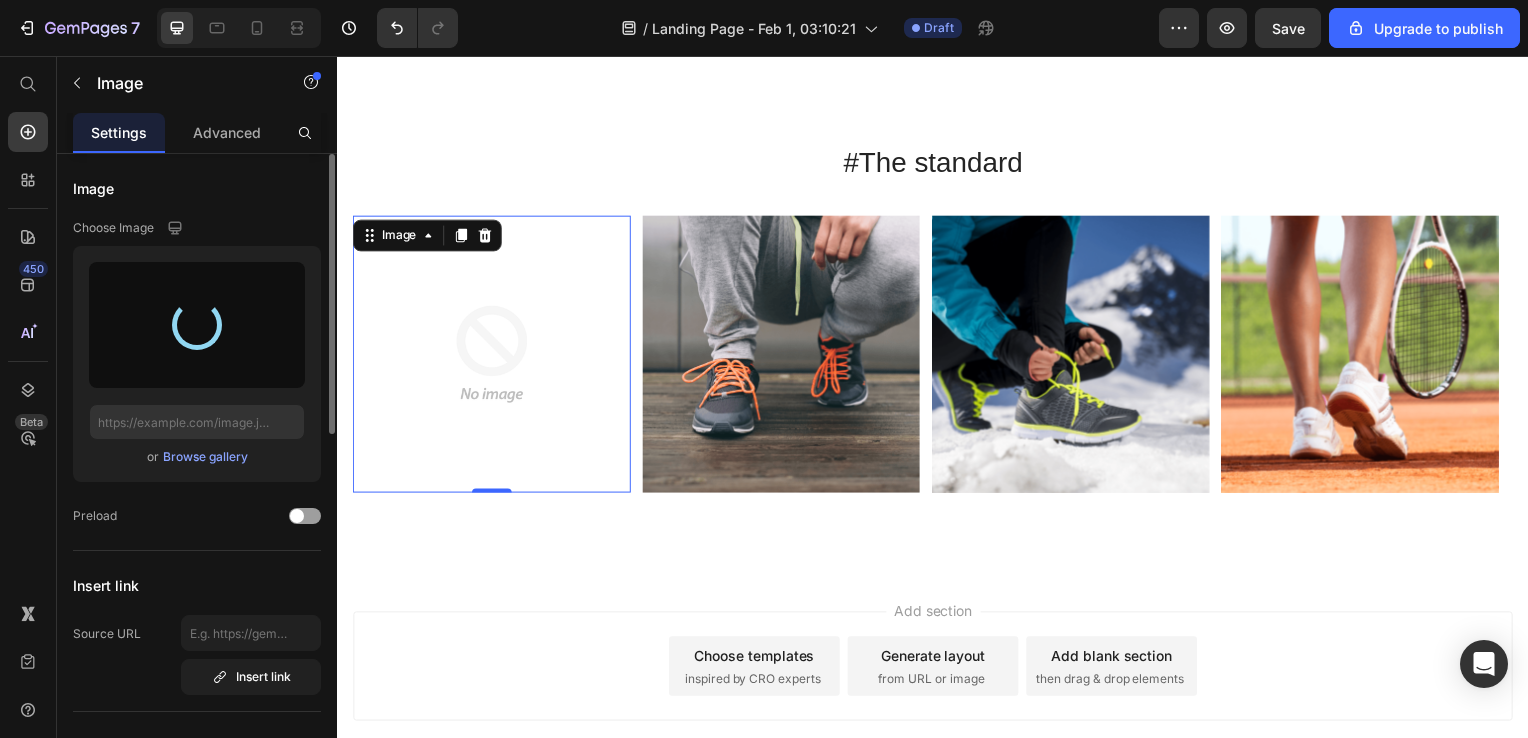 type on "https://cdn.shopify.com/s/files/1/0610/7063/9260/files/gempages_545240395517264928-c0c00555-20f3-459d-8b85-acf1497b41c7.jpg" 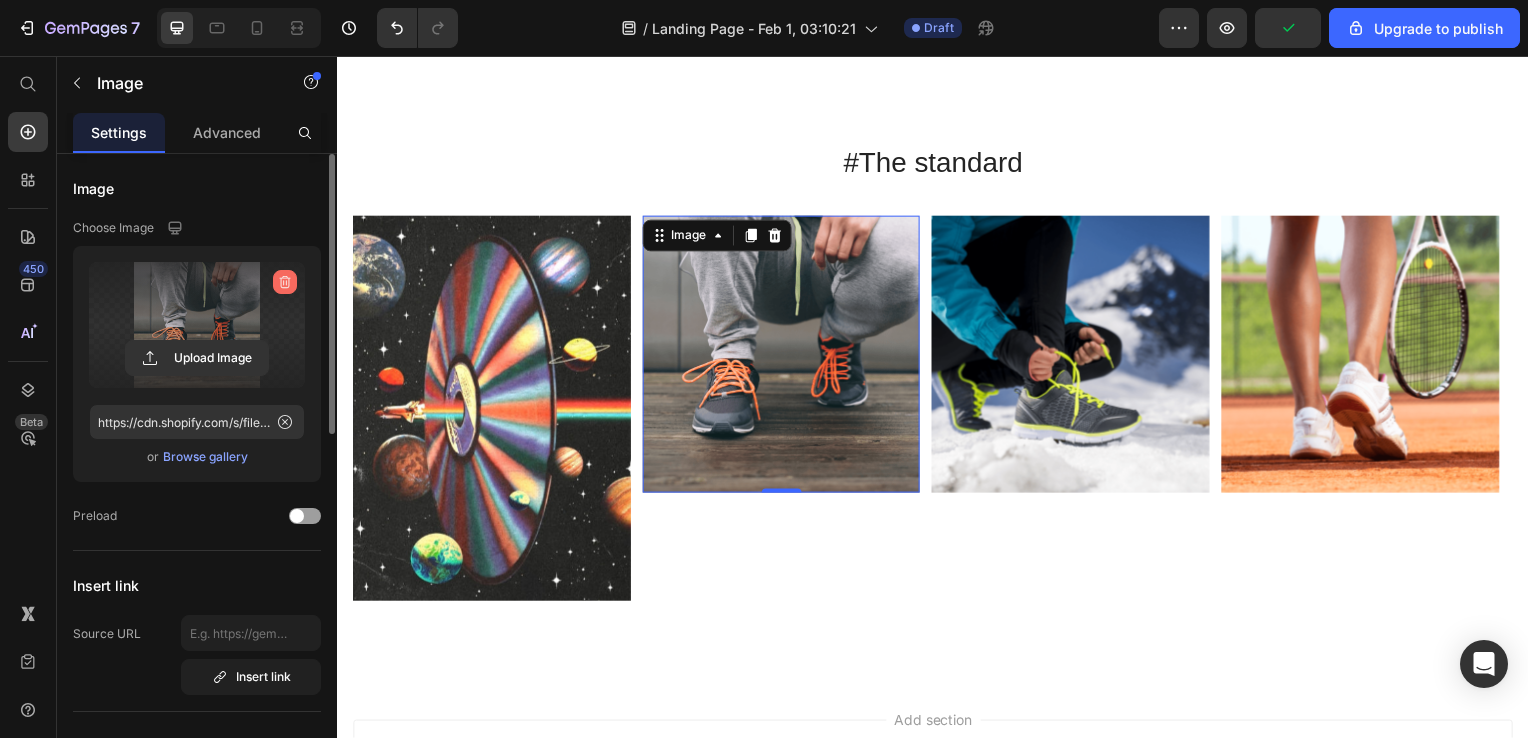 click 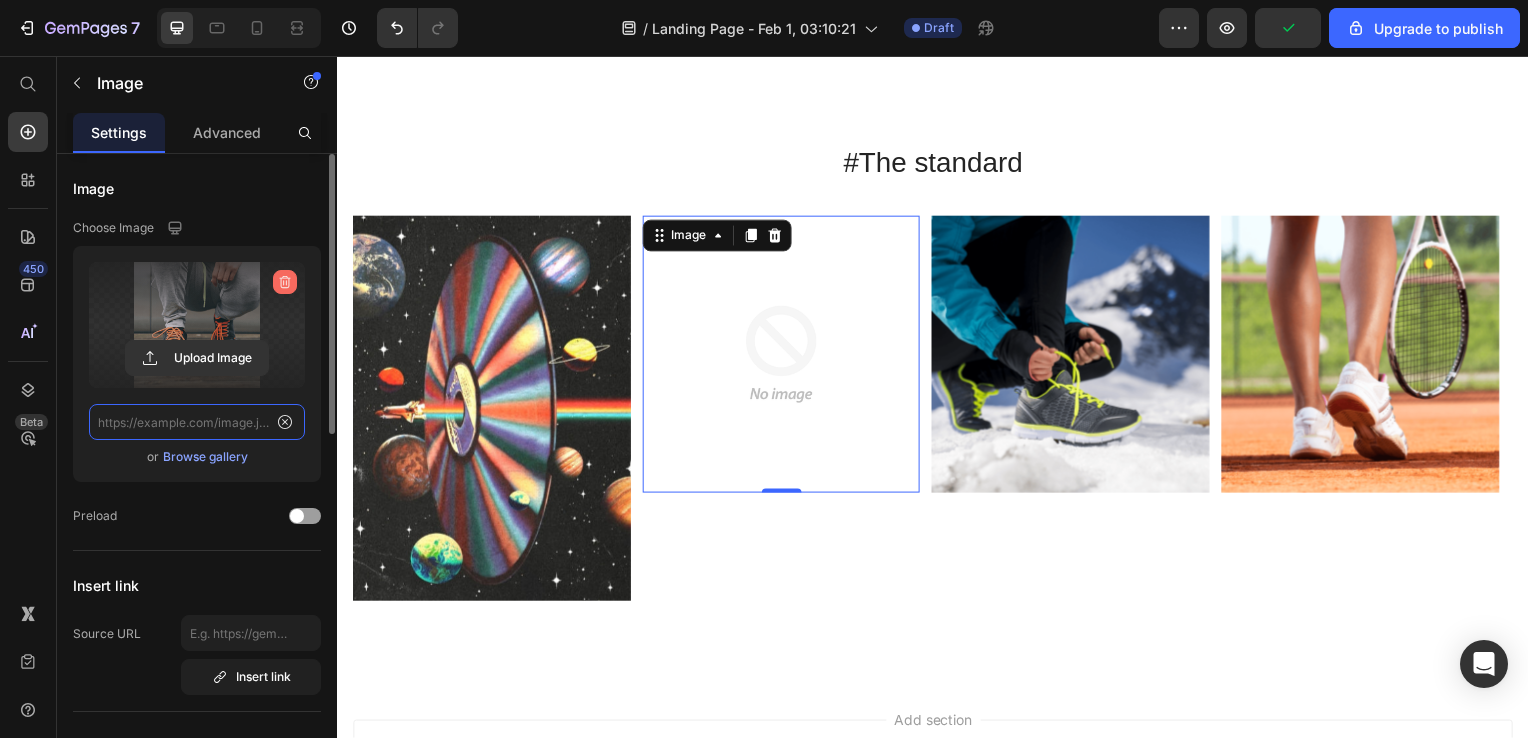 scroll, scrollTop: 0, scrollLeft: 0, axis: both 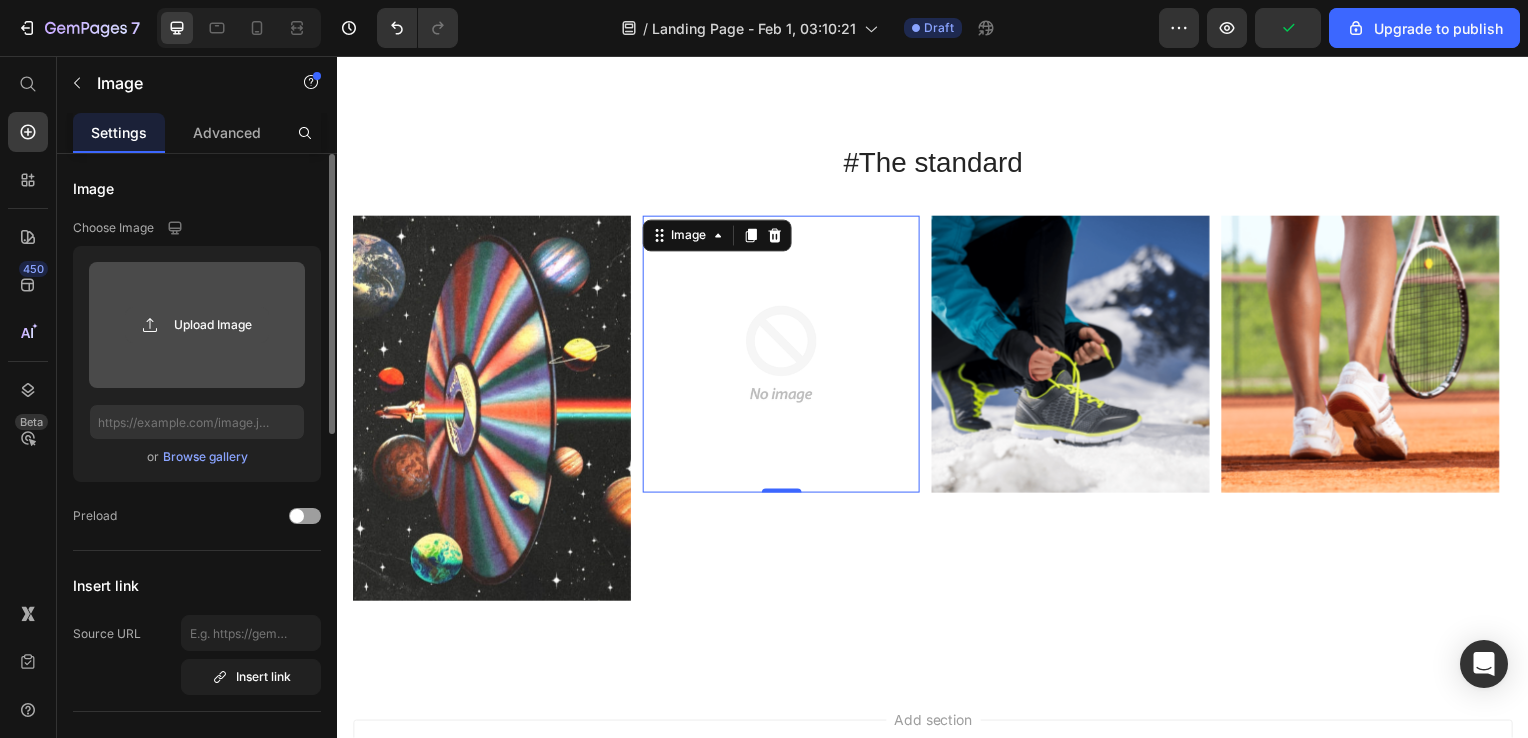 click 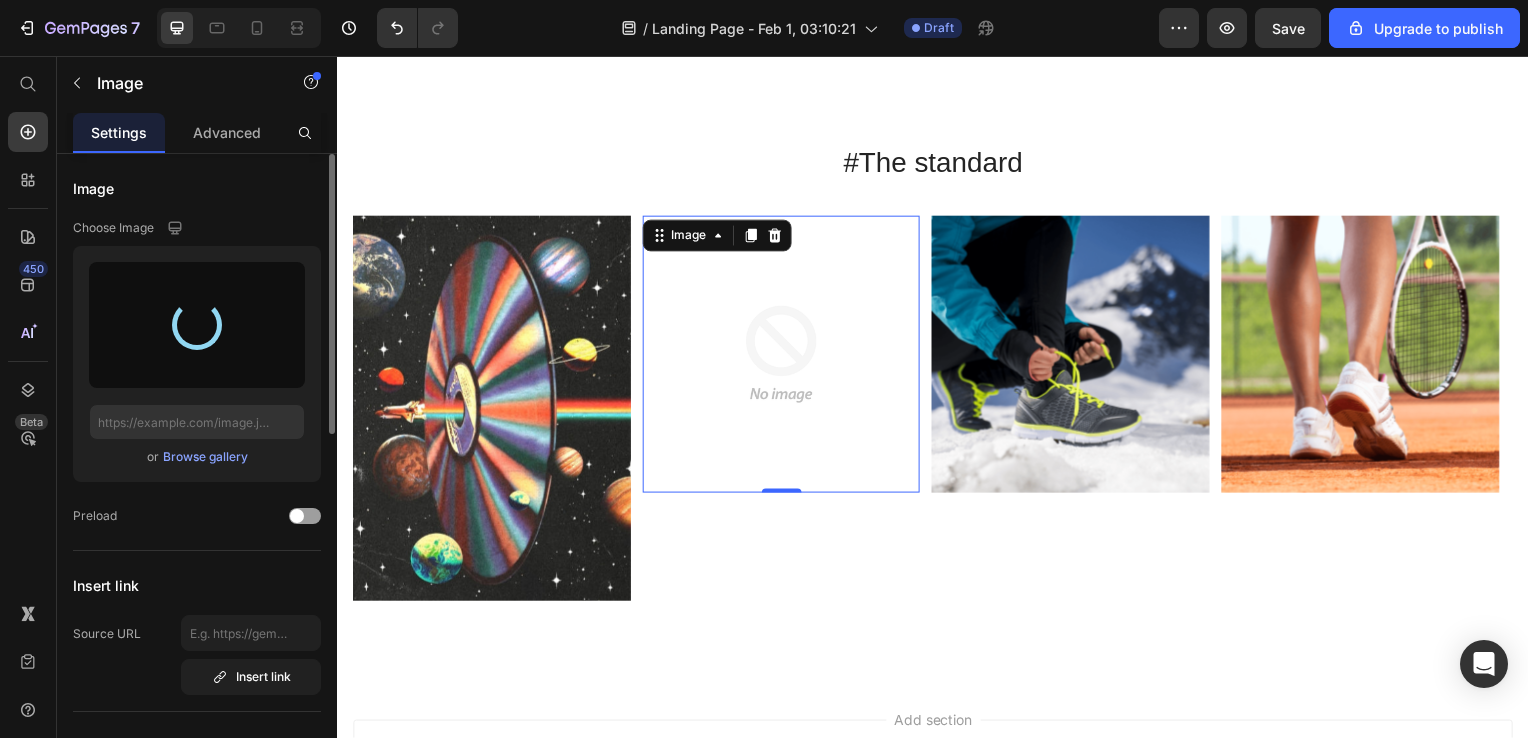 type on "https://cdn.shopify.com/s/files/1/0610/7063/9260/files/gempages_545240395517264928-c3da39a0-0810-4c27-bcf6-c71fbf383fbe.jpg" 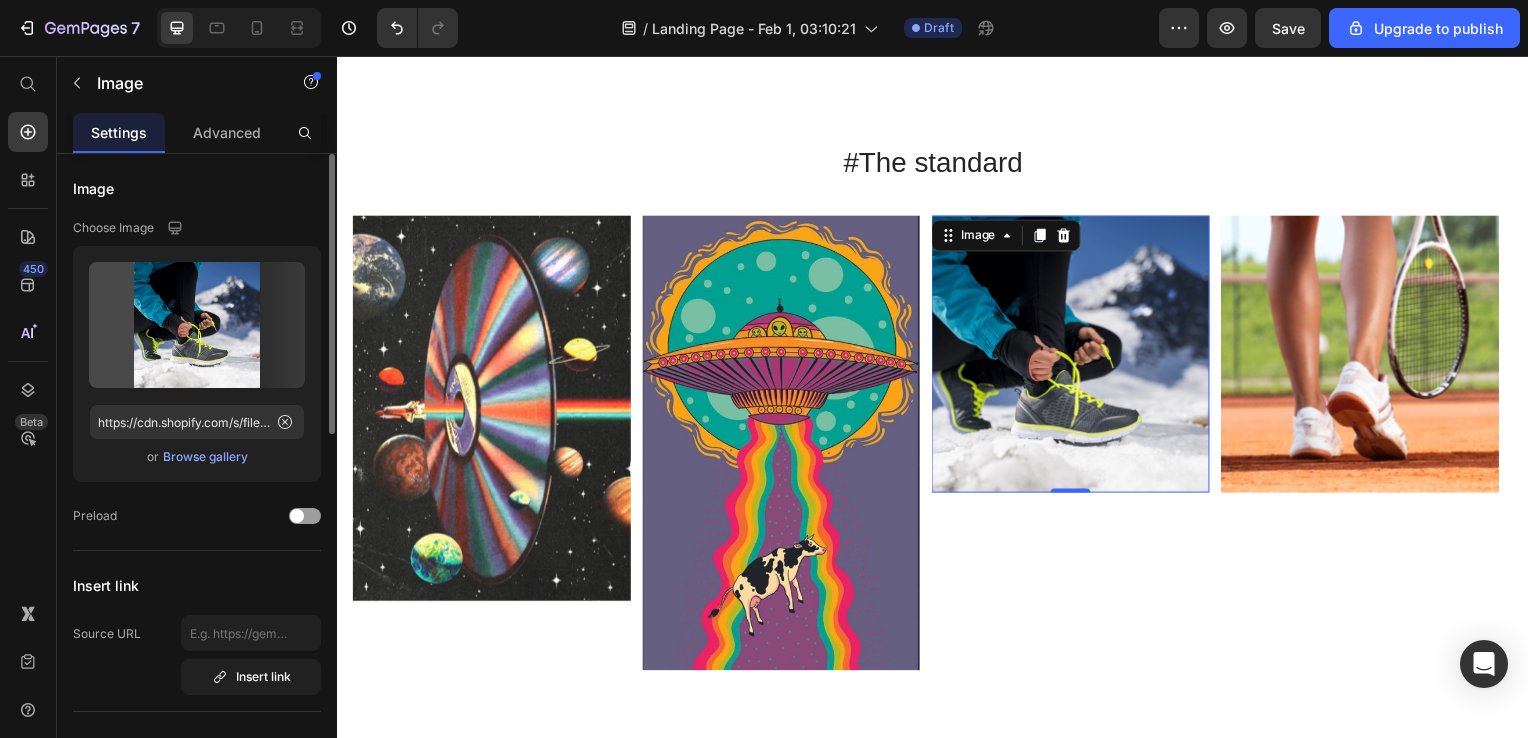 click at bounding box center (1075, 357) 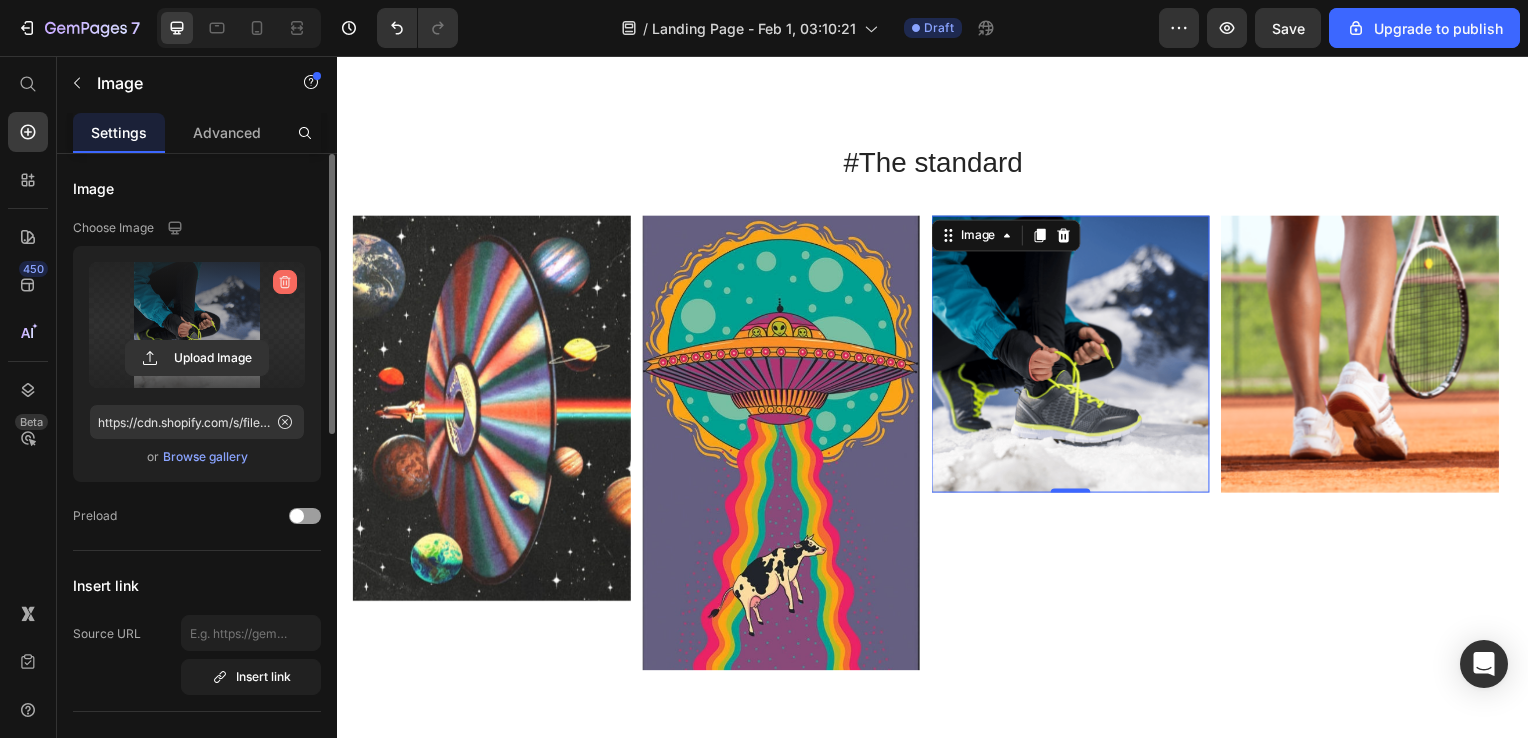 click 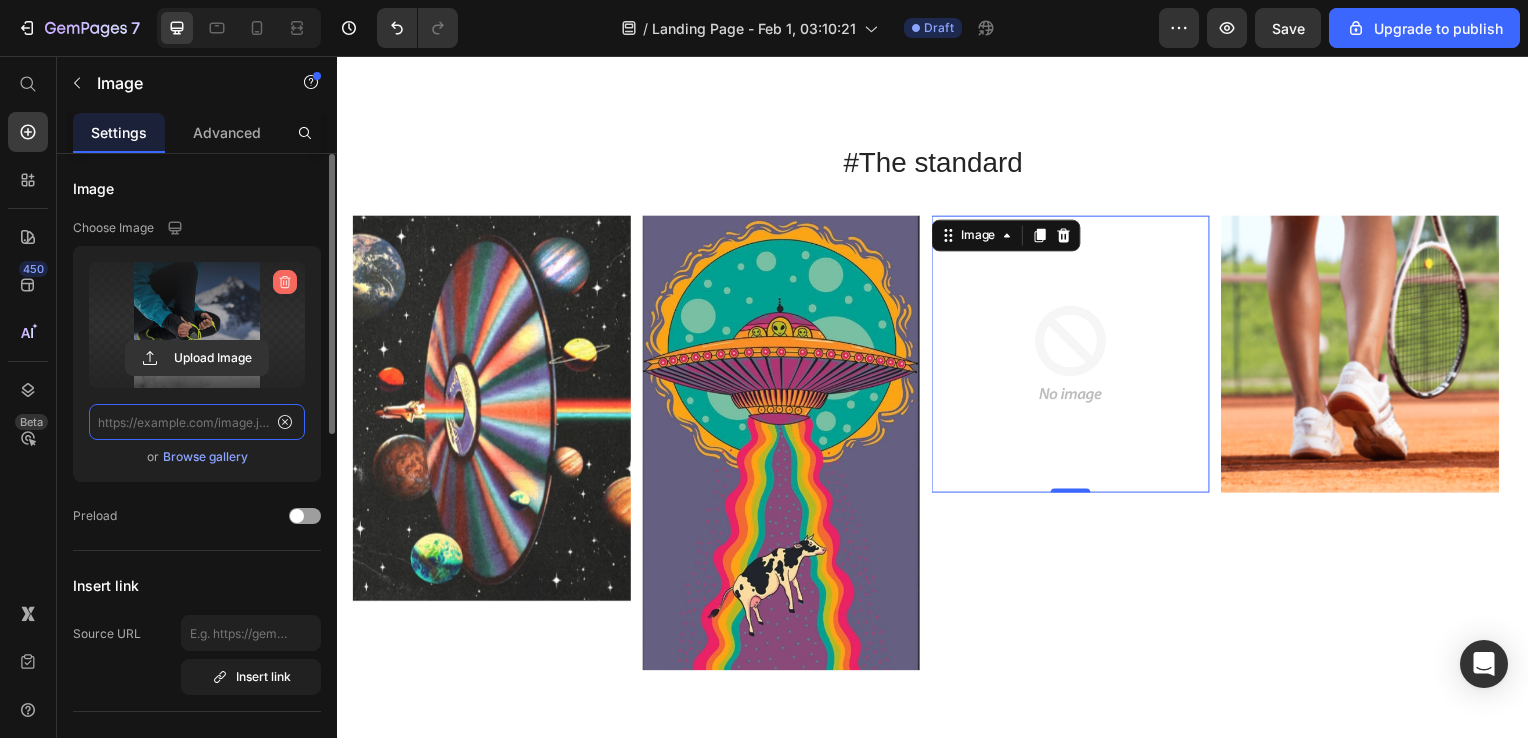 scroll, scrollTop: 0, scrollLeft: 0, axis: both 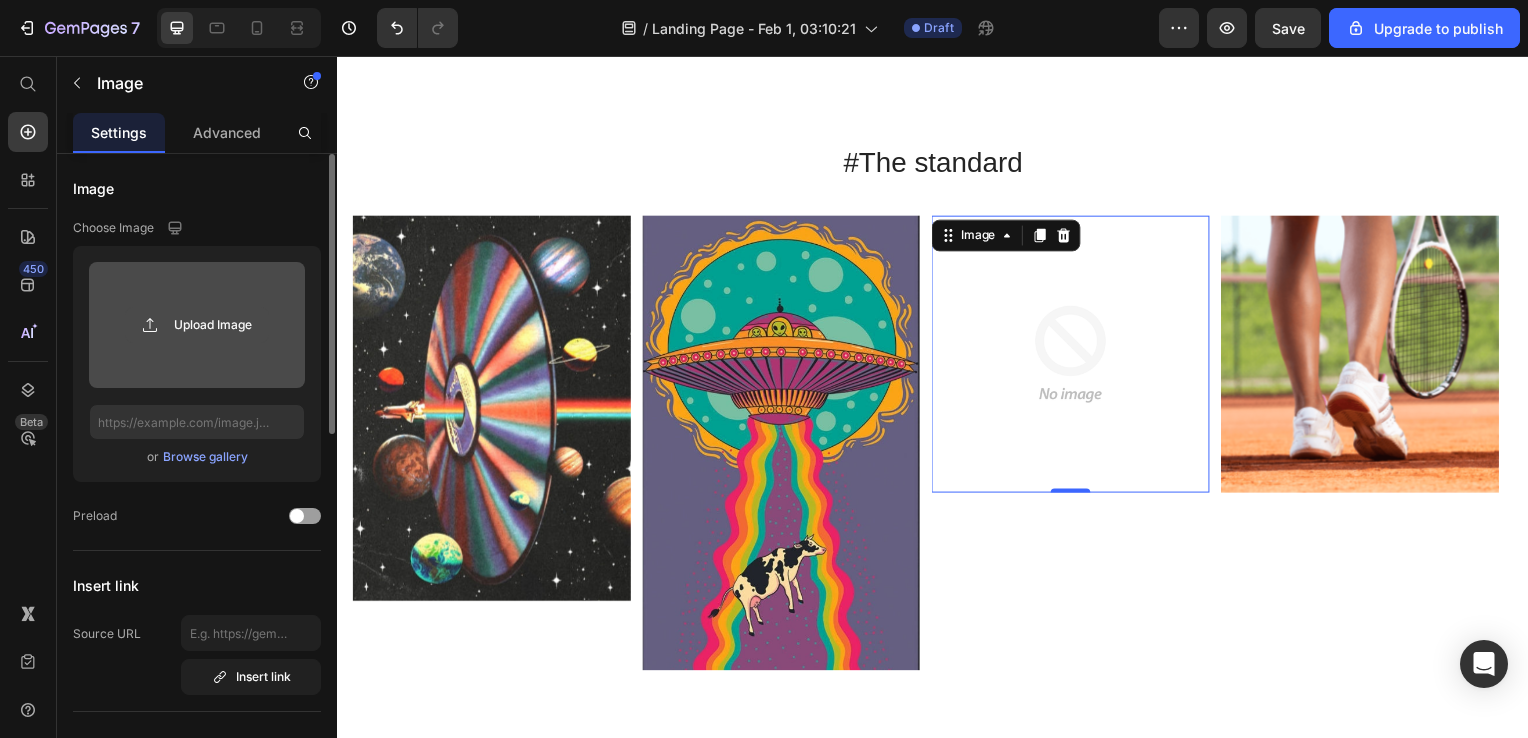 click 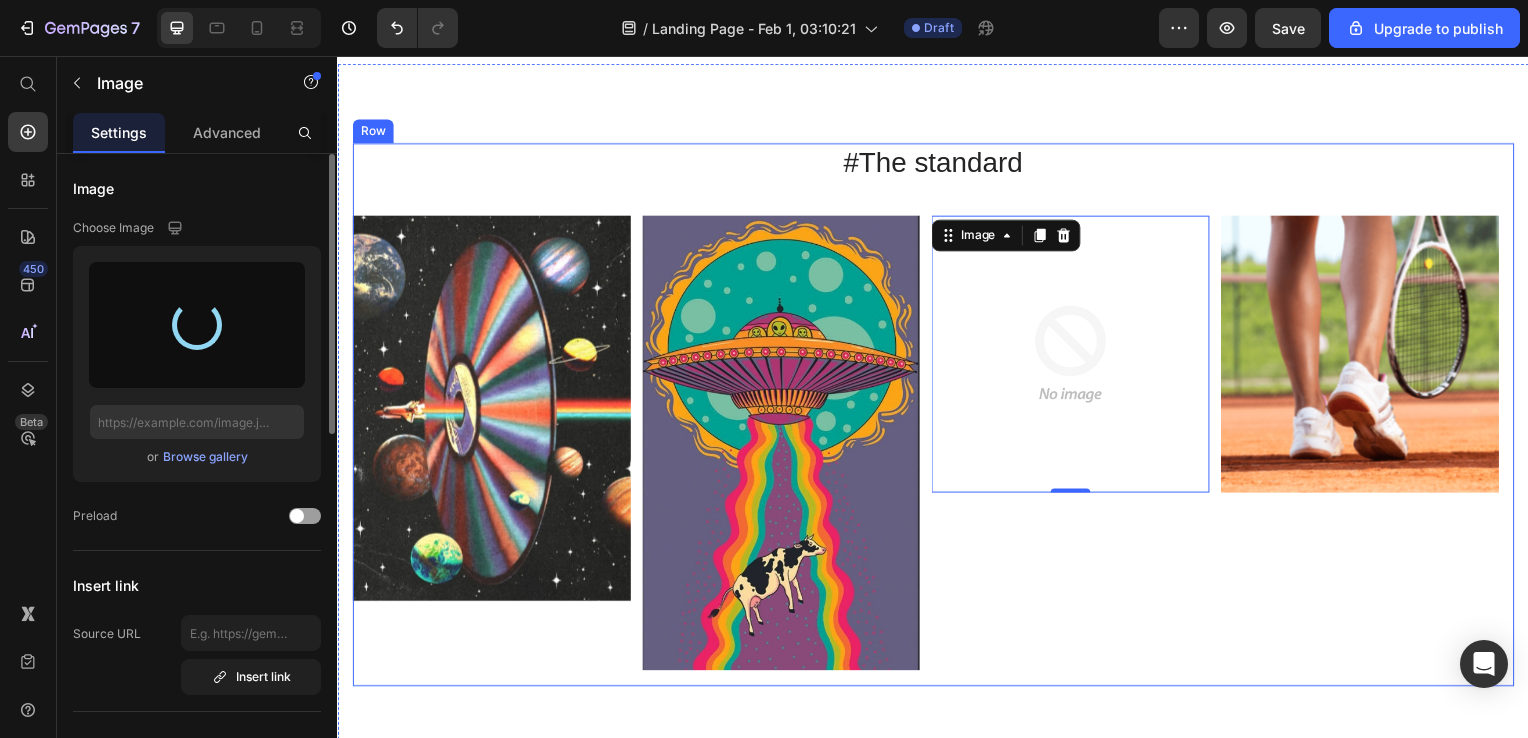 type on "https://cdn.shopify.com/s/files/1/0610/7063/9260/files/gempages_545240395517264928-6fb29b41-5166-4101-b68c-4dd393cccd46.jpg" 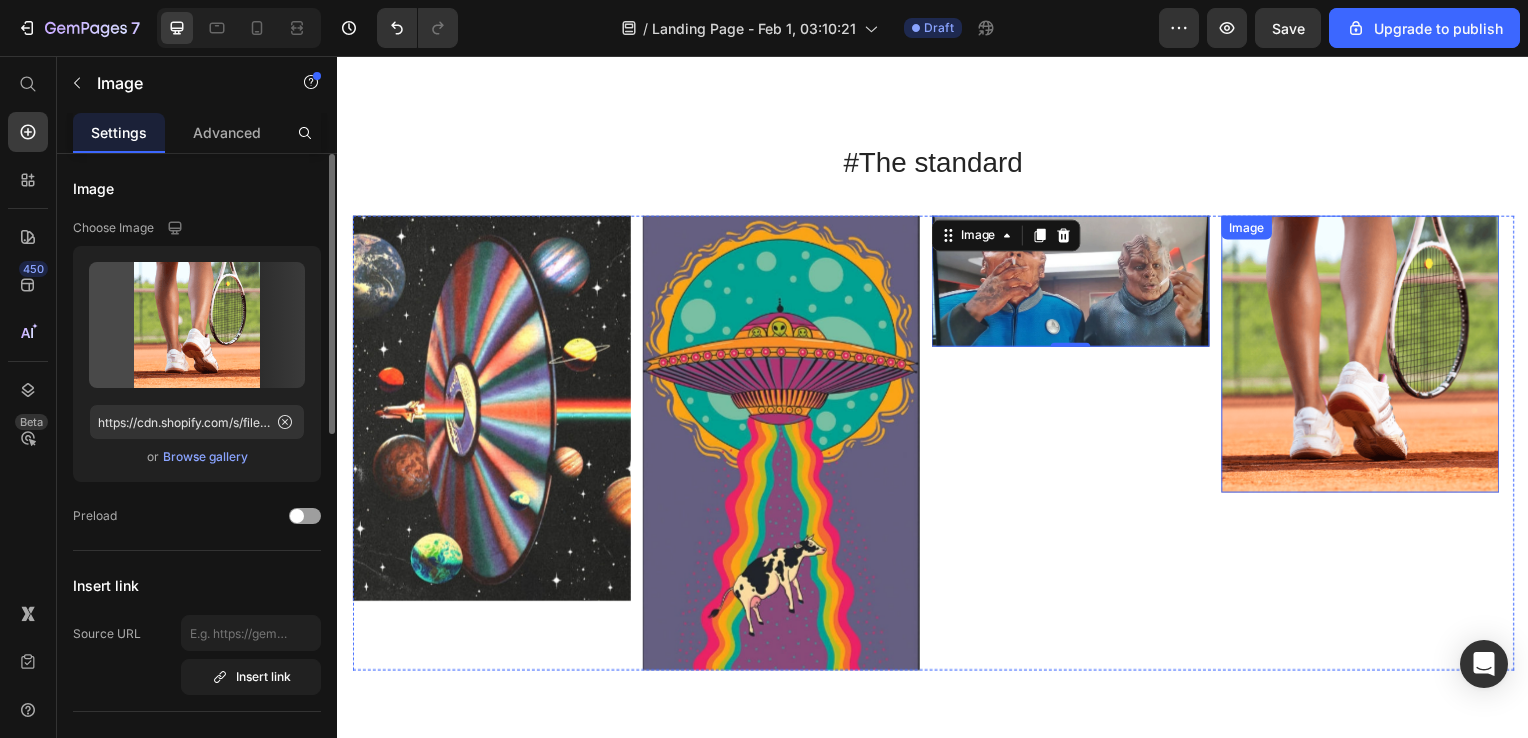 click on "Image" at bounding box center [1367, 357] 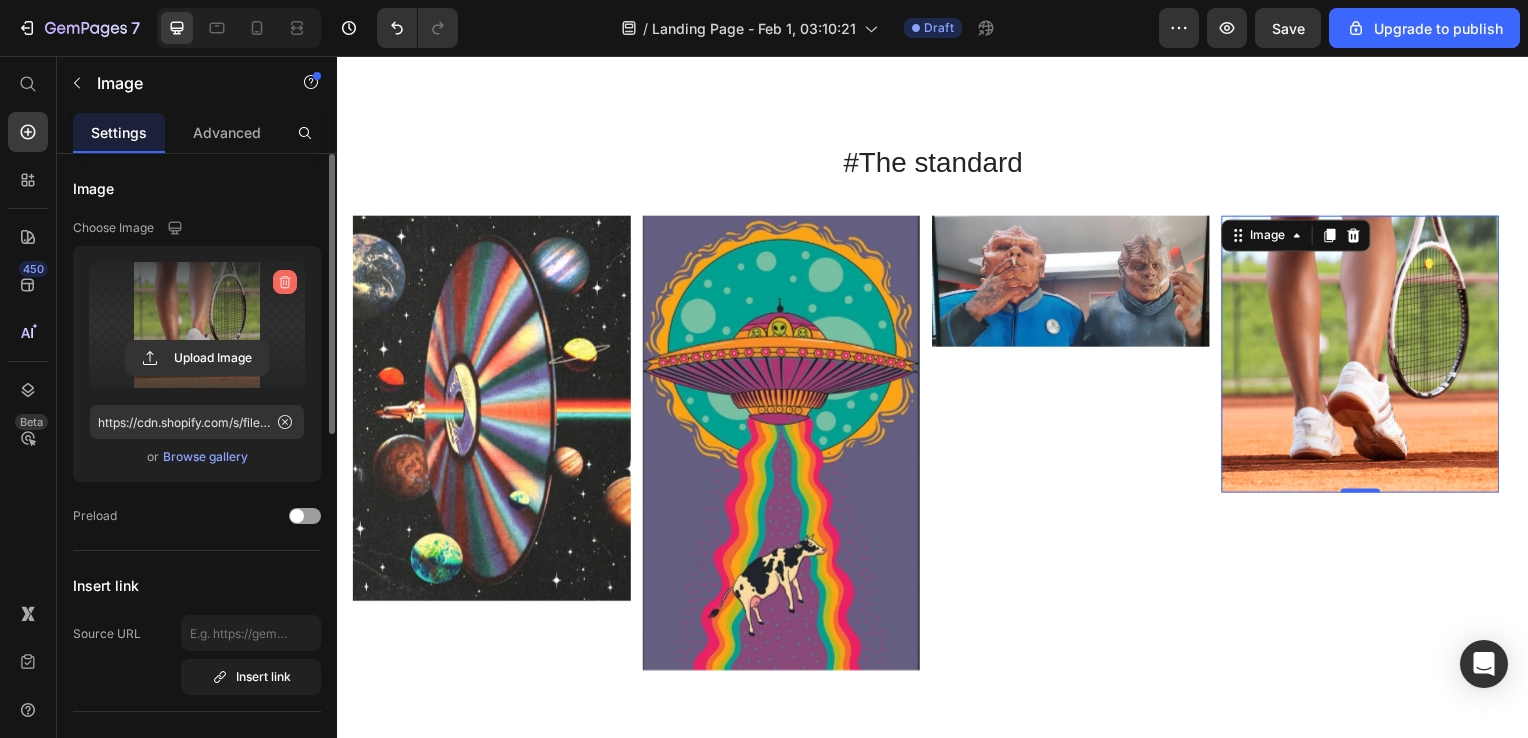 click 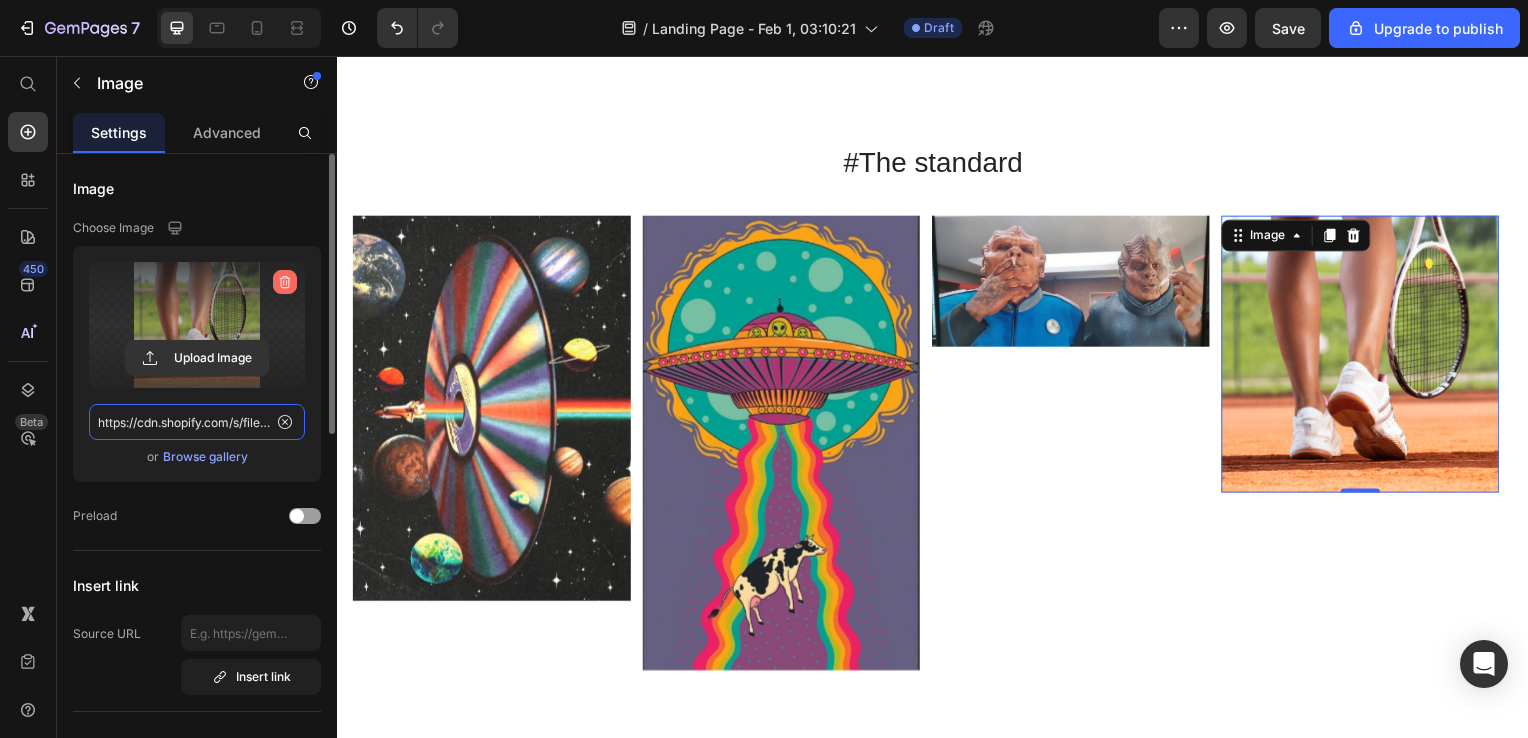 type 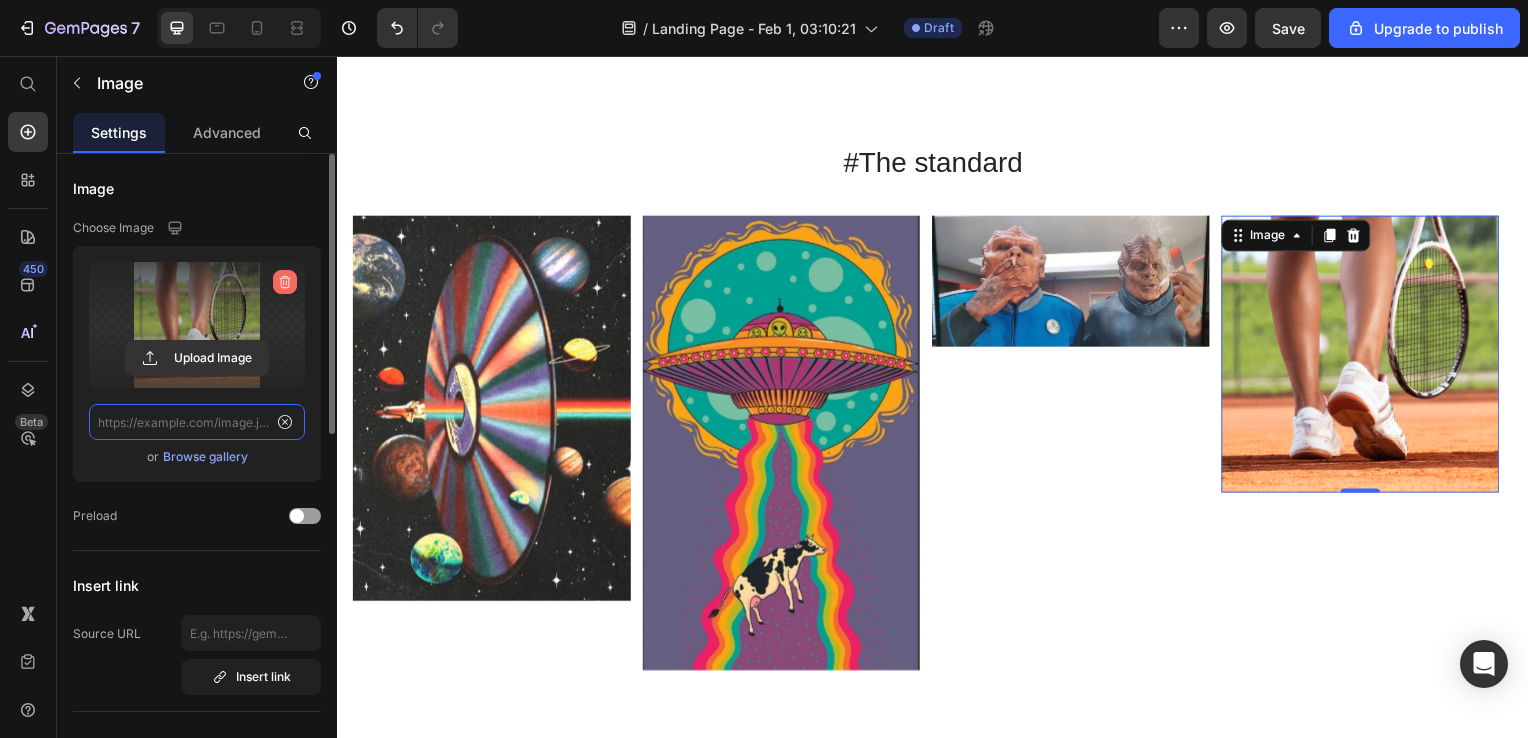 scroll, scrollTop: 0, scrollLeft: 0, axis: both 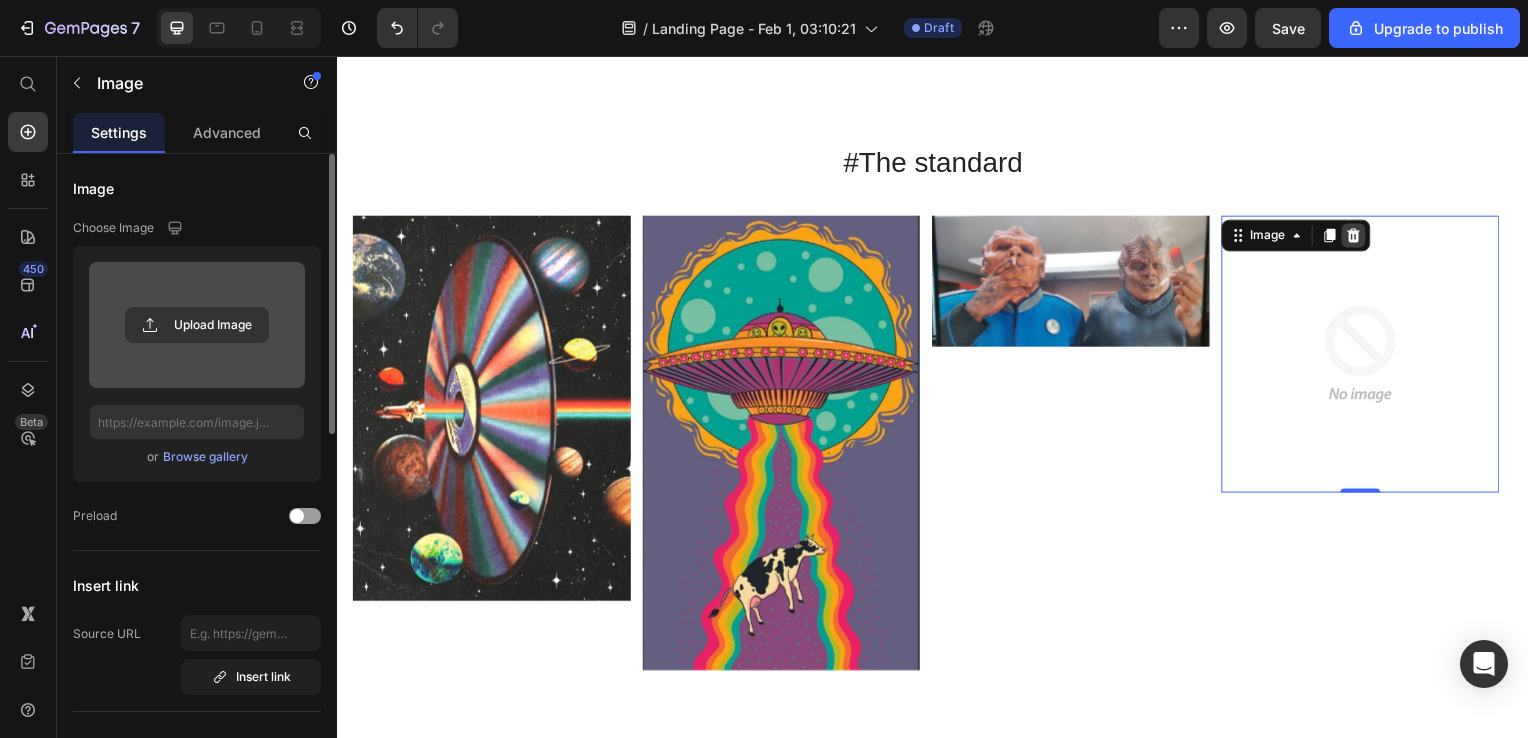 click 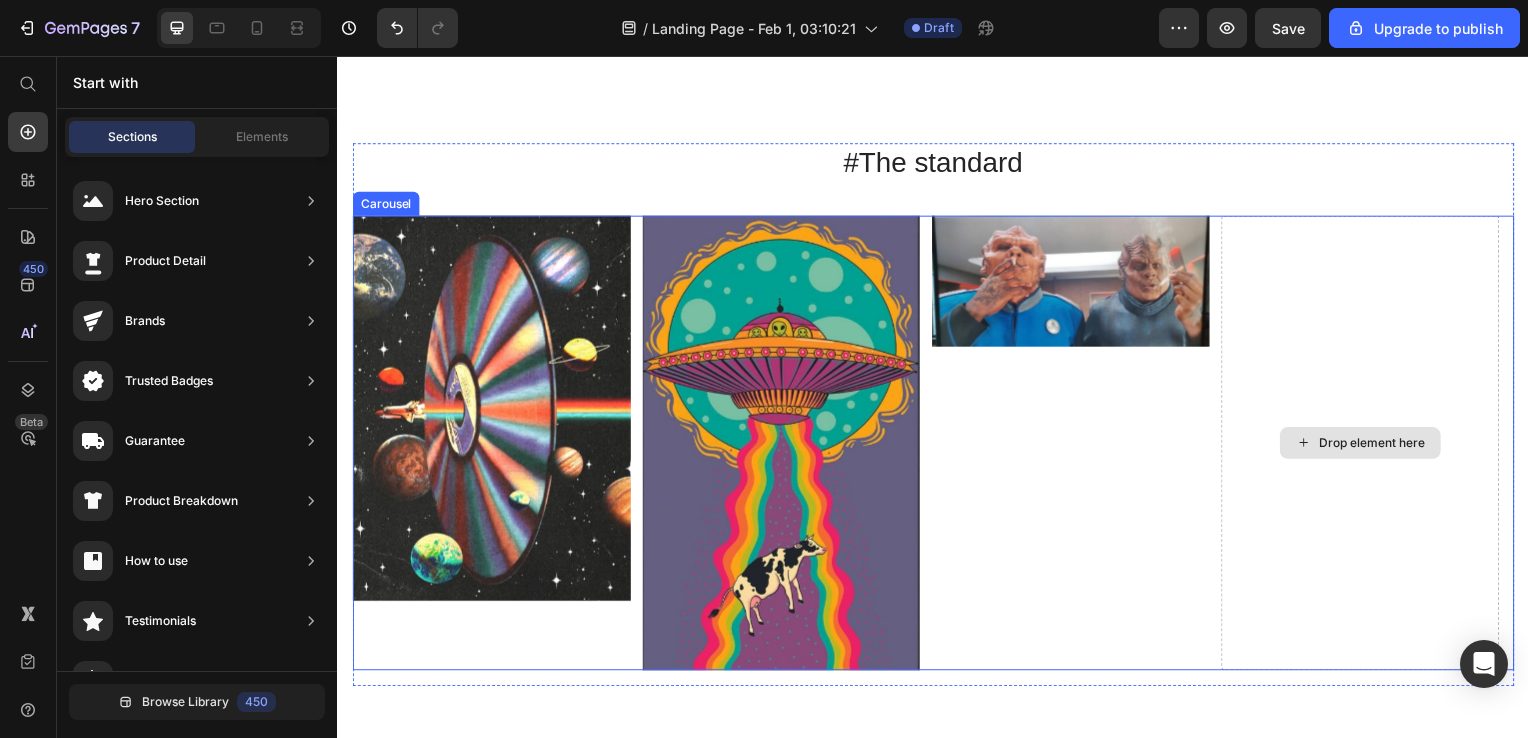 click on "Drop element here" at bounding box center (1379, 446) 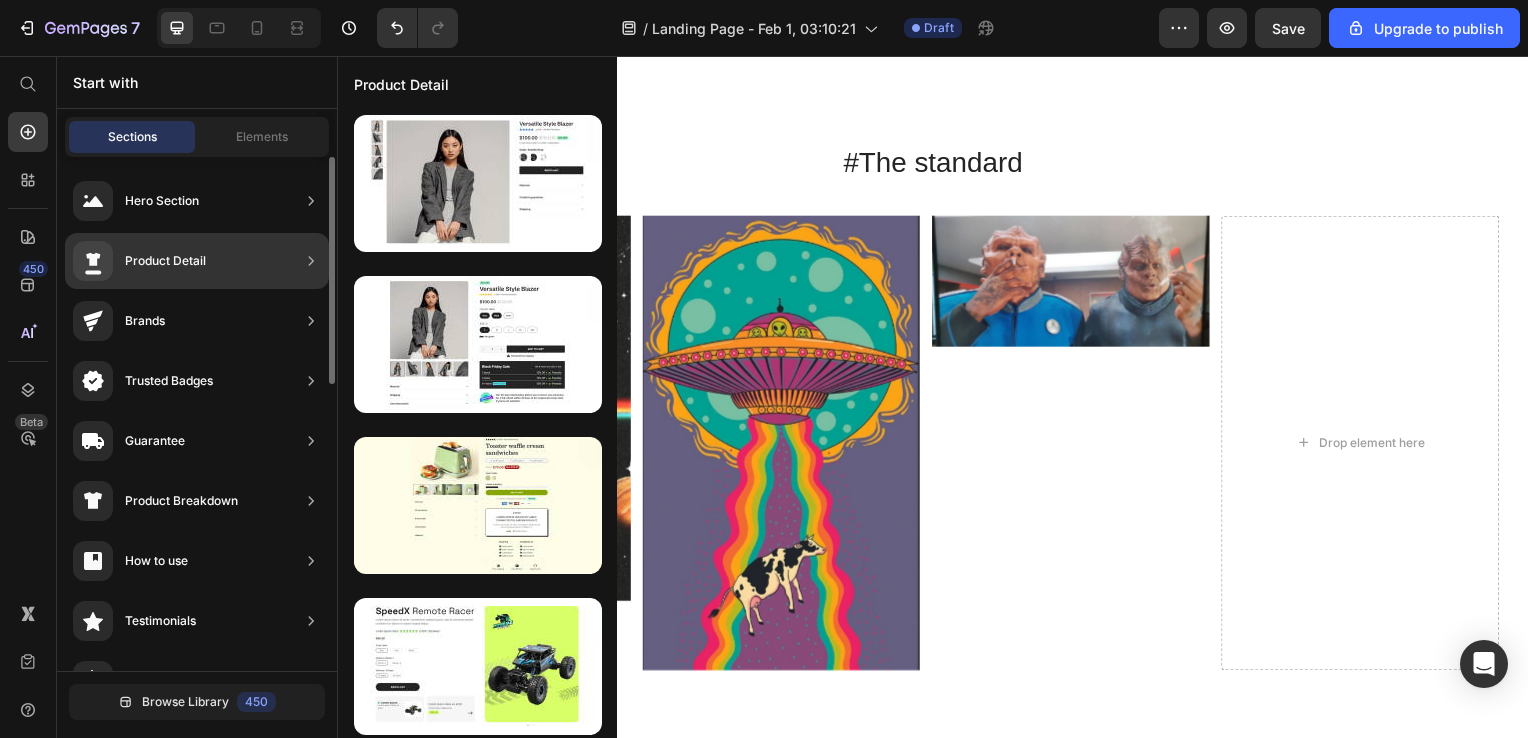 click on "Product Detail" 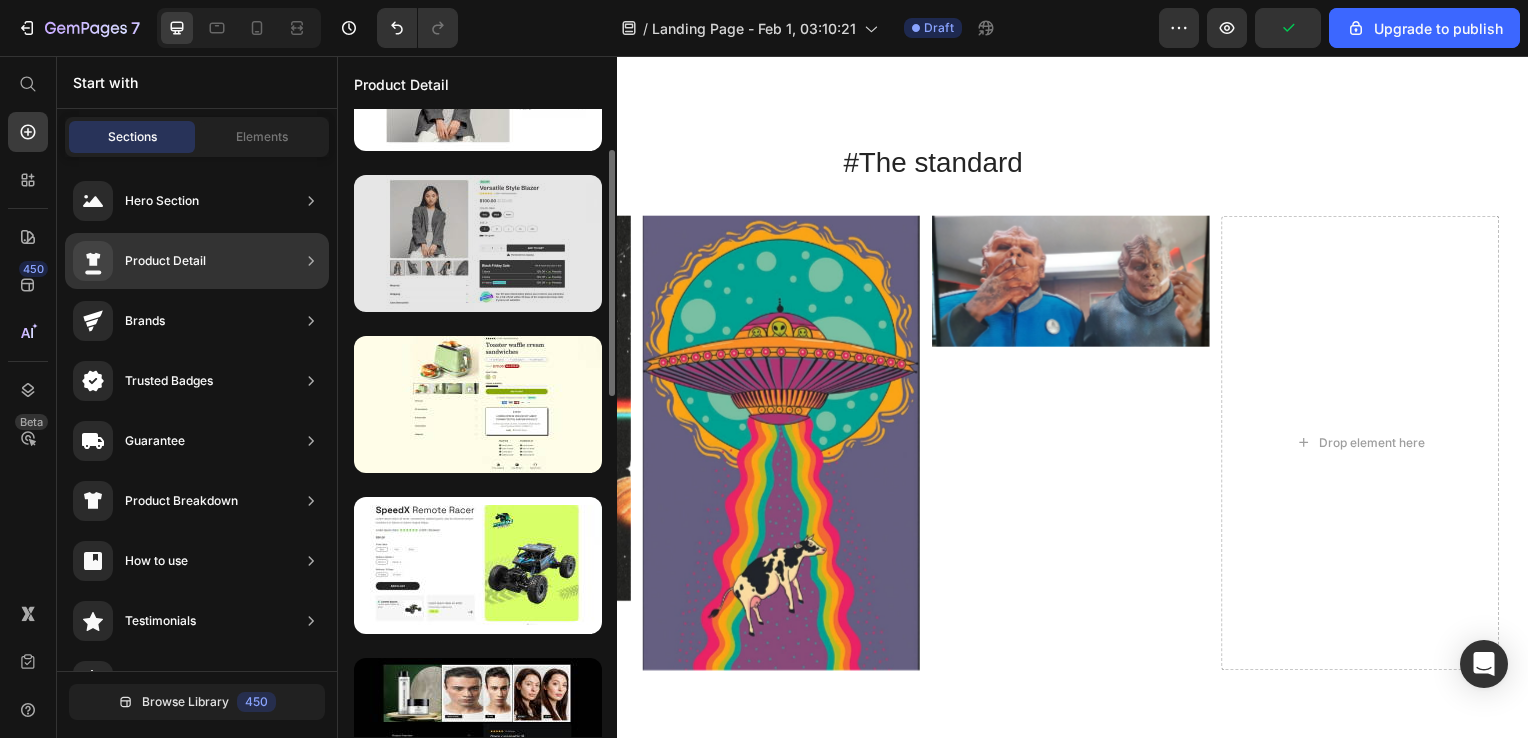 scroll, scrollTop: 102, scrollLeft: 0, axis: vertical 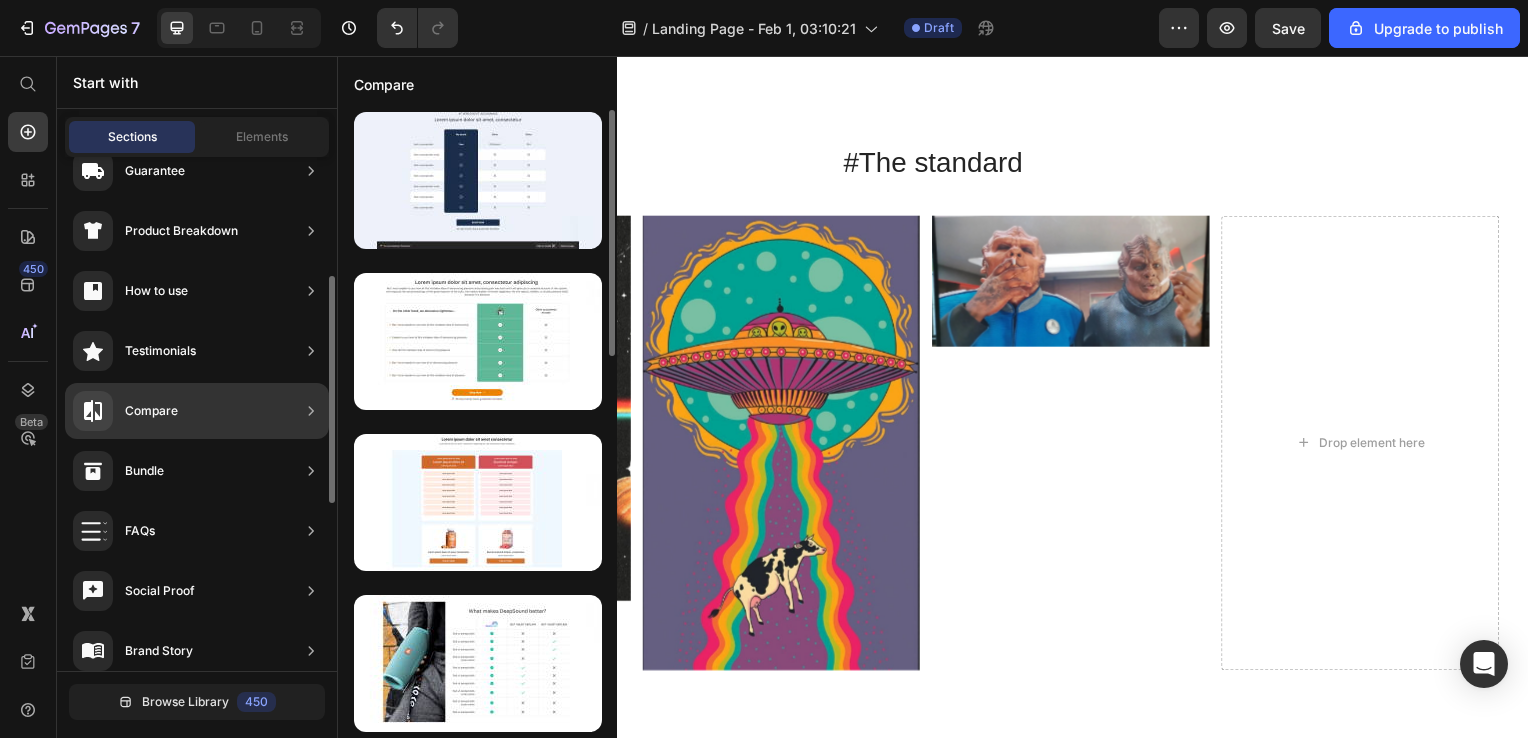 click on "Compare" at bounding box center (125, 411) 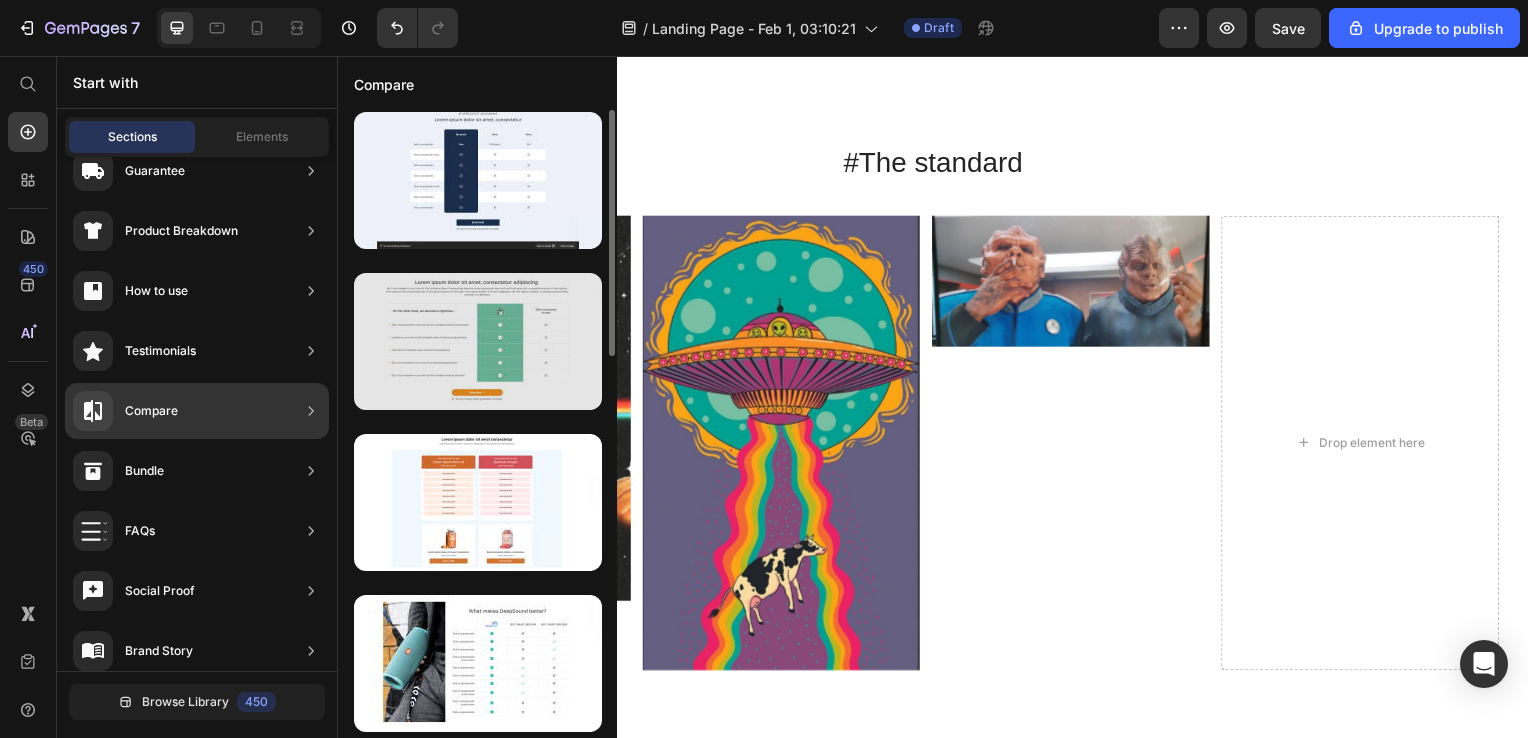 click at bounding box center (478, 341) 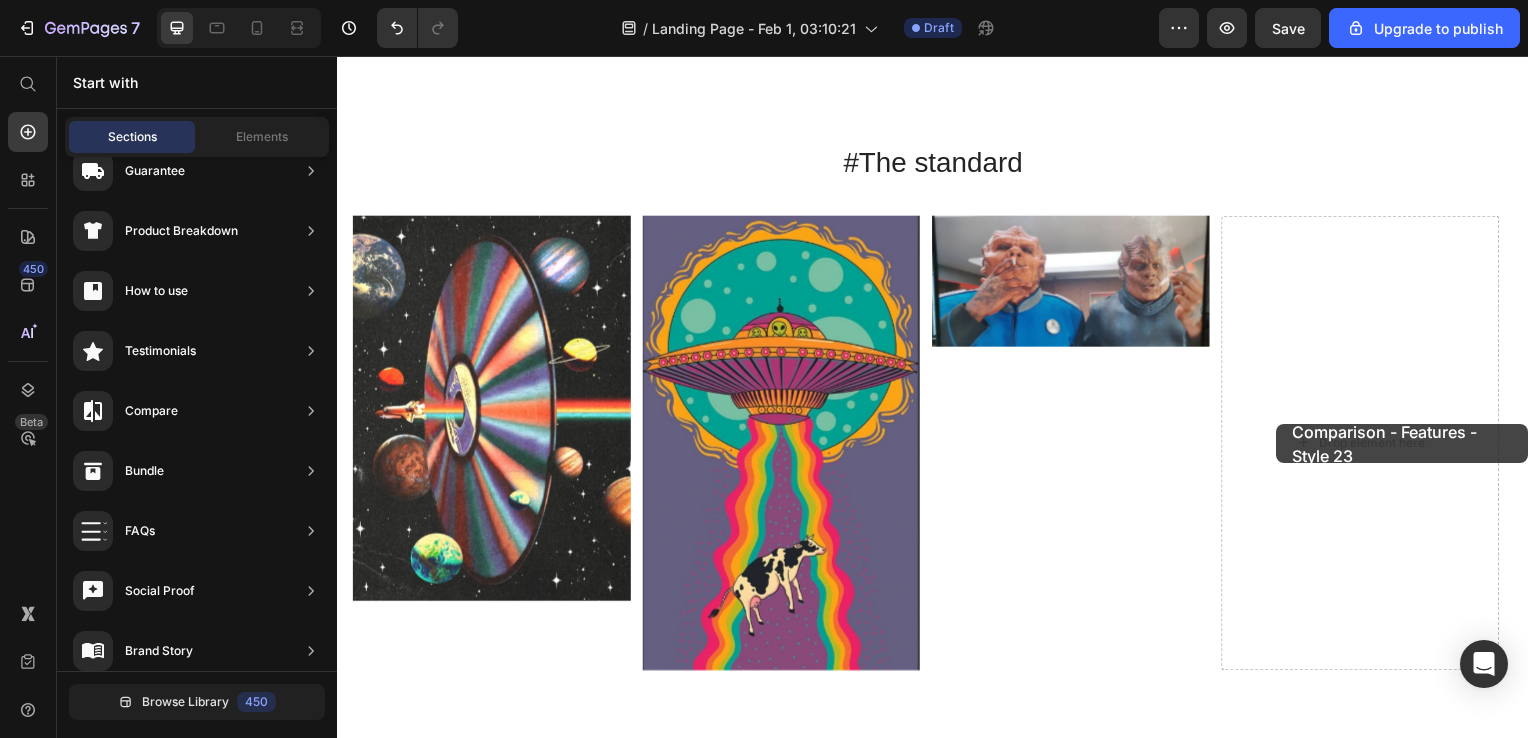 drag, startPoint x: 809, startPoint y: 406, endPoint x: 1327, endPoint y: 447, distance: 519.62006 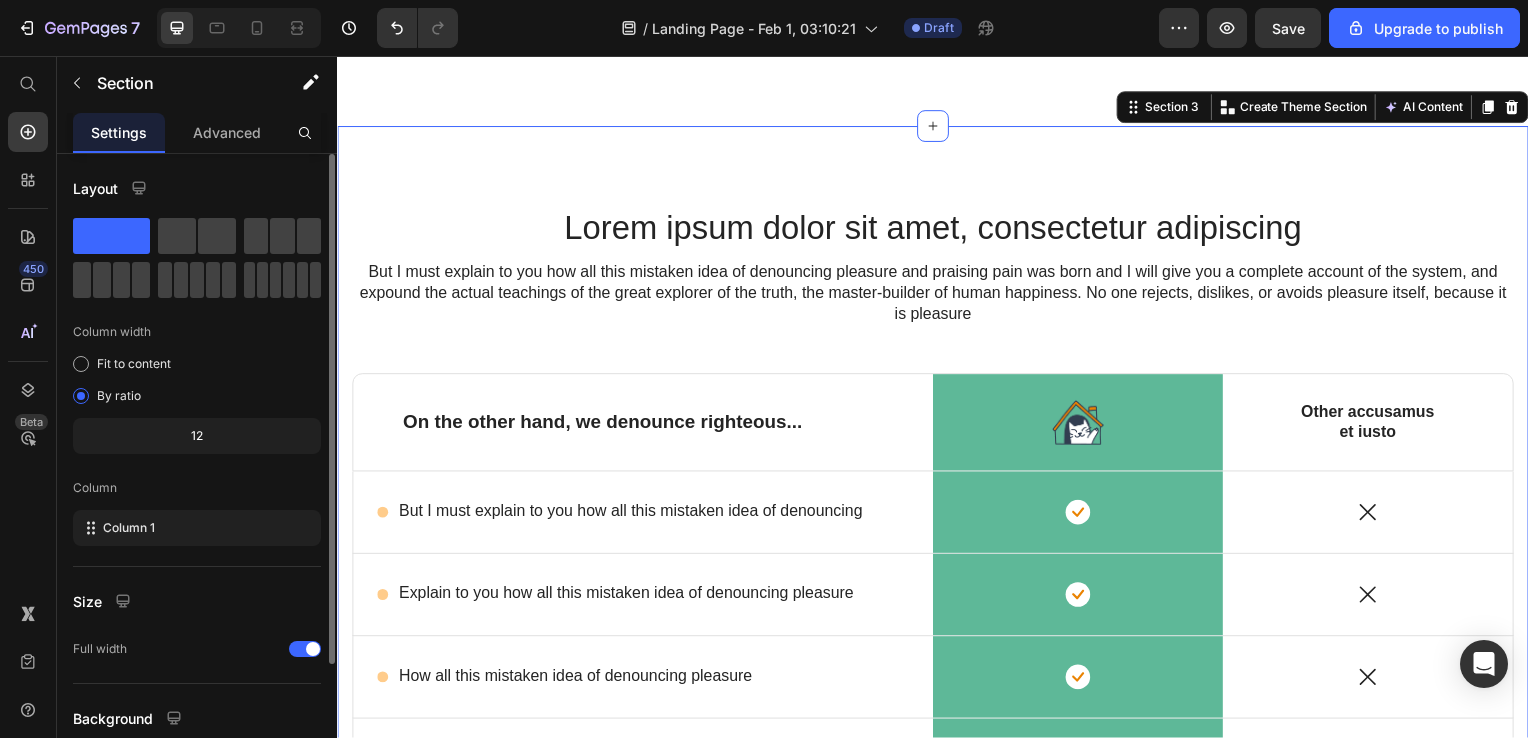 scroll, scrollTop: 1436, scrollLeft: 0, axis: vertical 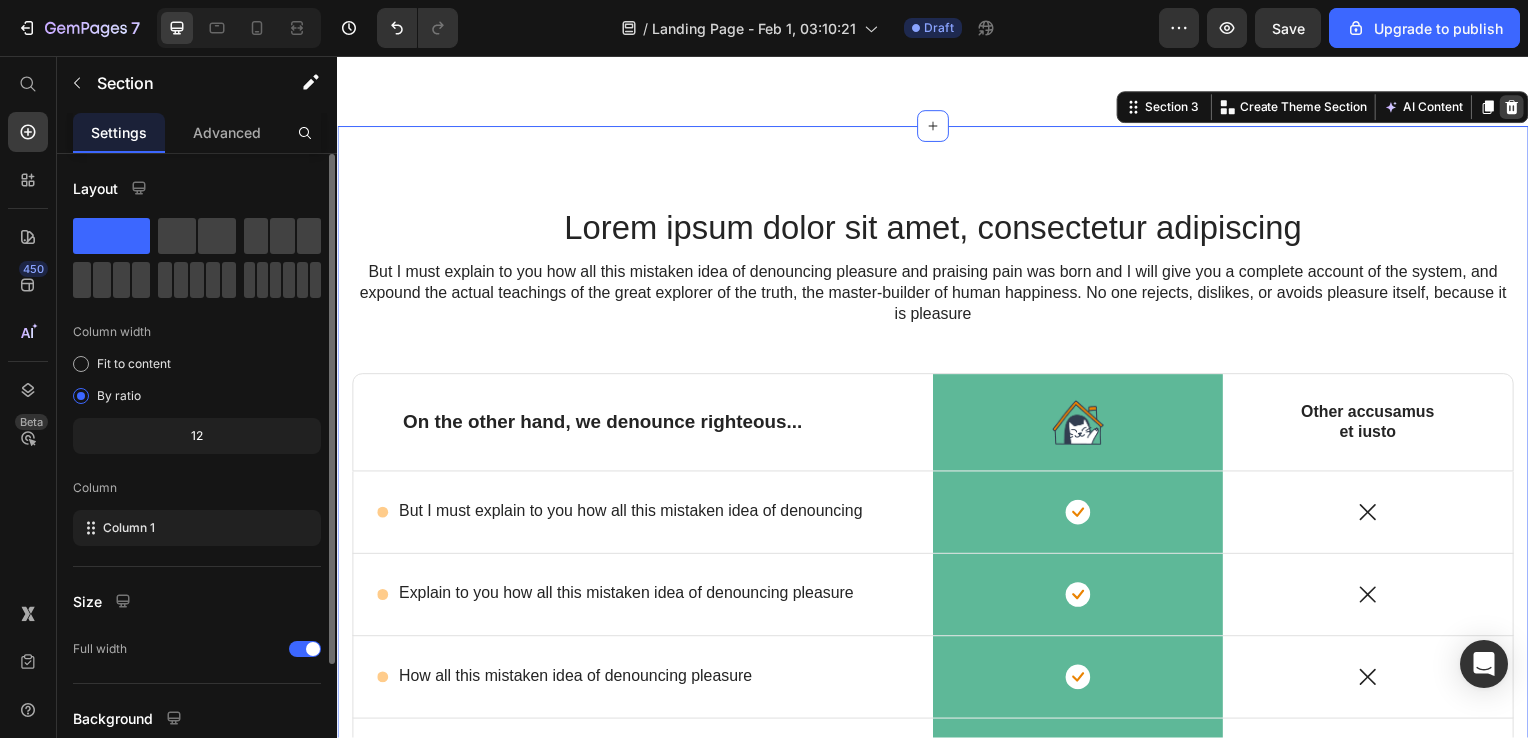 click 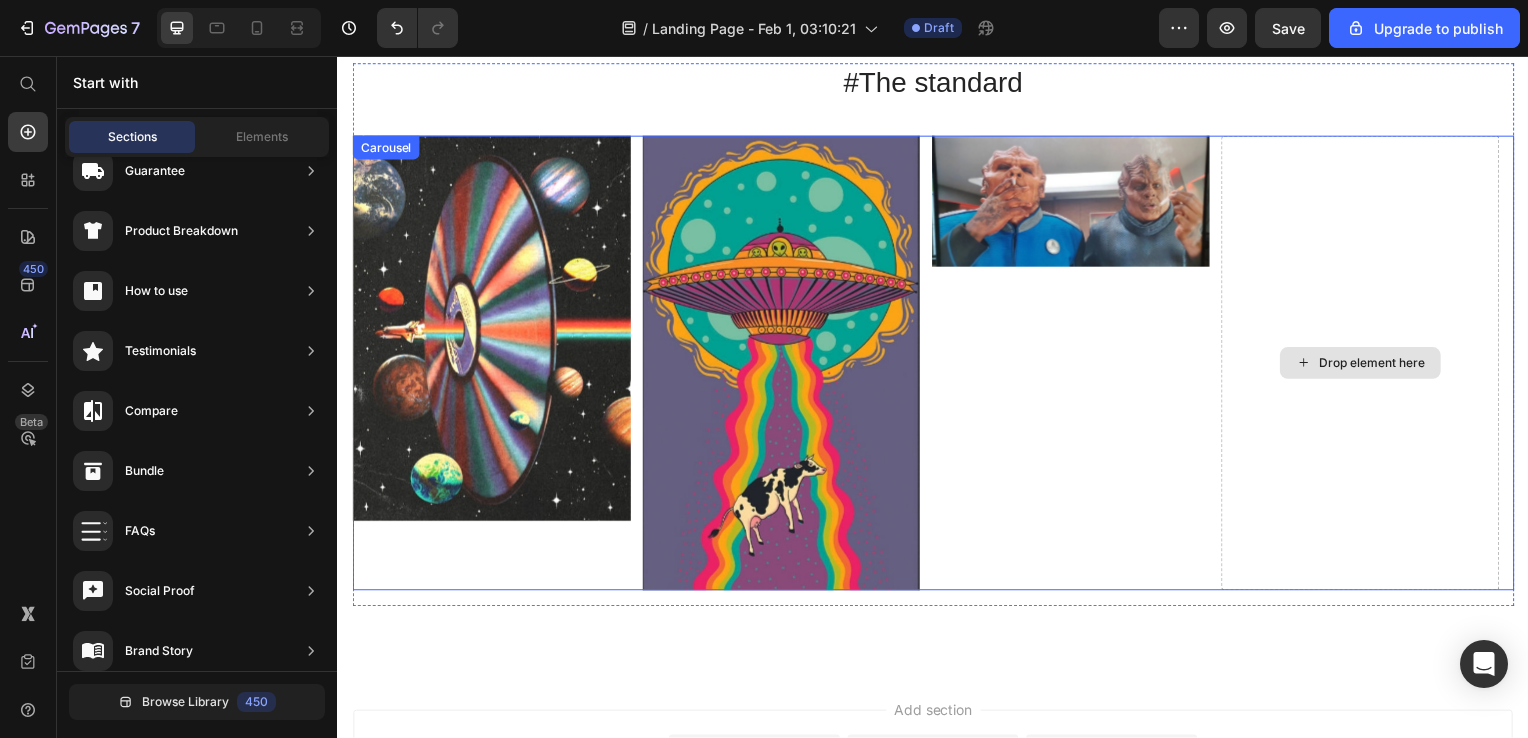 scroll, scrollTop: 893, scrollLeft: 0, axis: vertical 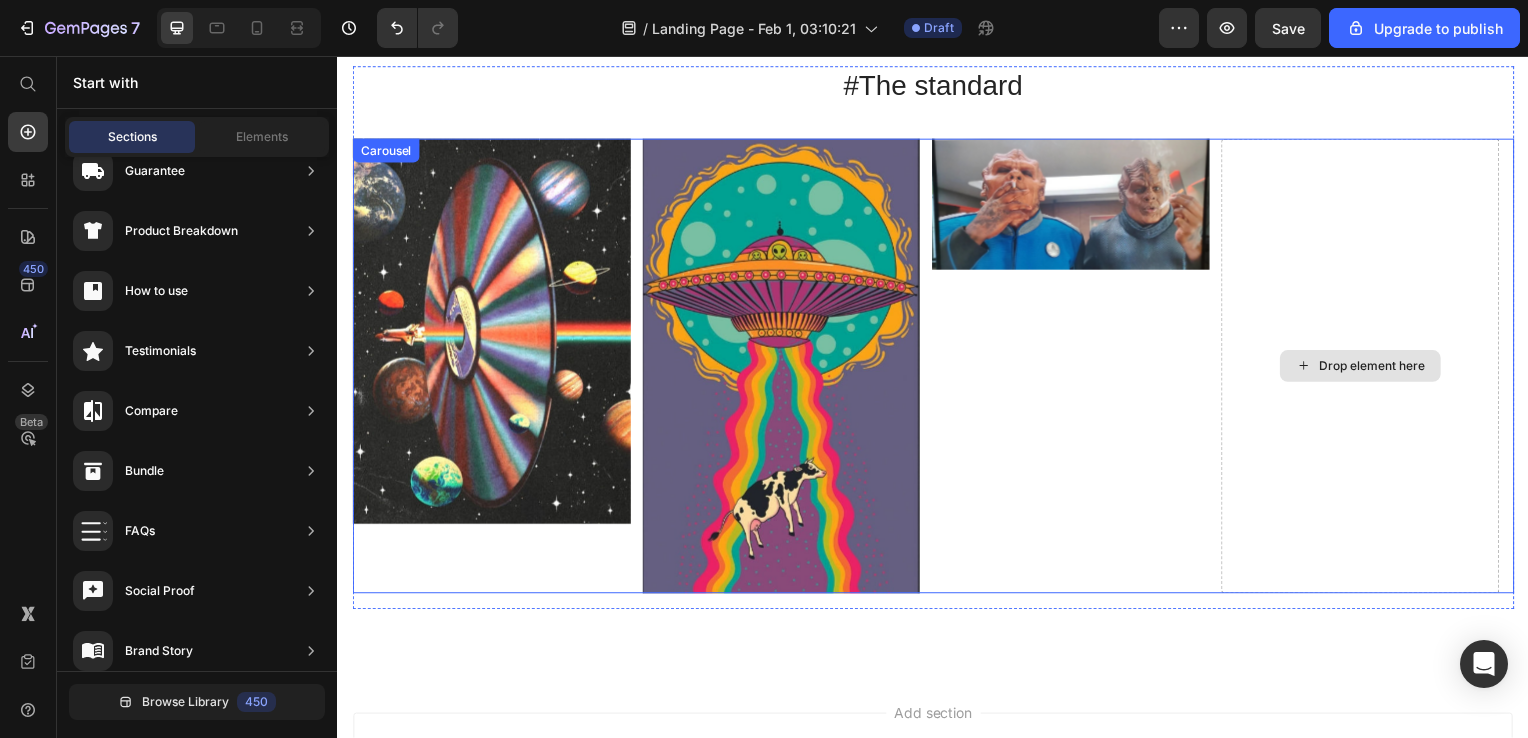 click 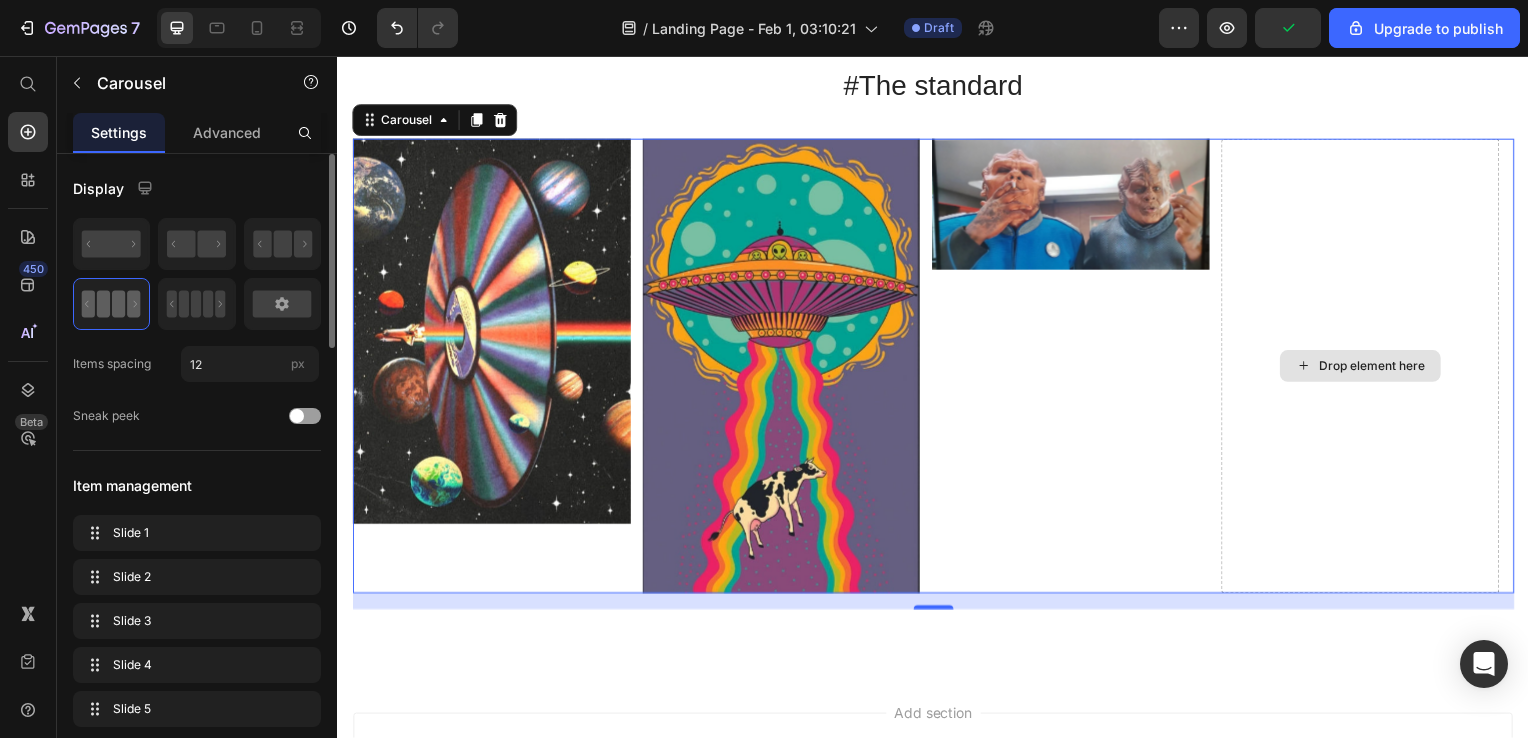 click on "Drop element here" at bounding box center (1367, 369) 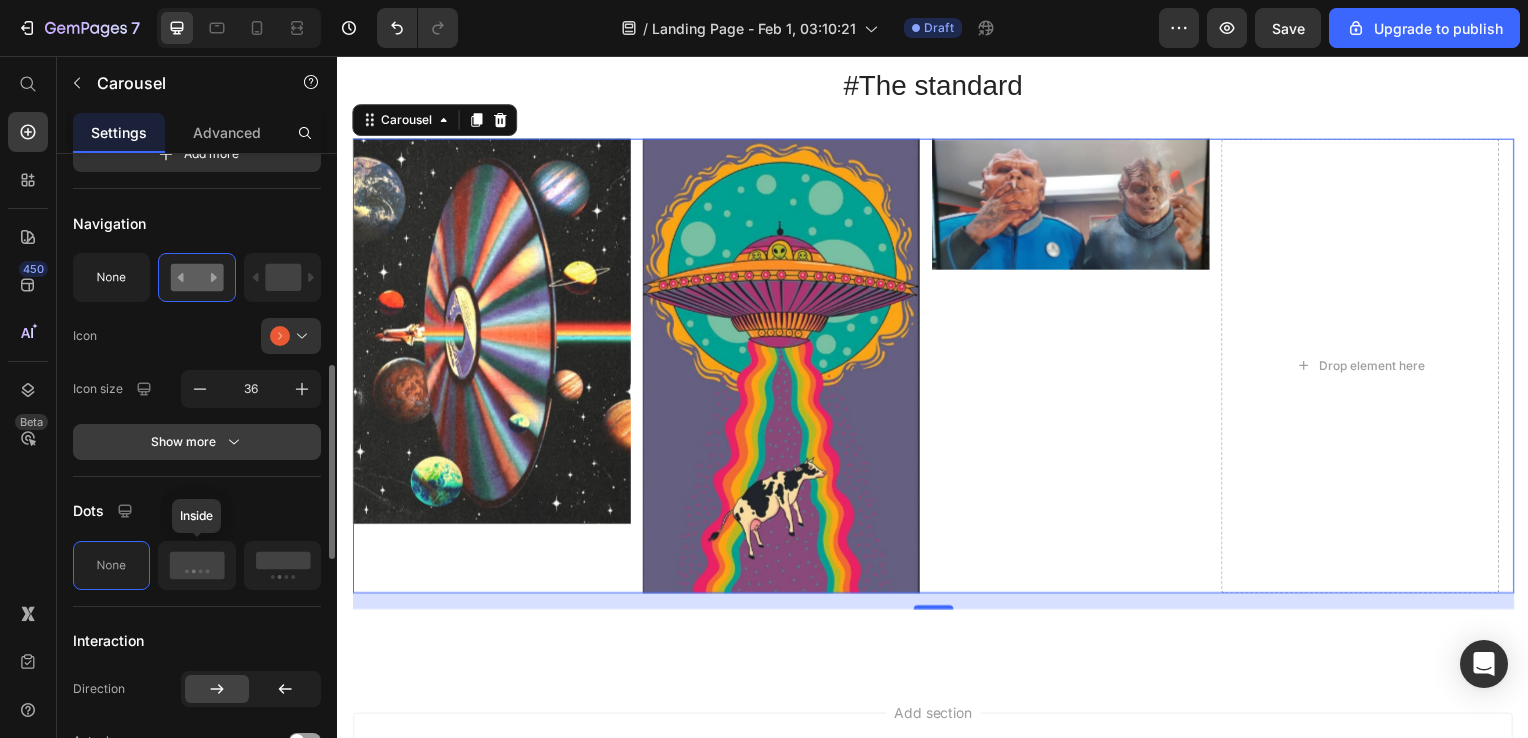 scroll, scrollTop: 632, scrollLeft: 0, axis: vertical 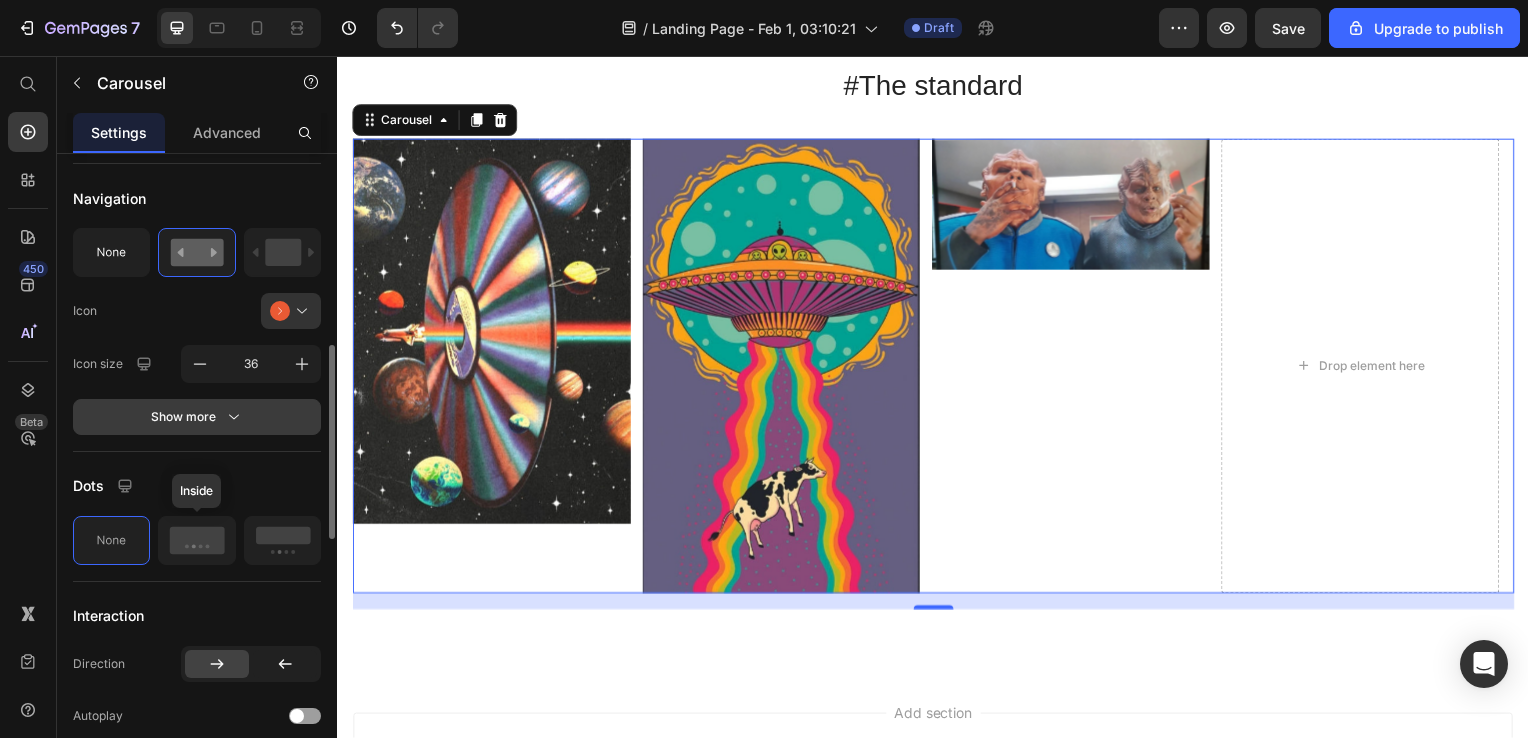 click 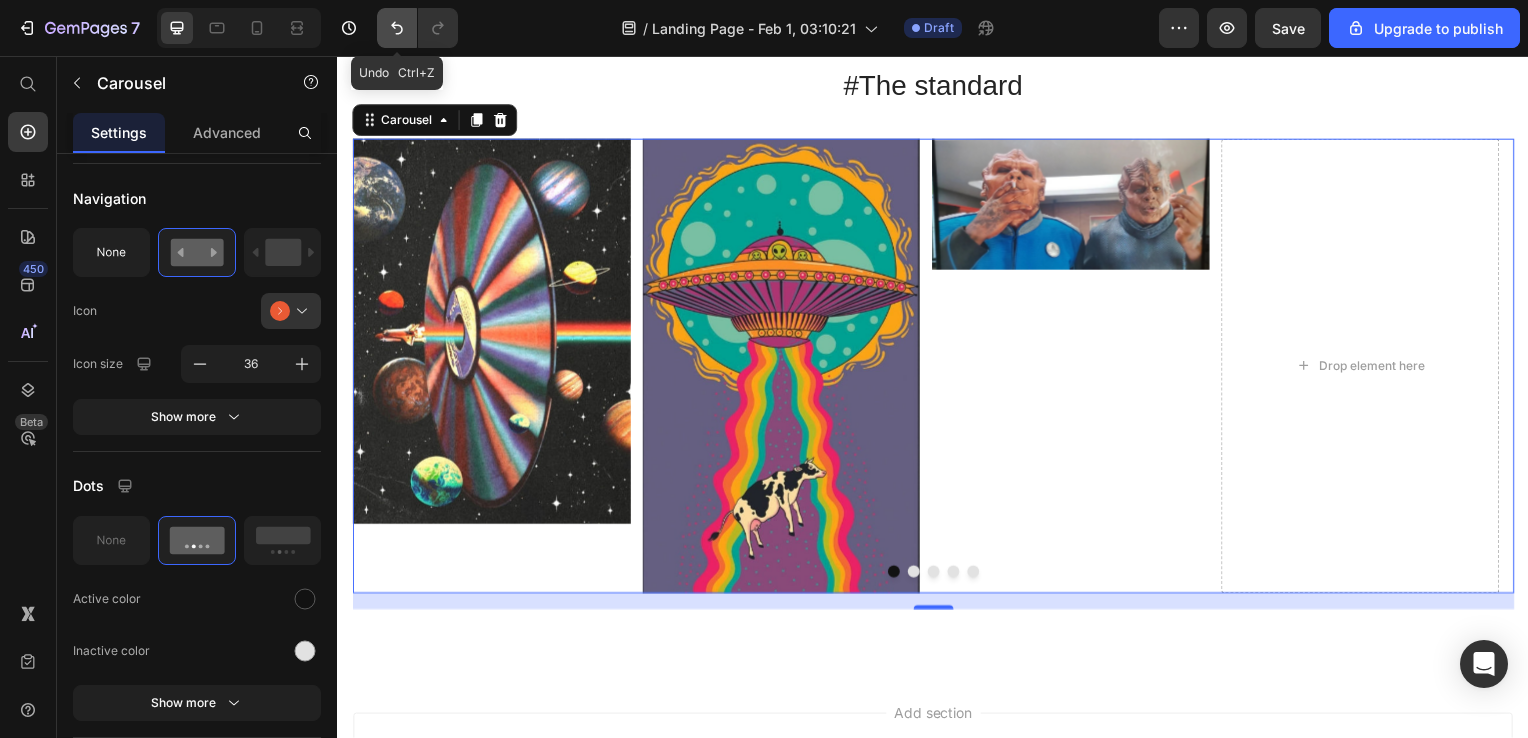 click 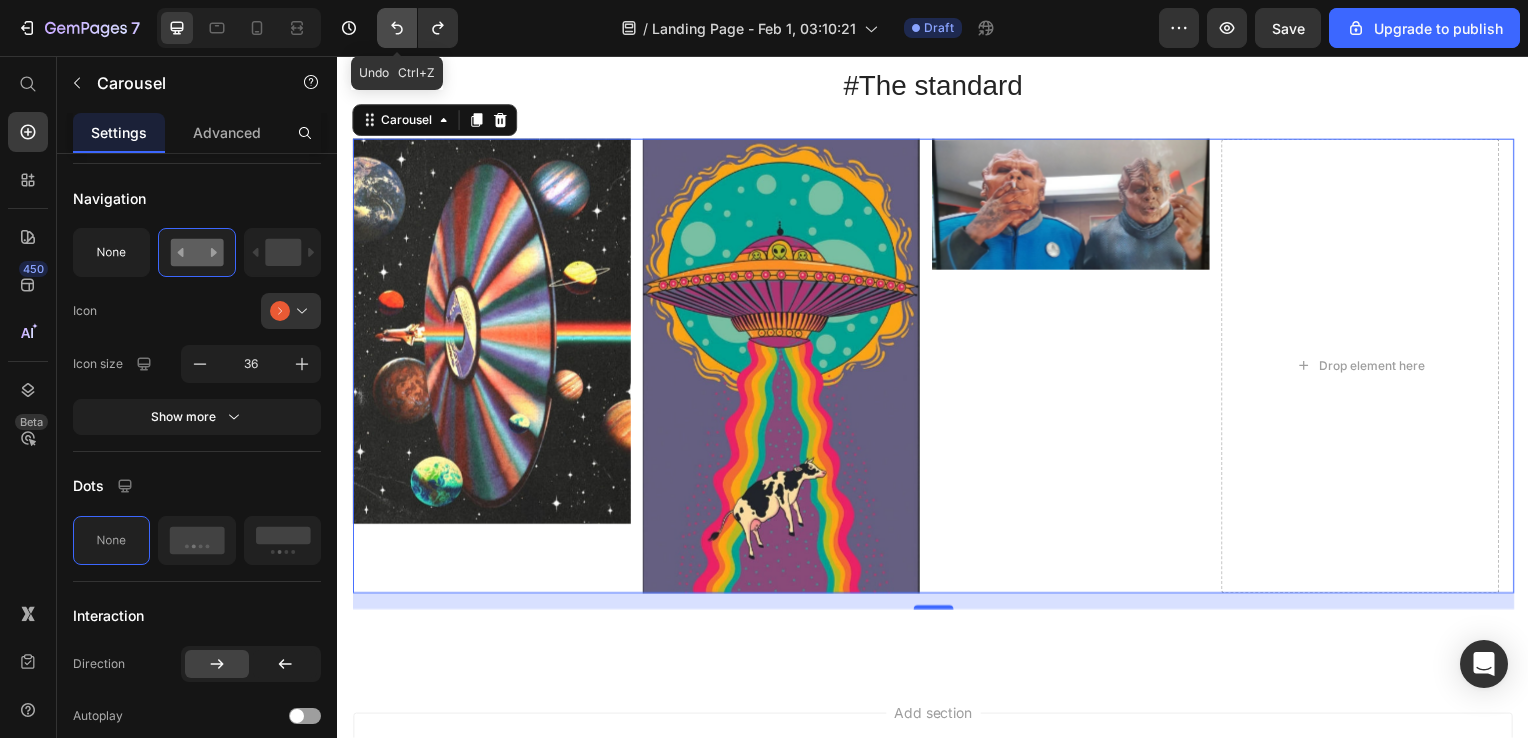 click 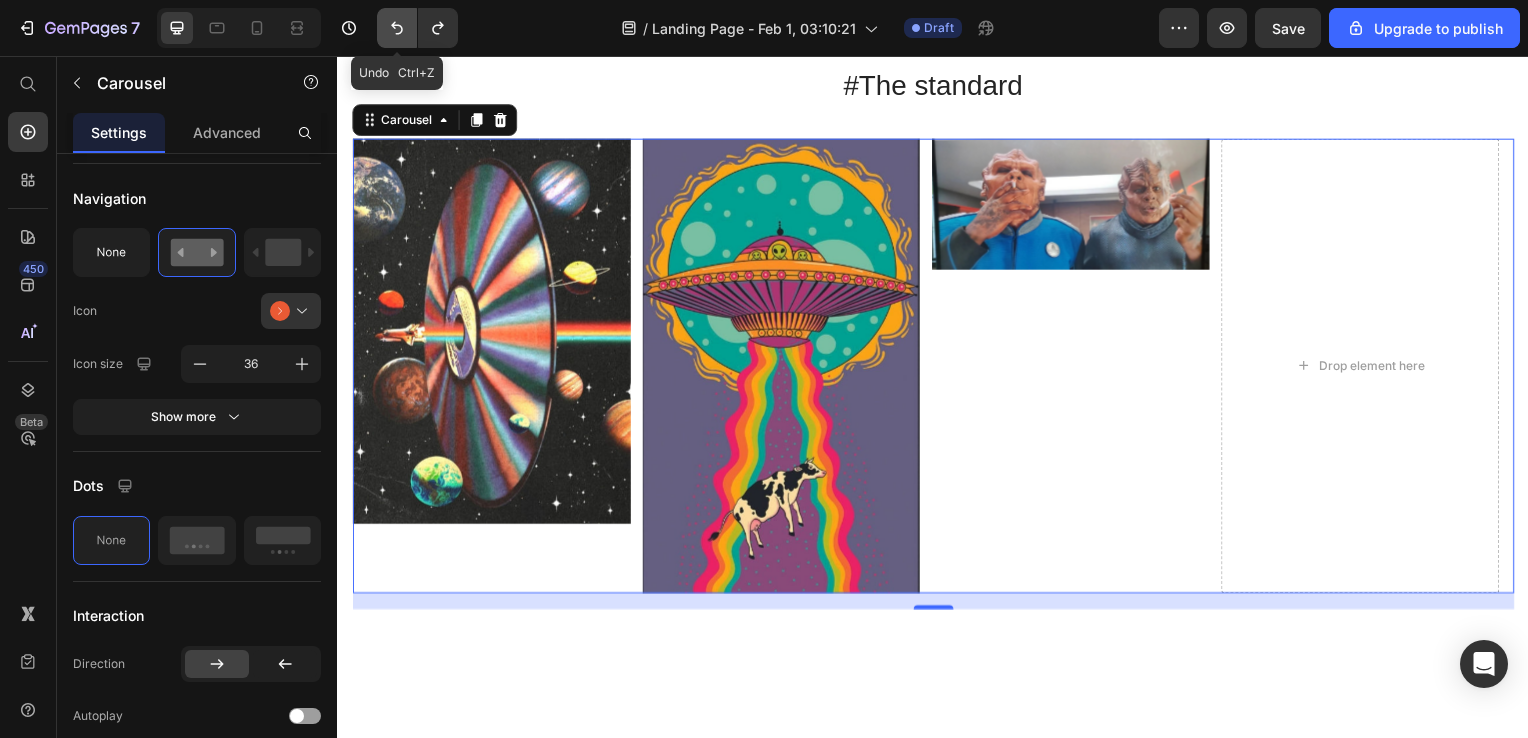 click 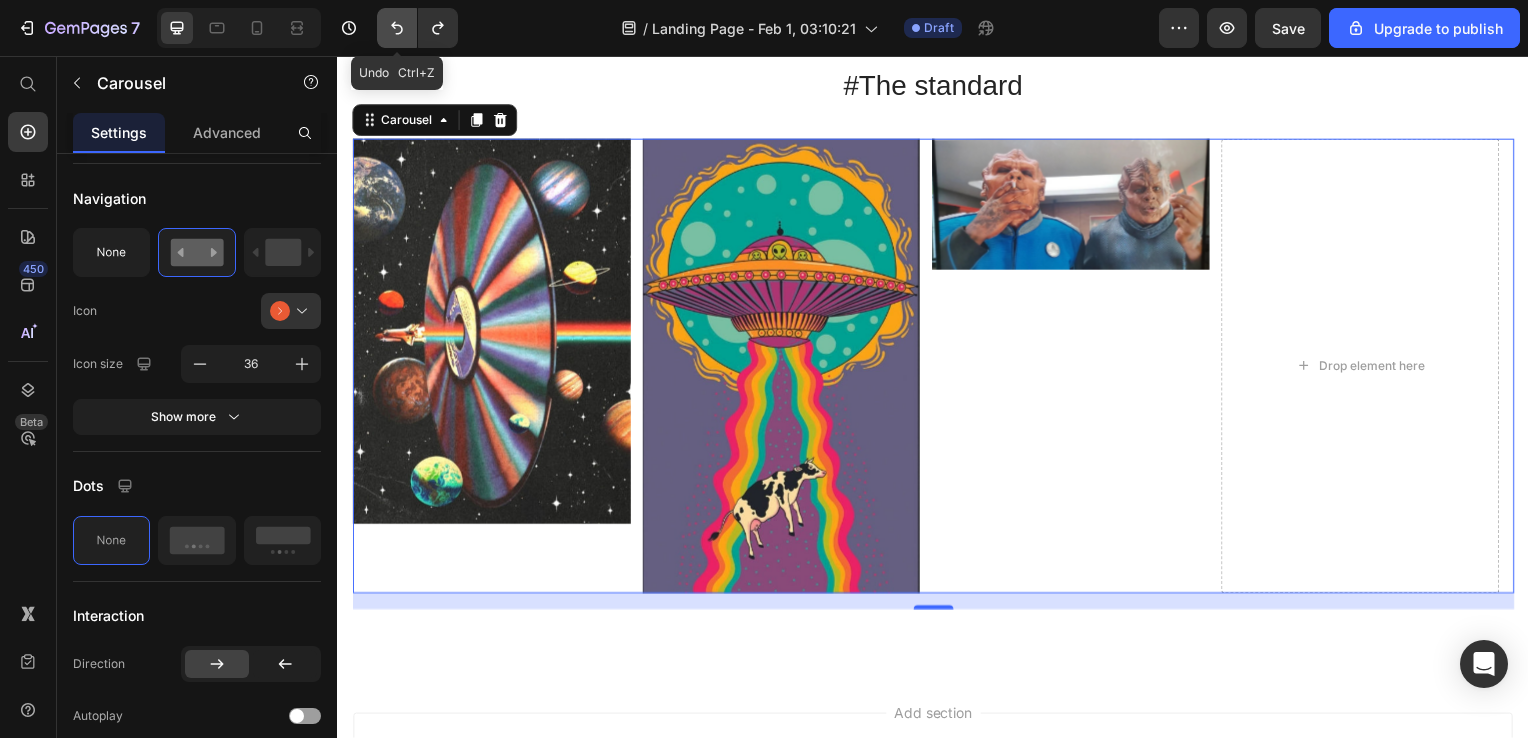 click 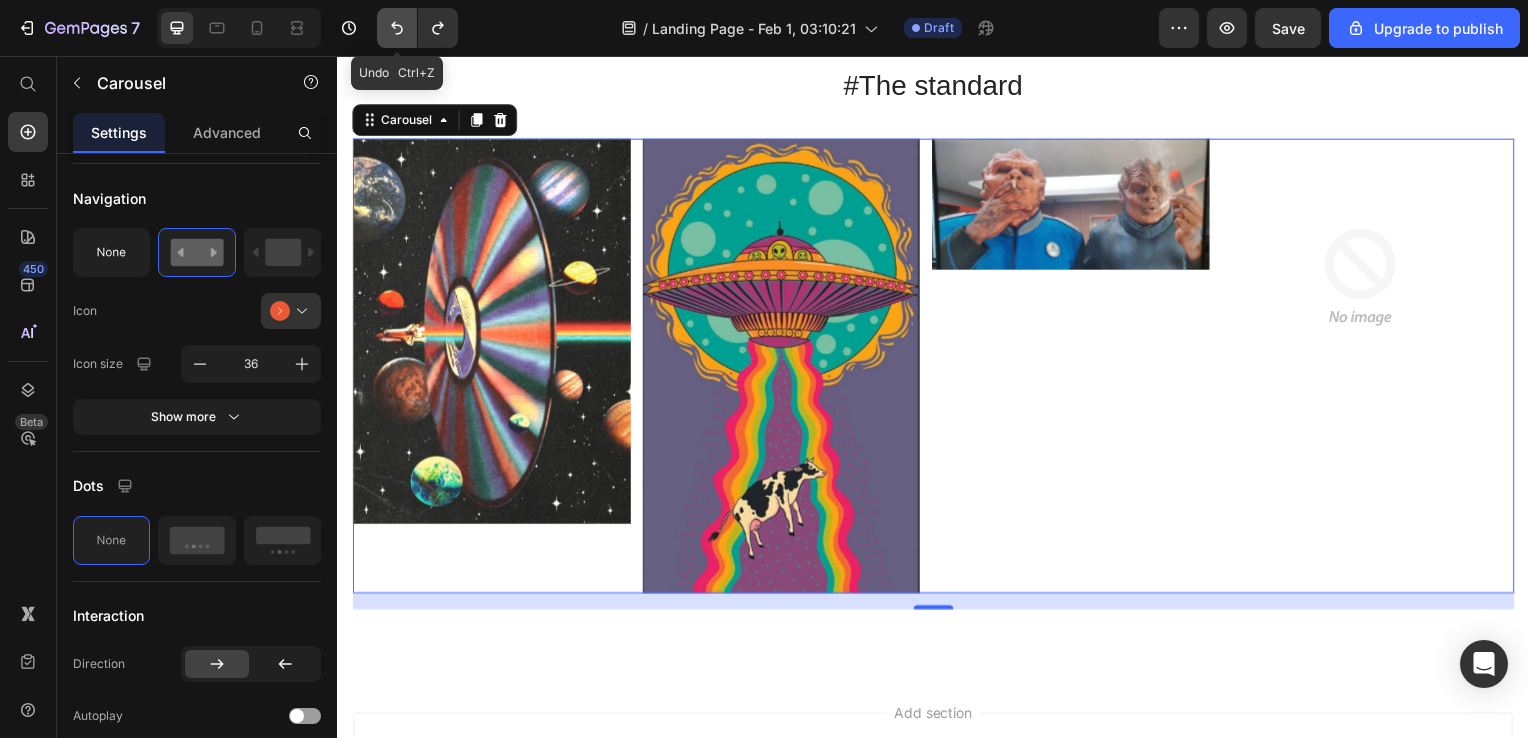 click 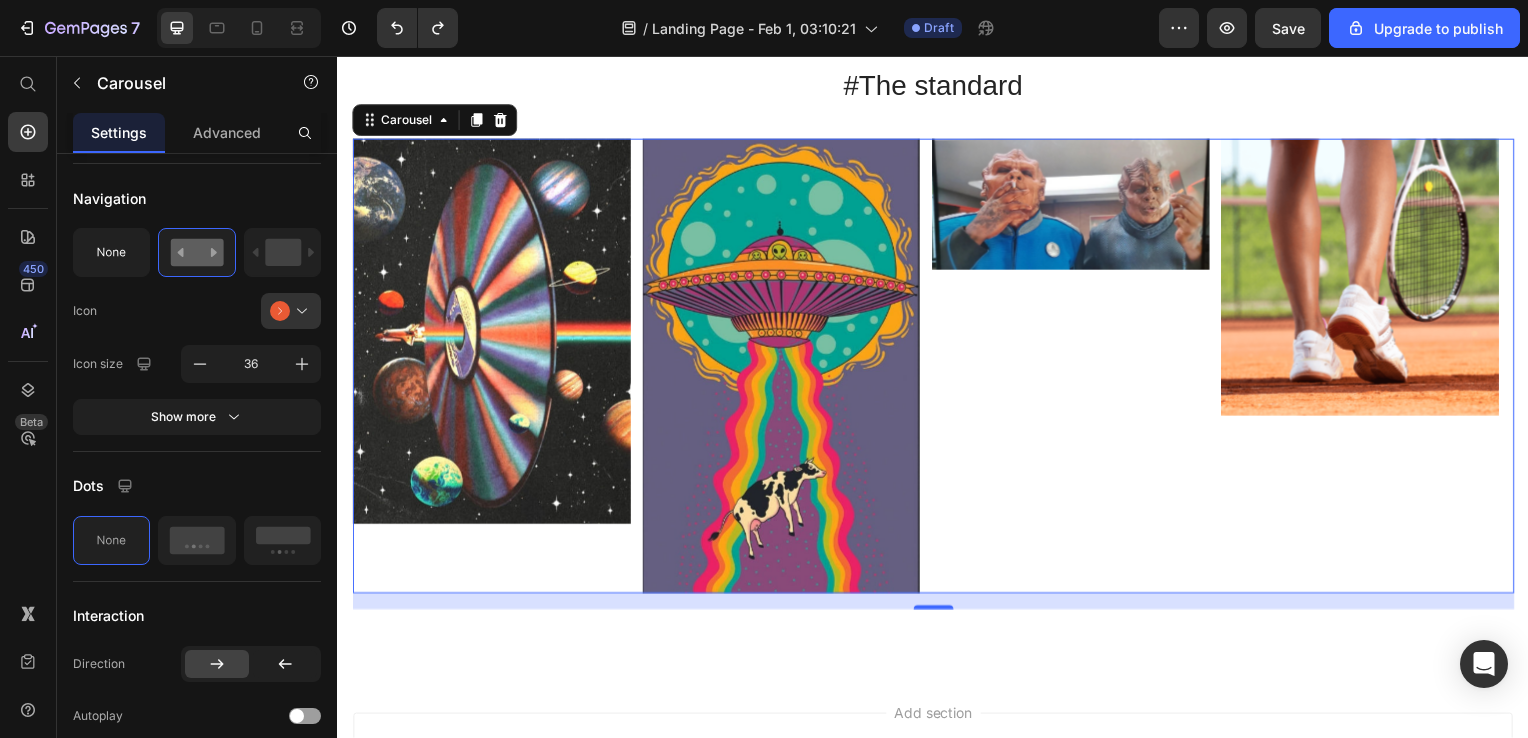 click at bounding box center [1367, 280] 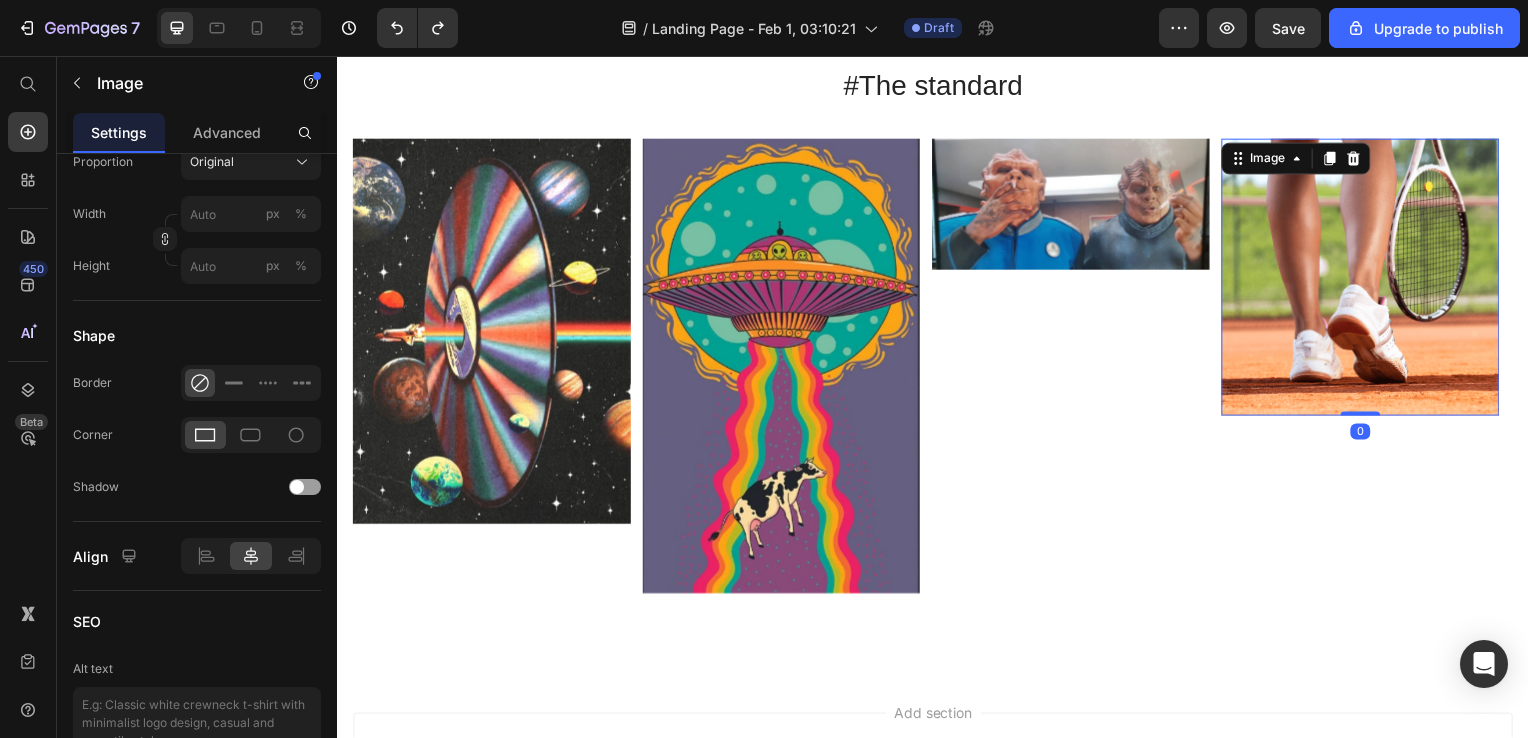 scroll, scrollTop: 0, scrollLeft: 0, axis: both 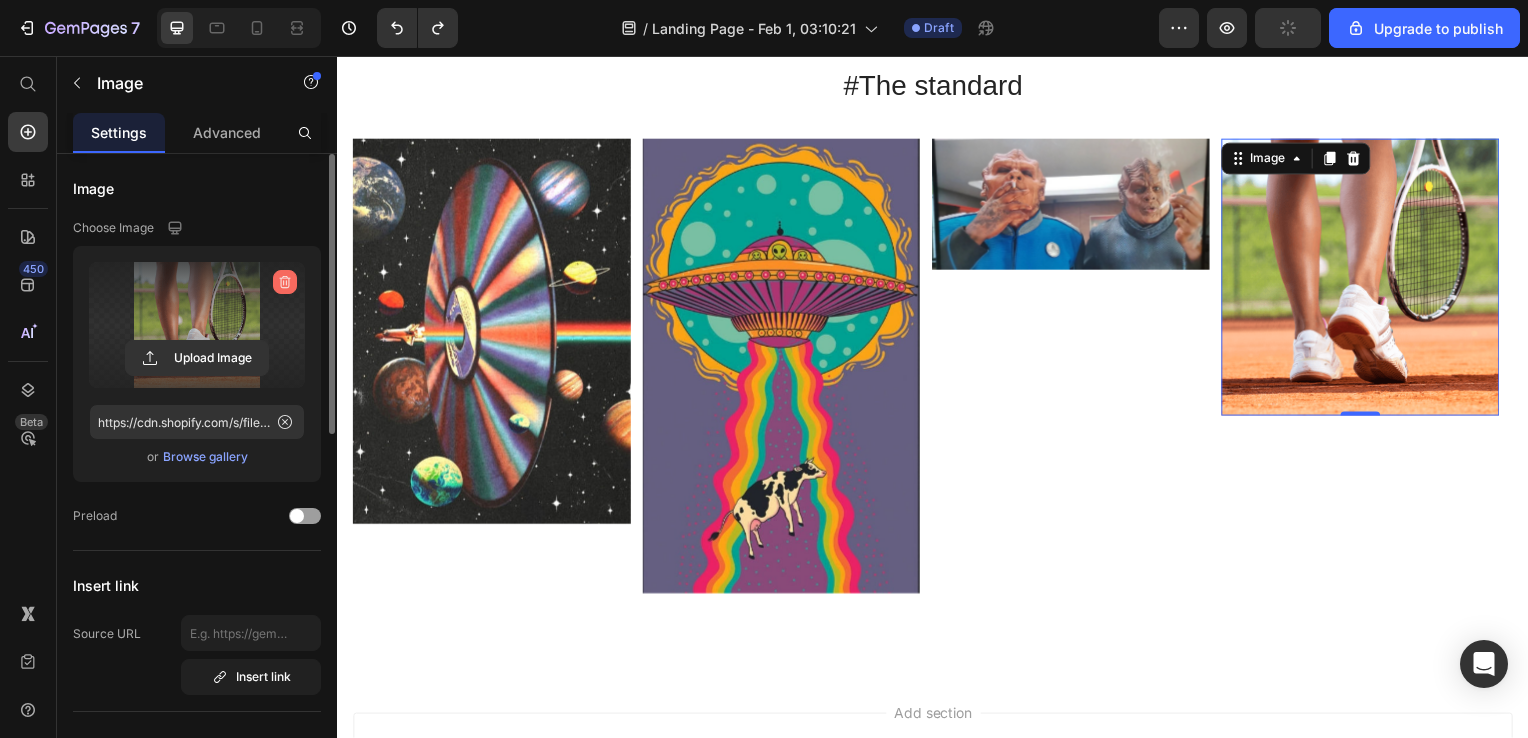 click 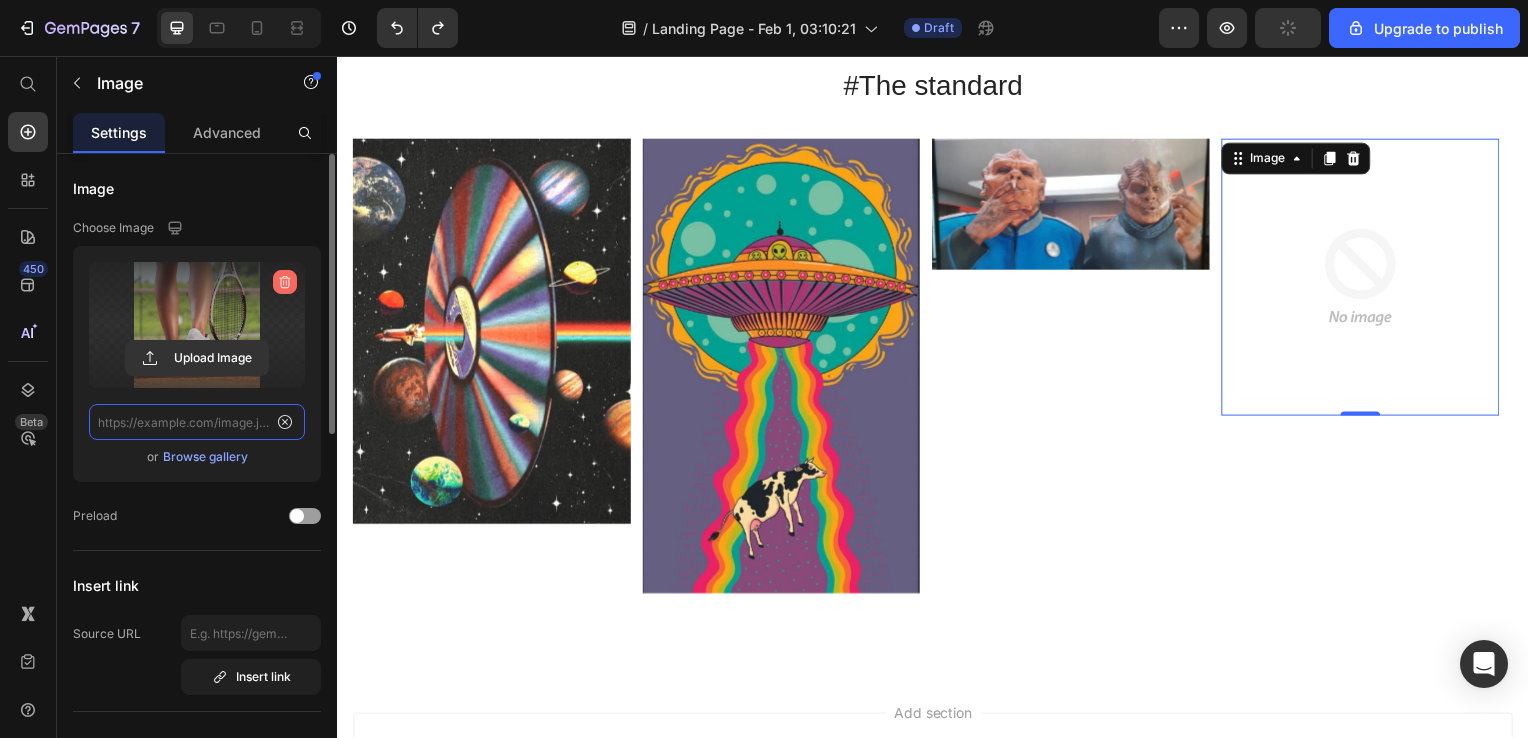 scroll, scrollTop: 0, scrollLeft: 0, axis: both 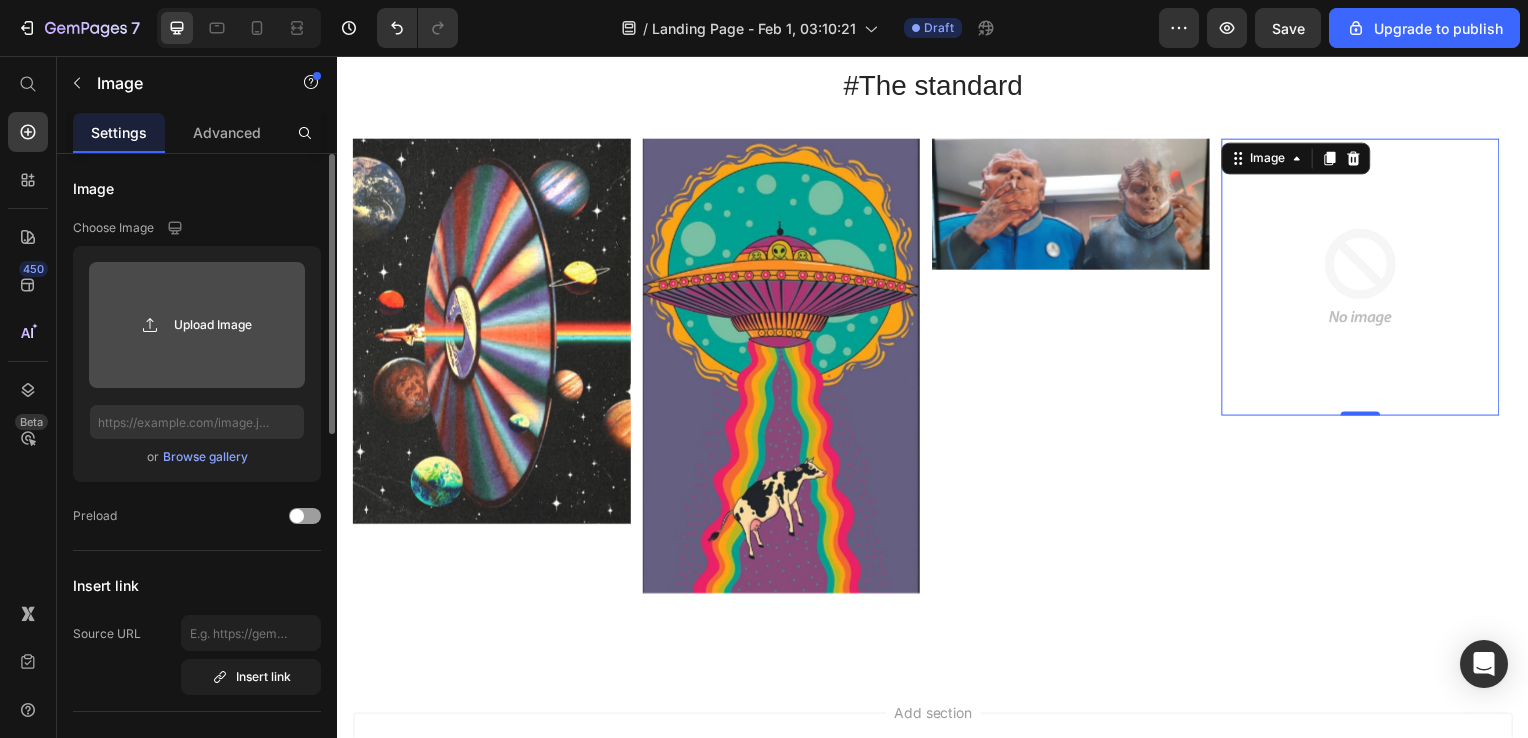 click 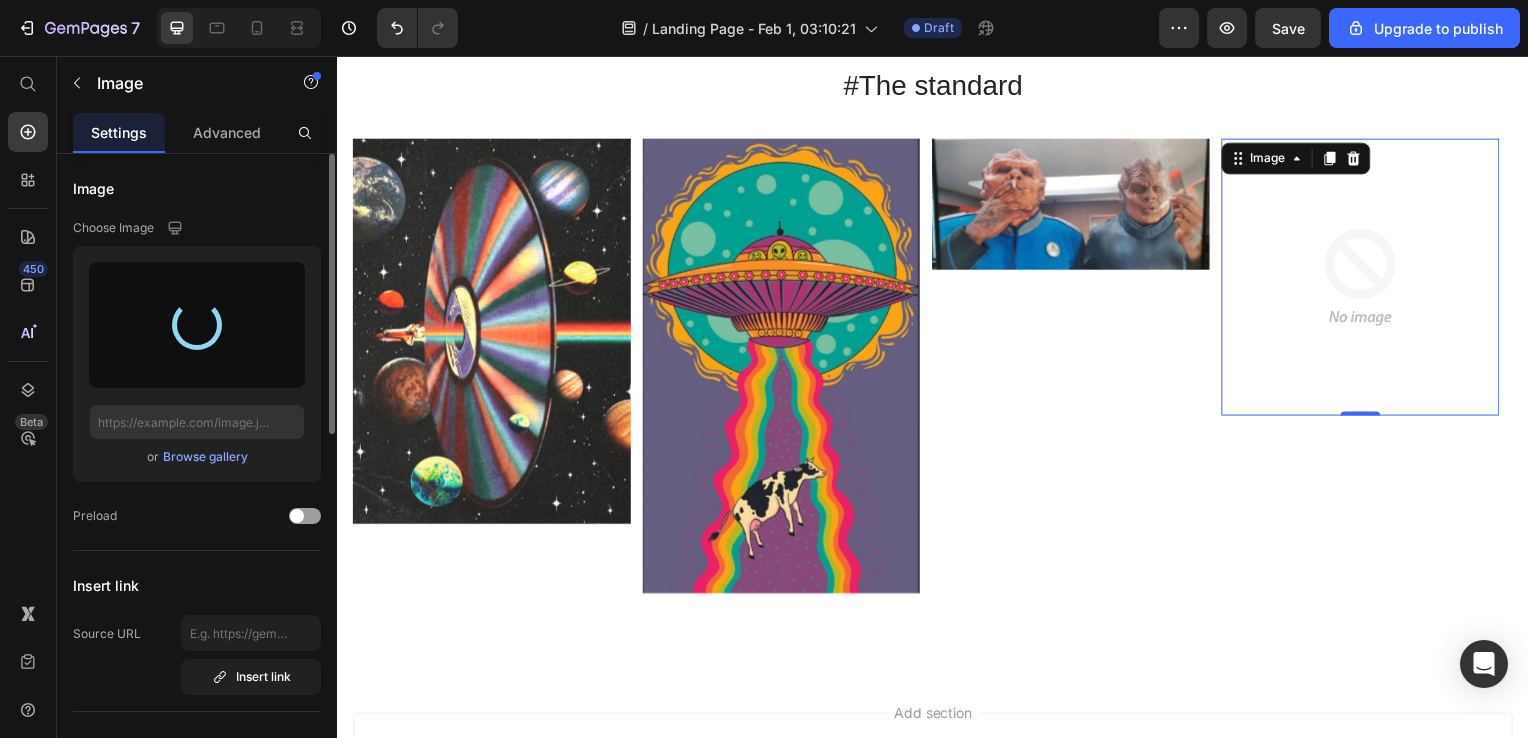 type on "https://cdn.shopify.com/s/files/1/0610/7063/9260/files/gempages_545240395517264928-977b77ff-80c5-4943-92f5-d4a3e58d2ef0.jpg" 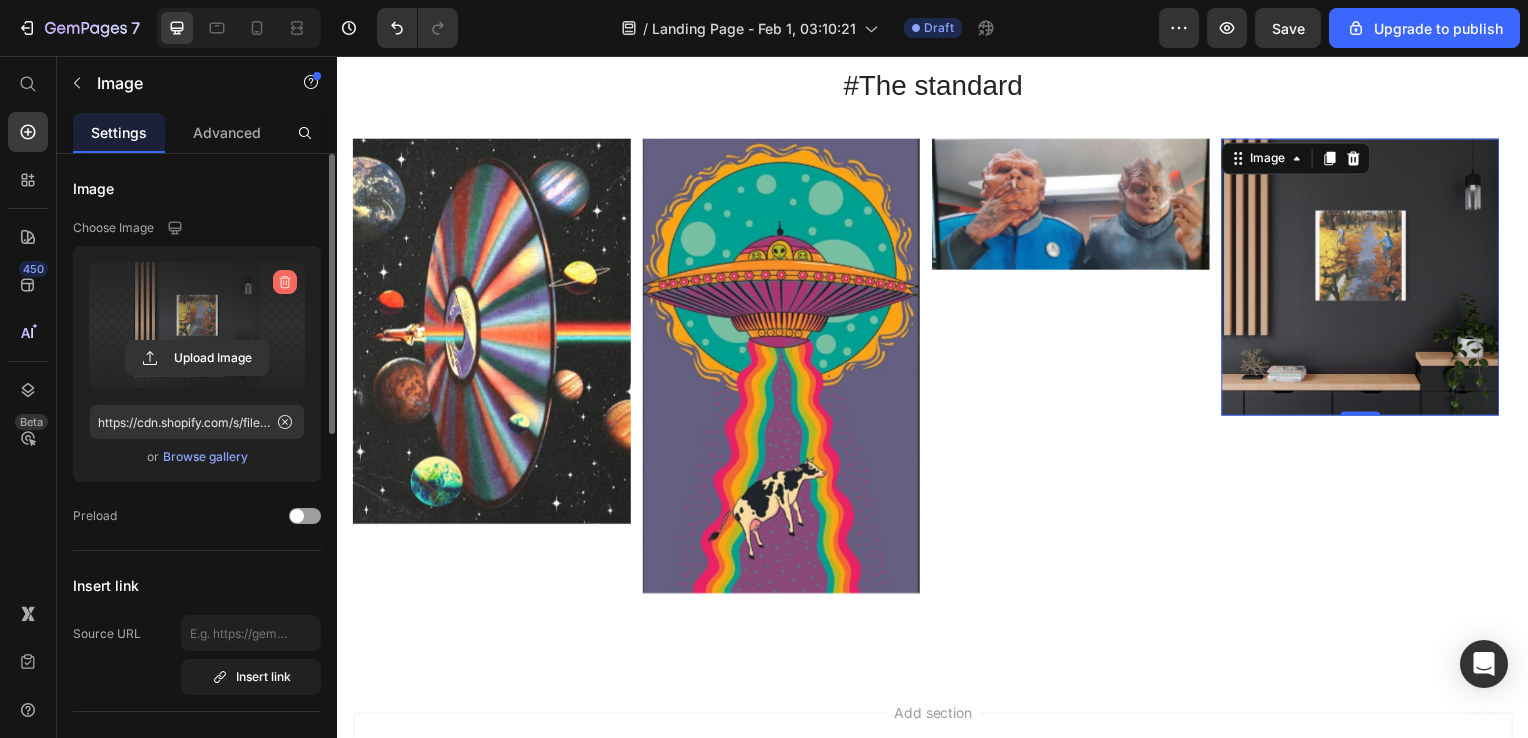 click at bounding box center [285, 282] 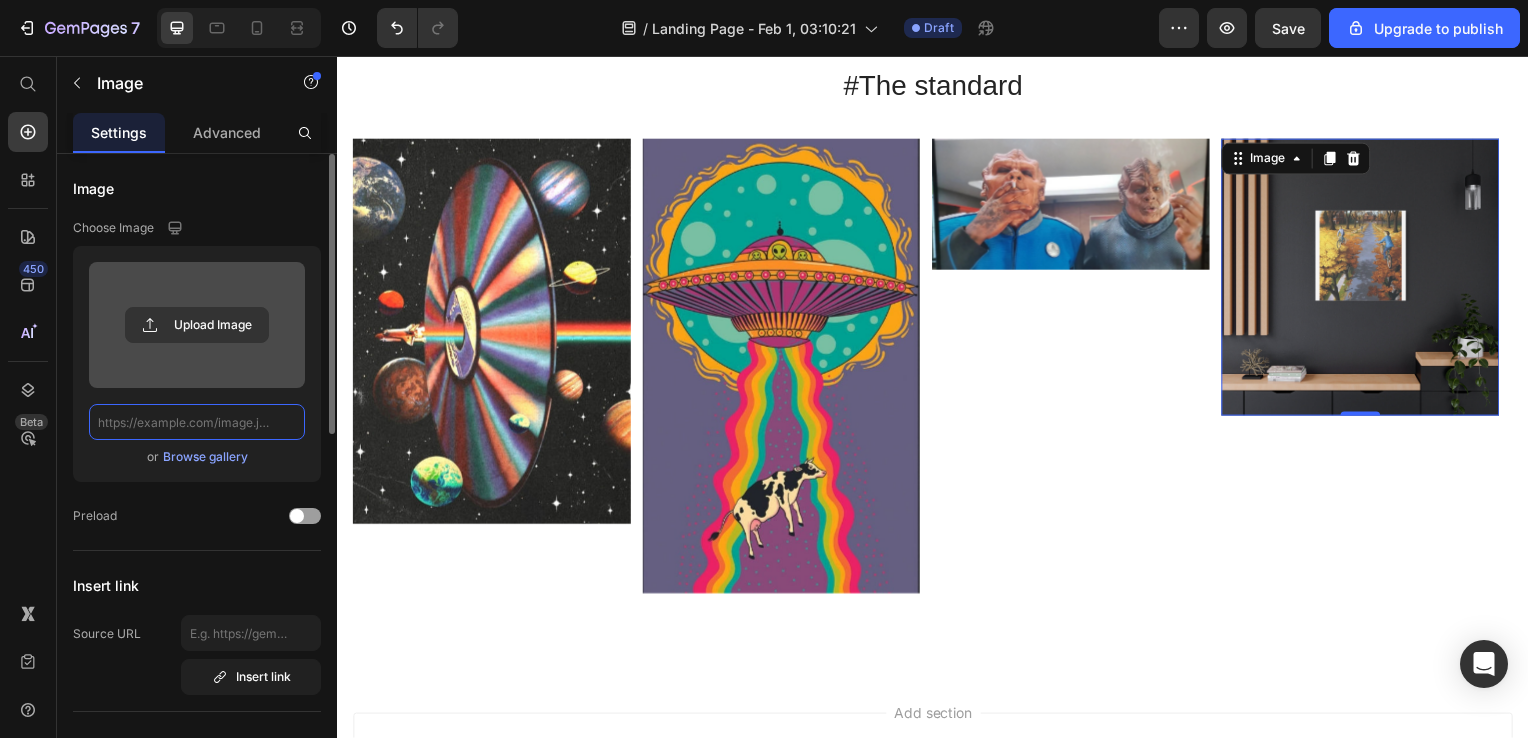 scroll, scrollTop: 0, scrollLeft: 0, axis: both 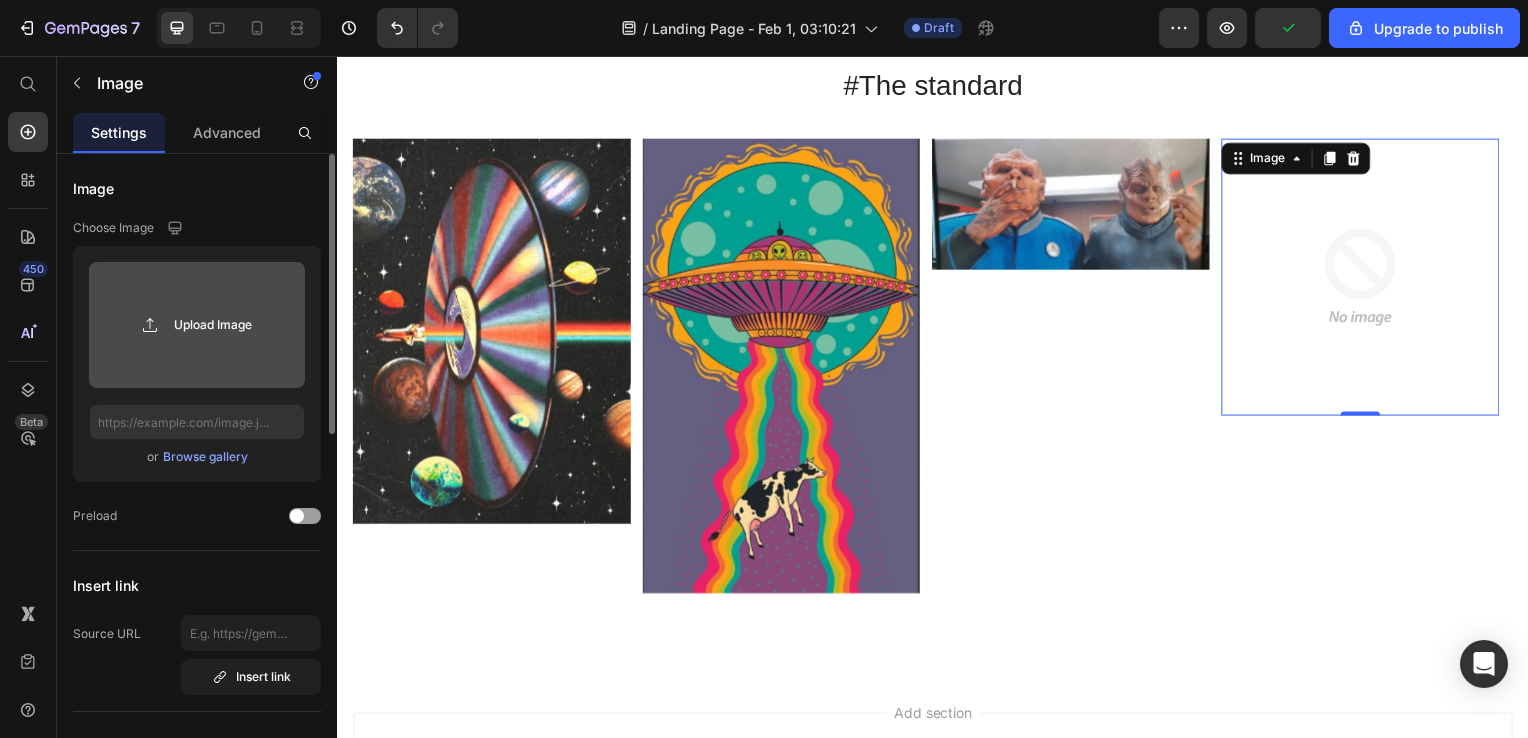 click 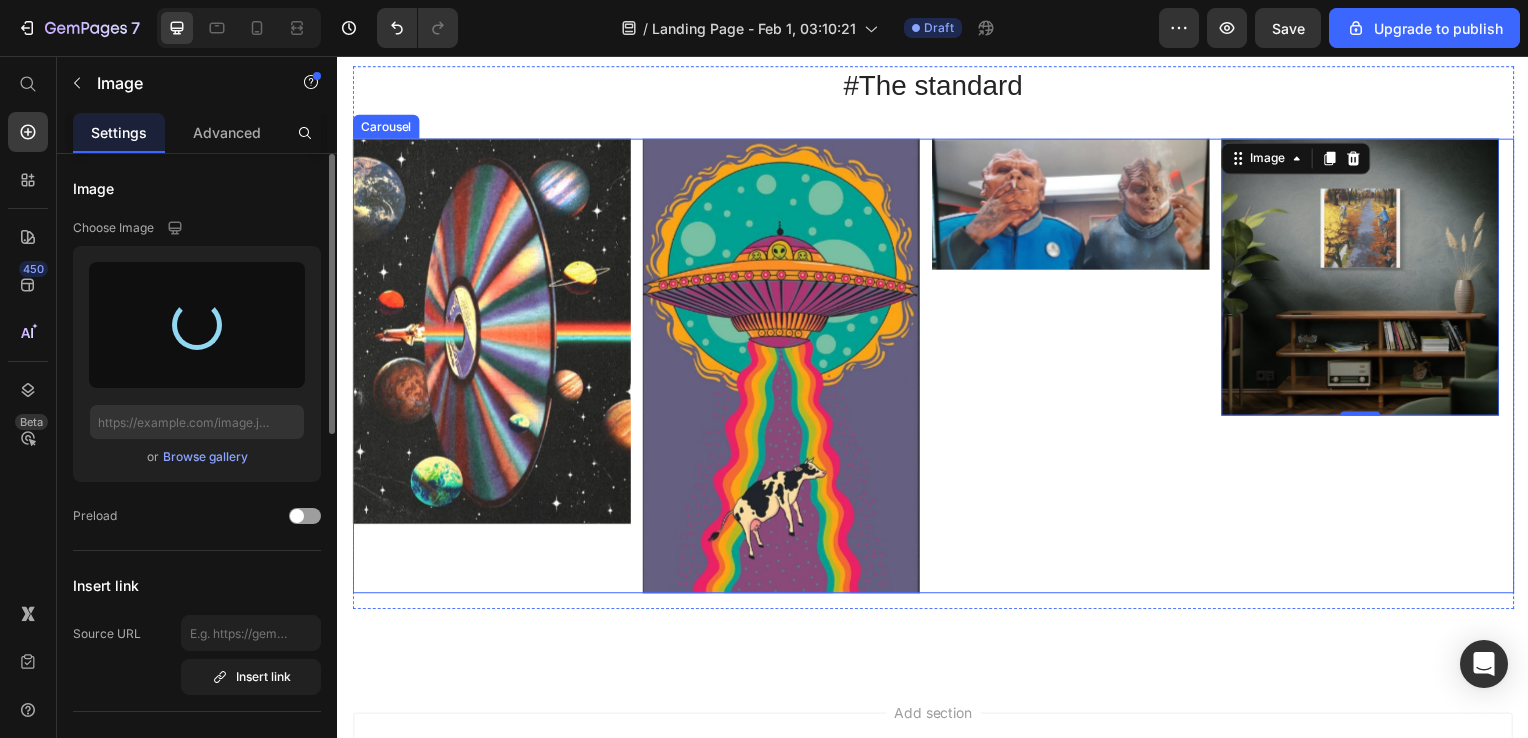 type on "https://cdn.shopify.com/s/files/1/0610/7063/9260/files/gempages_545240395517264928-a767a8be-0222-47cc-81d2-dad72aafdadc.jpg" 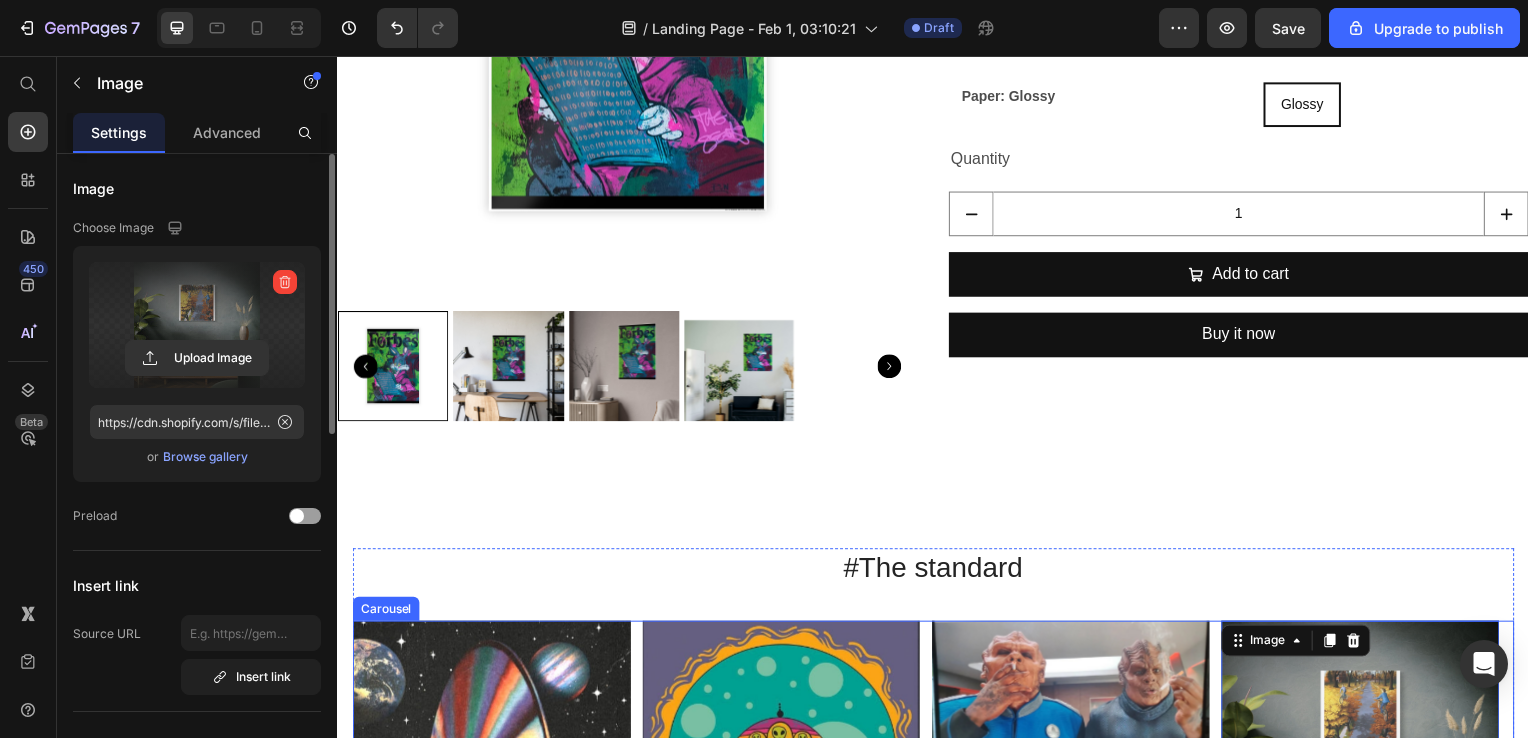 scroll, scrollTop: 0, scrollLeft: 0, axis: both 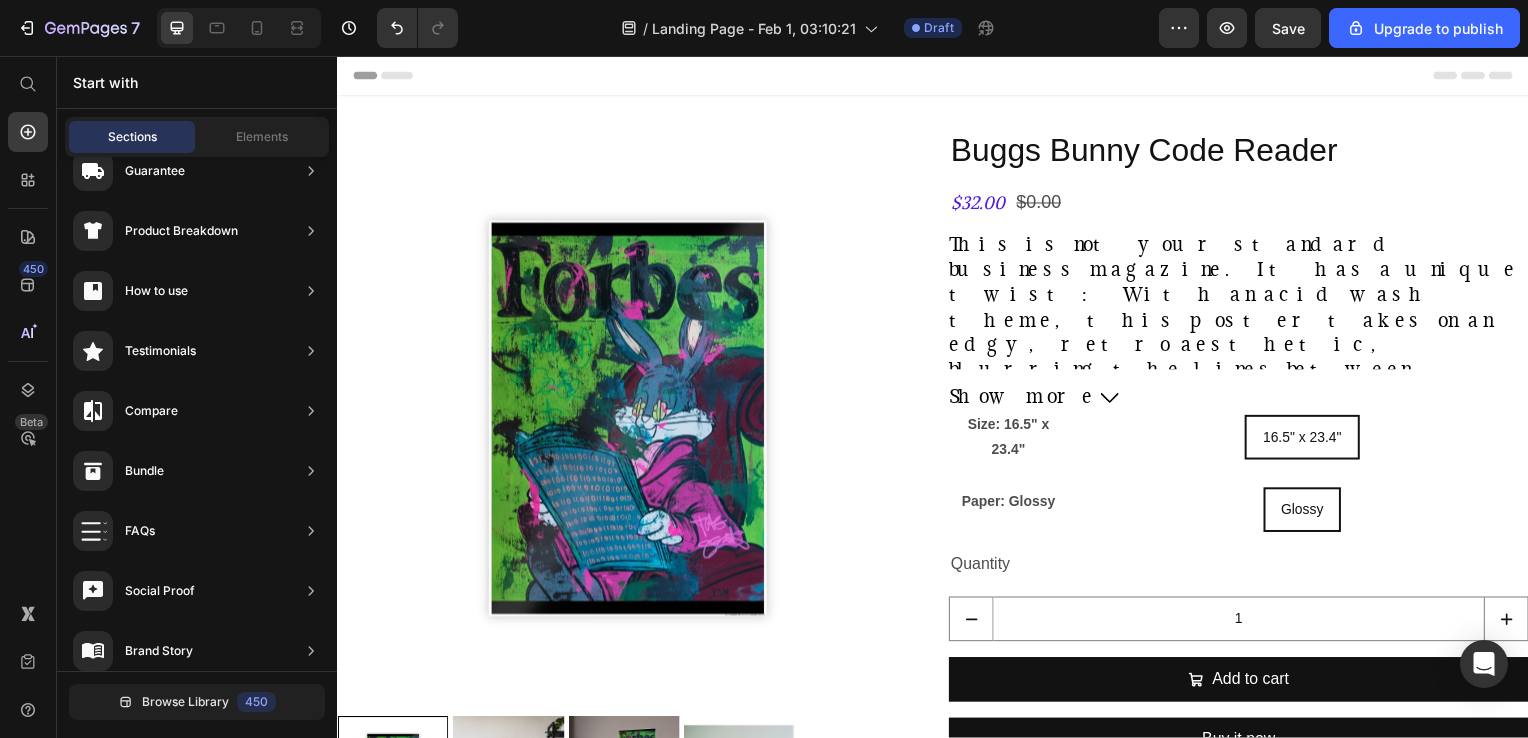 click on "Header" at bounding box center (394, 76) 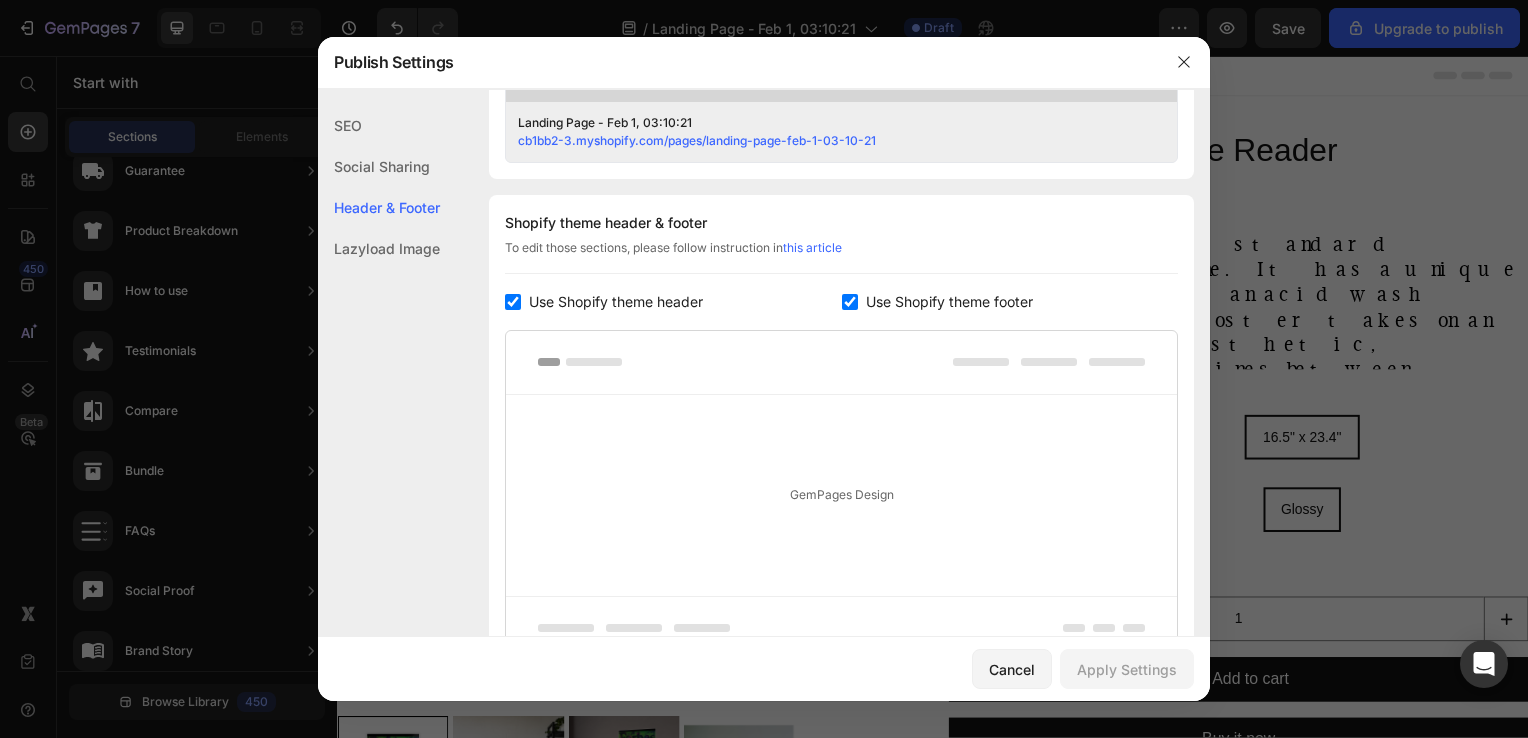 scroll, scrollTop: 936, scrollLeft: 0, axis: vertical 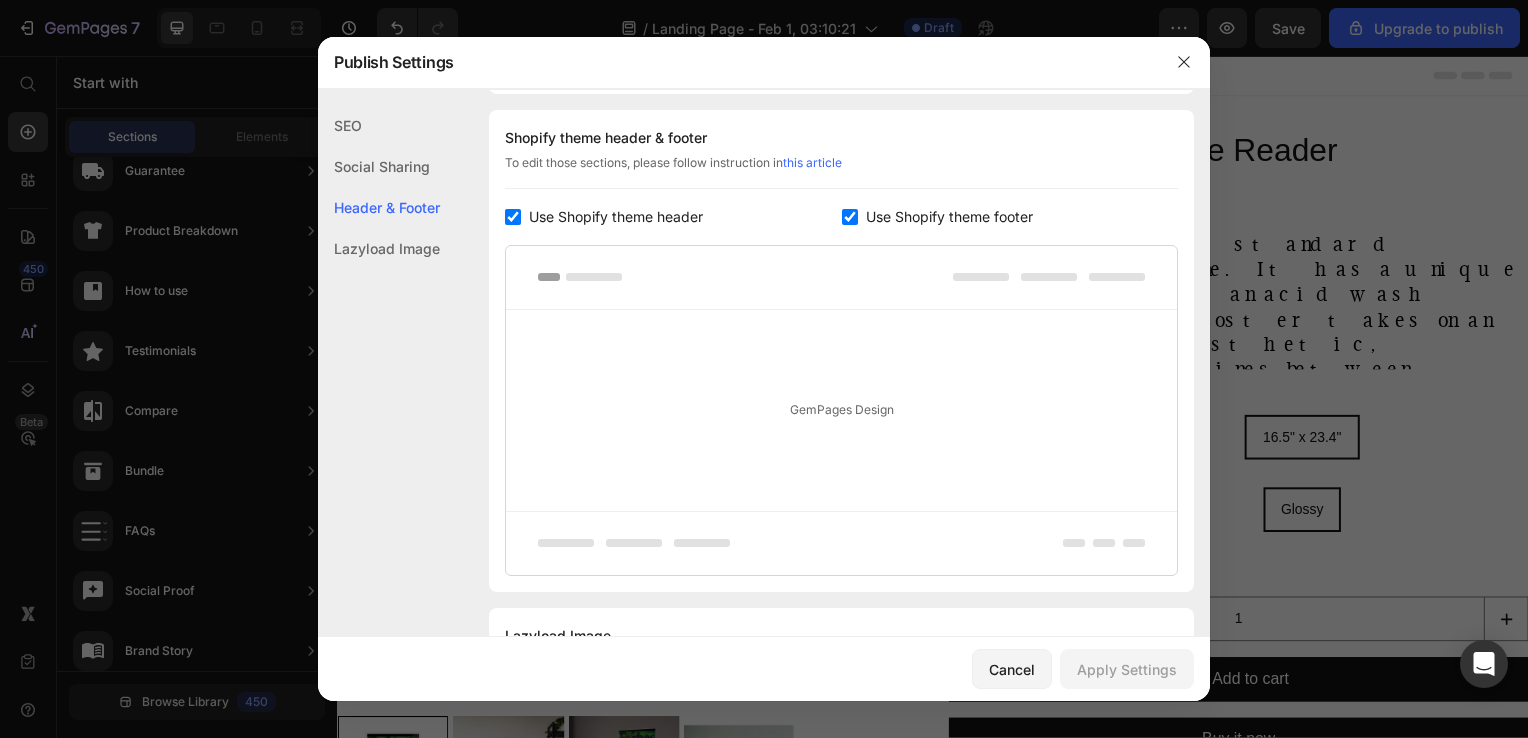 click on "Lazyload Image" 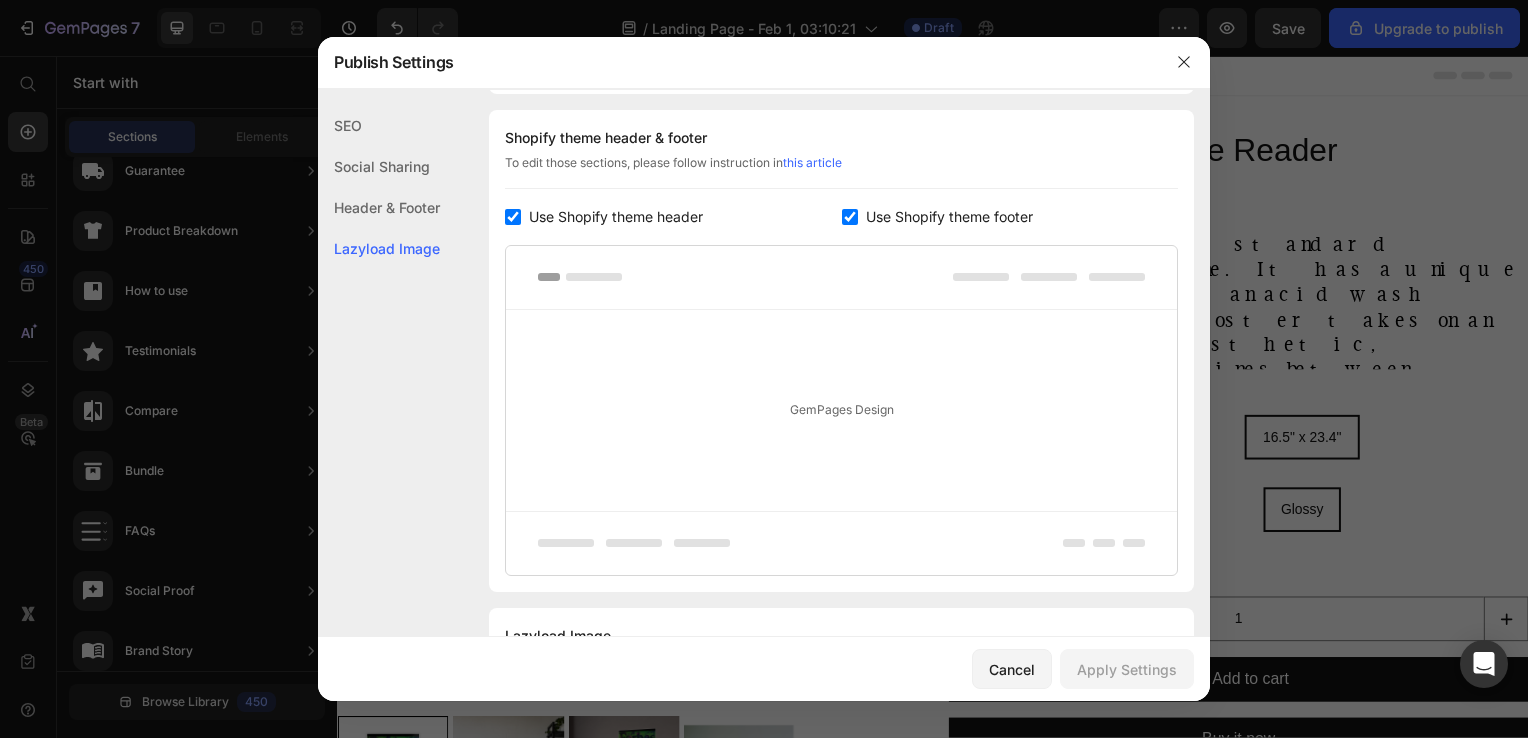 scroll, scrollTop: 1036, scrollLeft: 0, axis: vertical 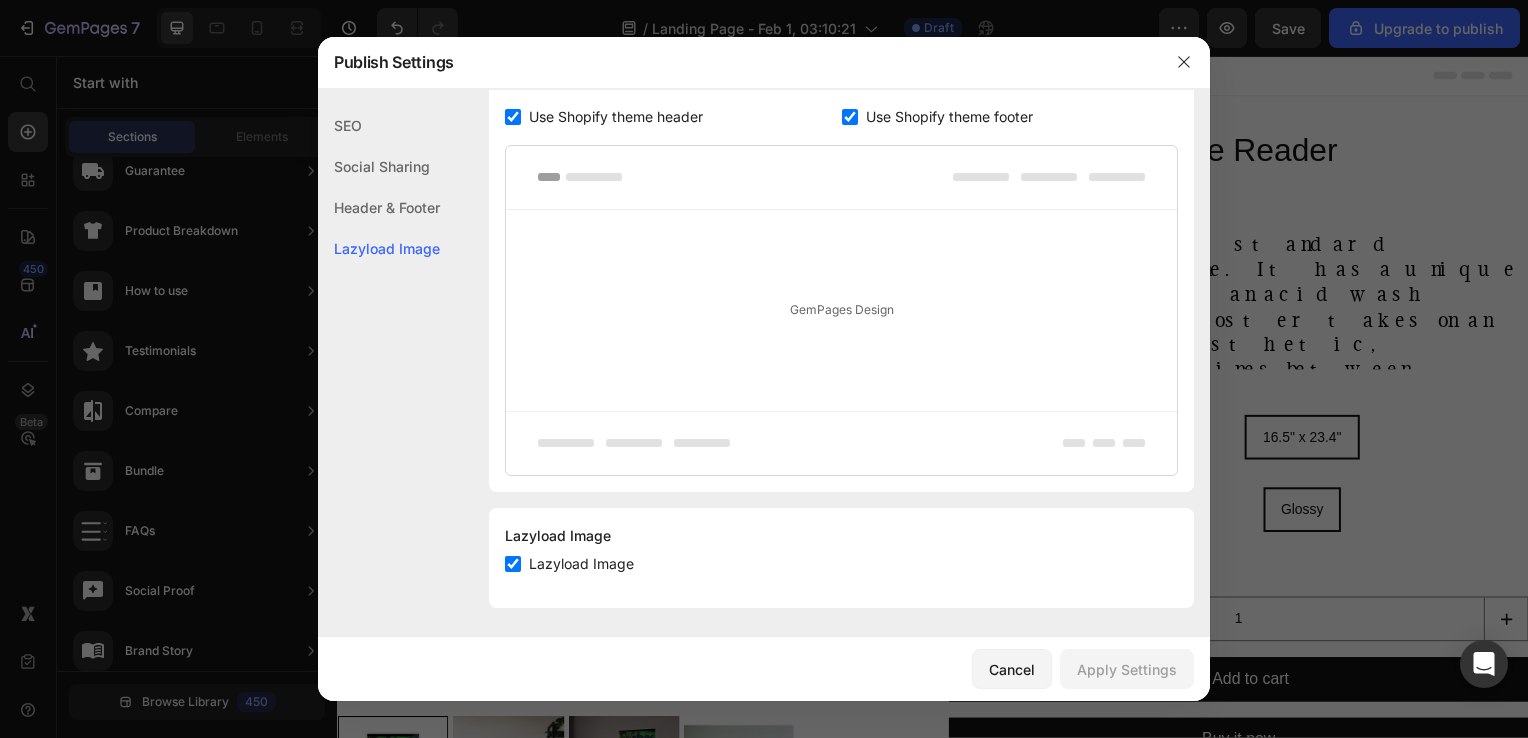 click on "Social Sharing" 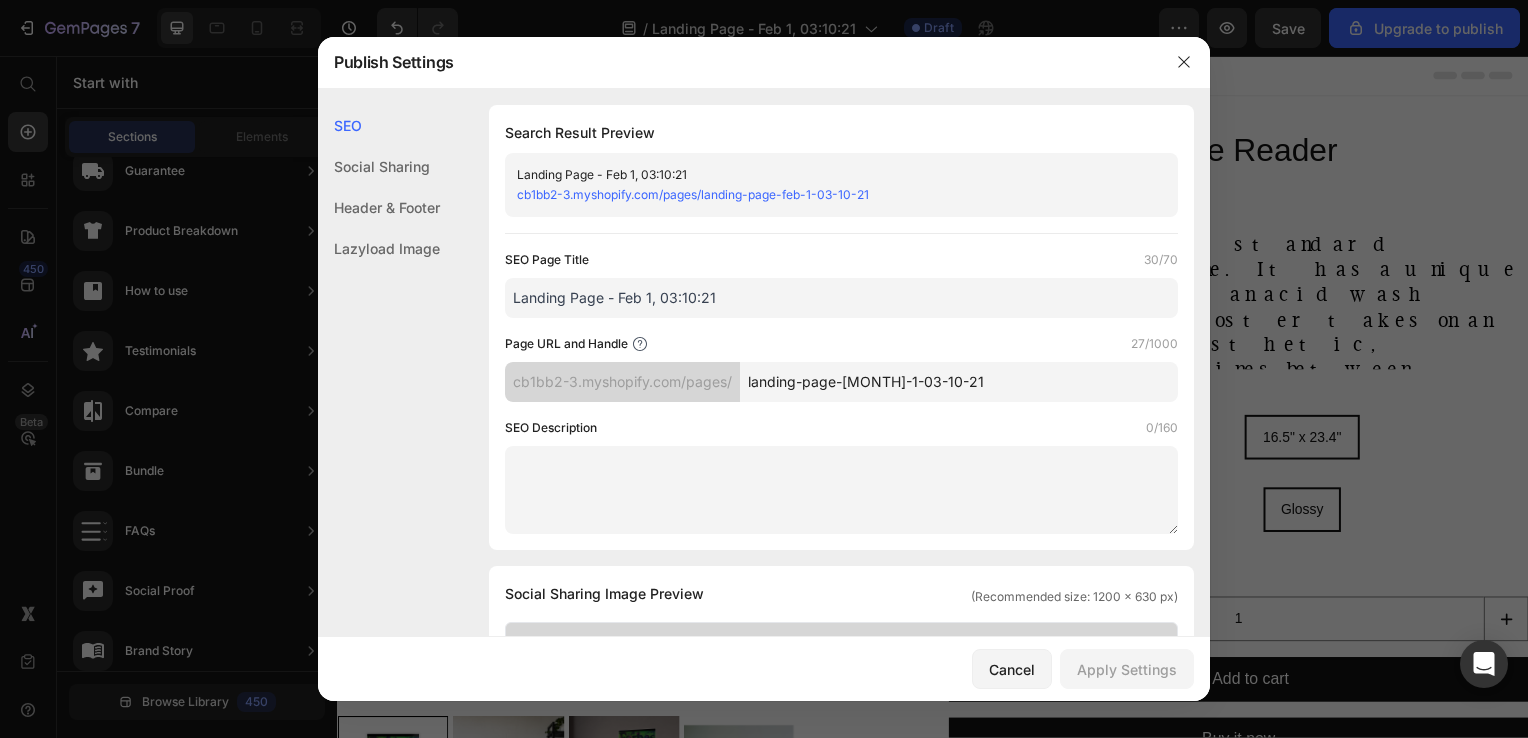 scroll, scrollTop: 0, scrollLeft: 0, axis: both 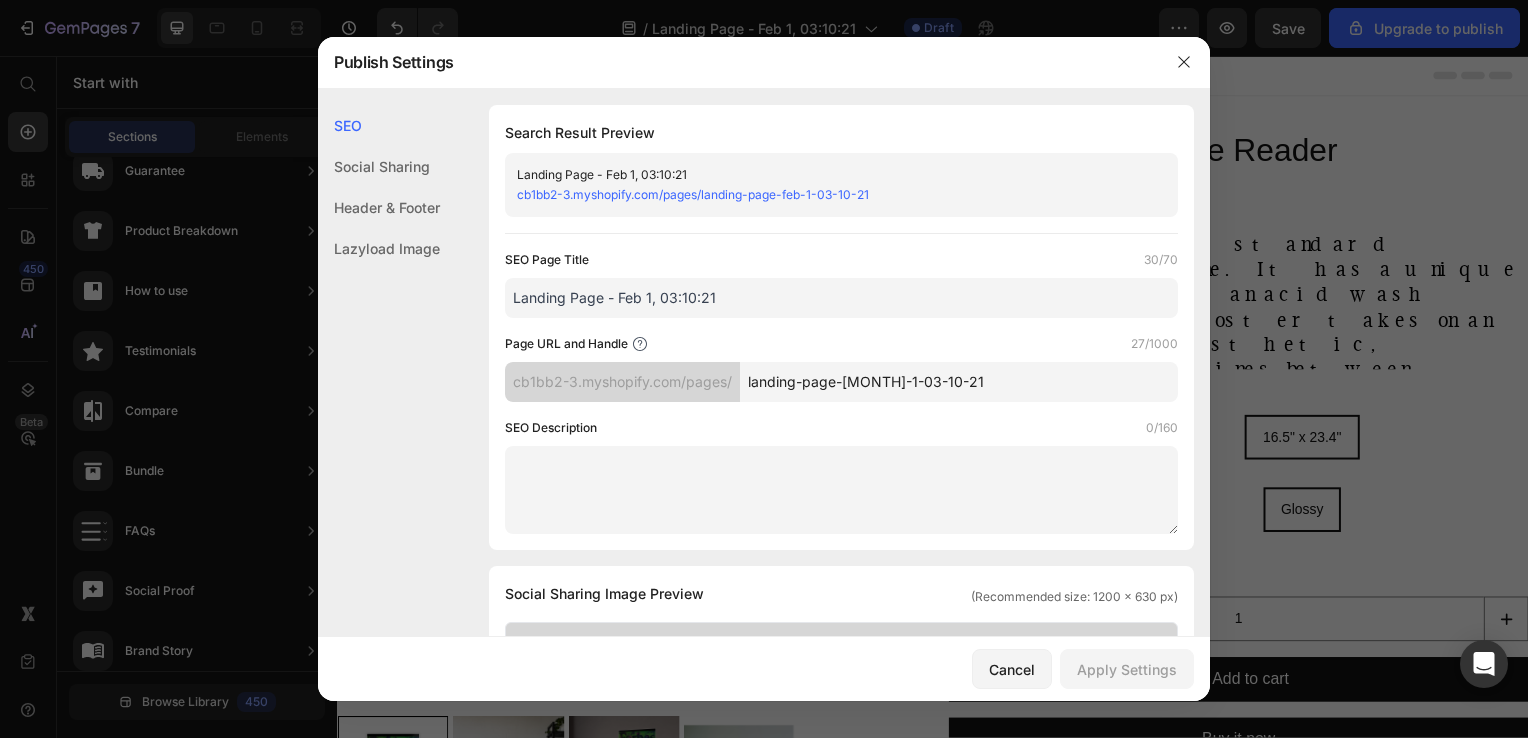 click on "Landing Page - Feb 1, 03:10:21" at bounding box center [841, 298] 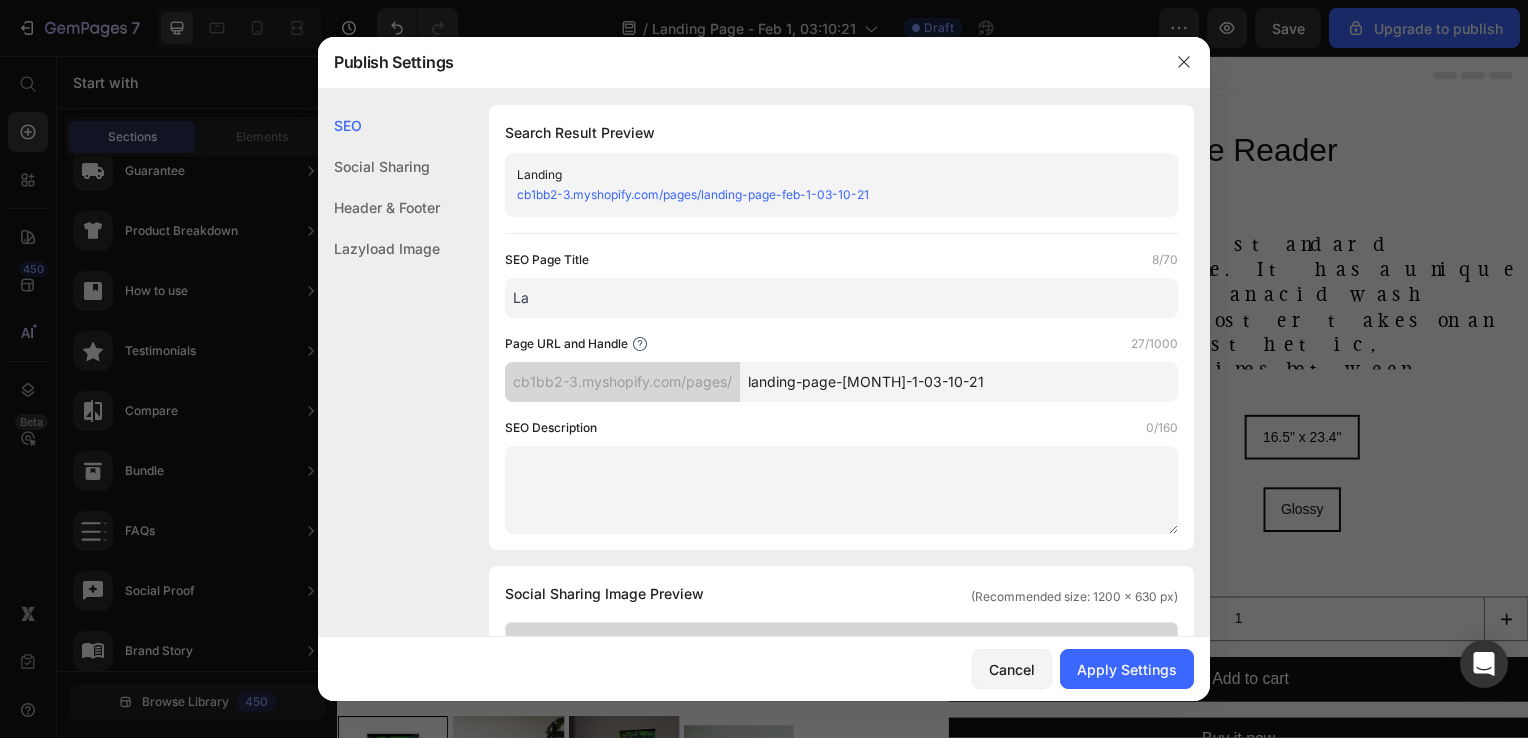 type on "L" 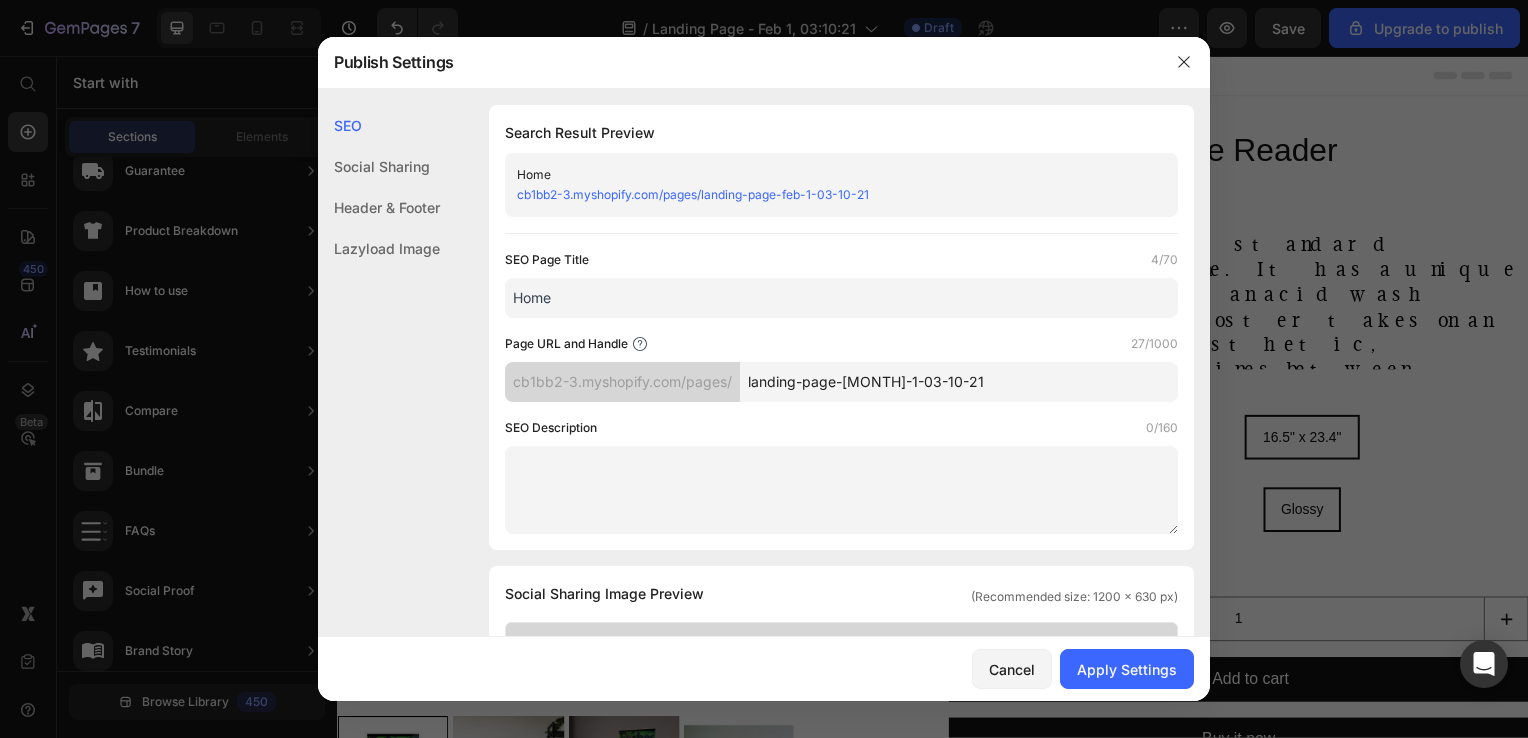 type on "Home" 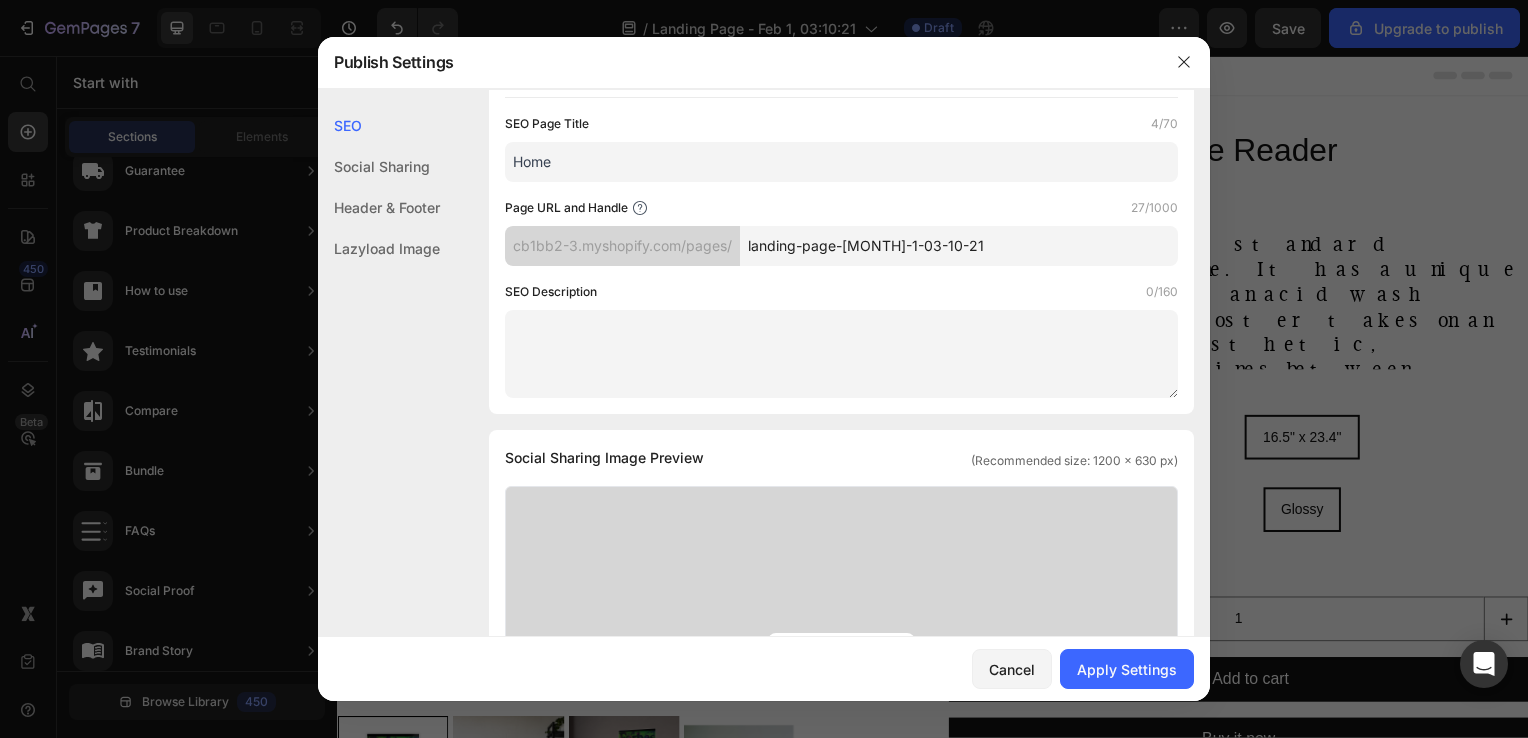 scroll, scrollTop: 139, scrollLeft: 0, axis: vertical 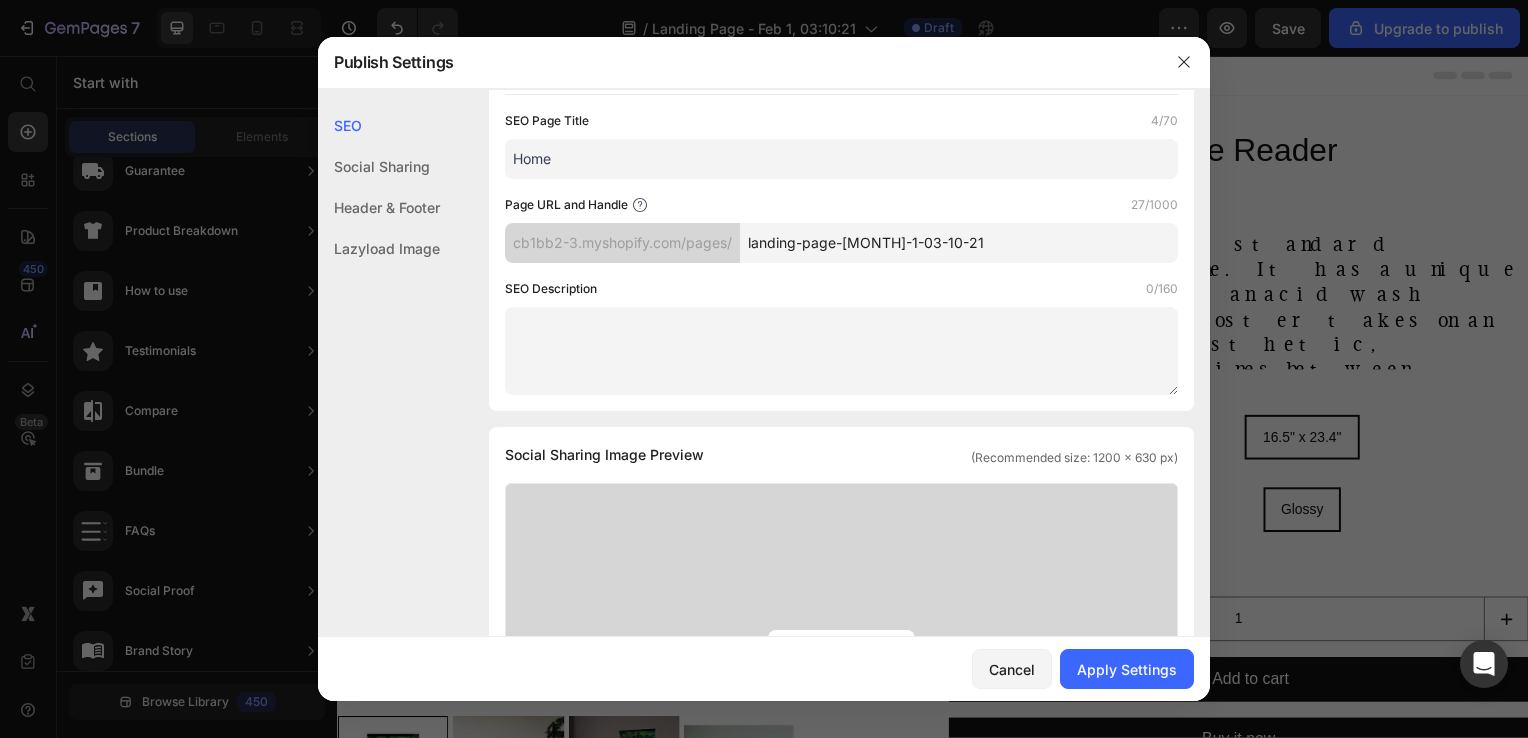 click on "Social Sharing" 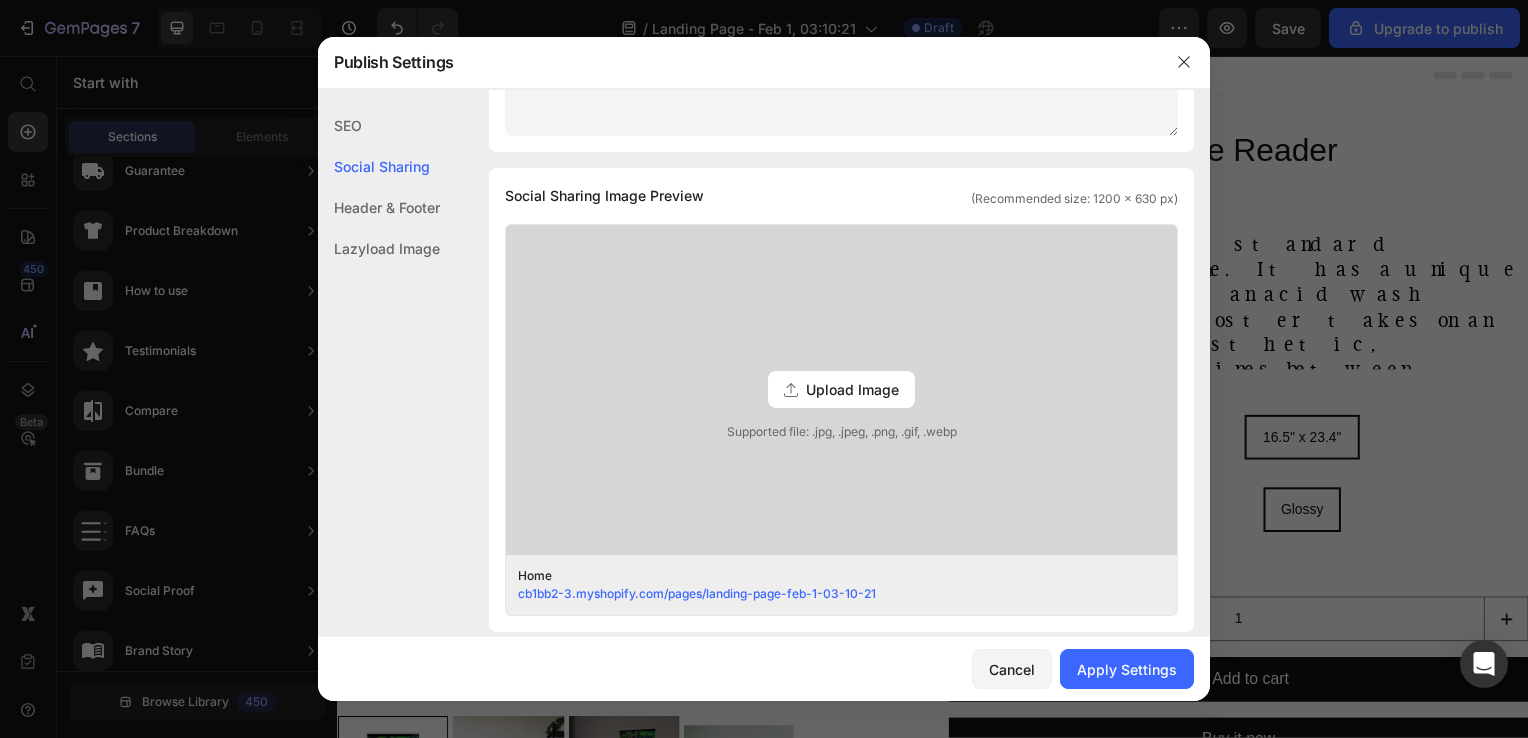 scroll, scrollTop: 456, scrollLeft: 0, axis: vertical 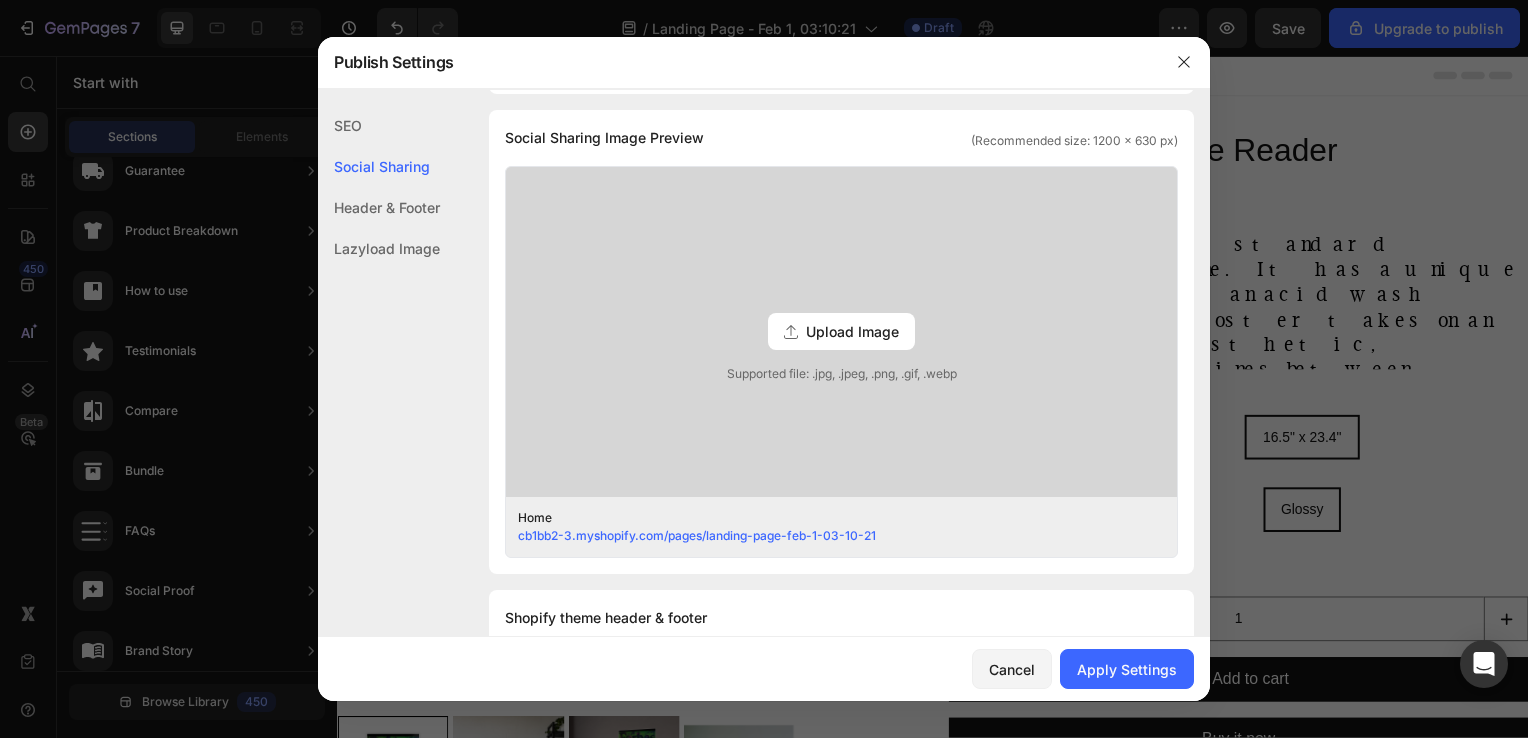 click on "Header & Footer" 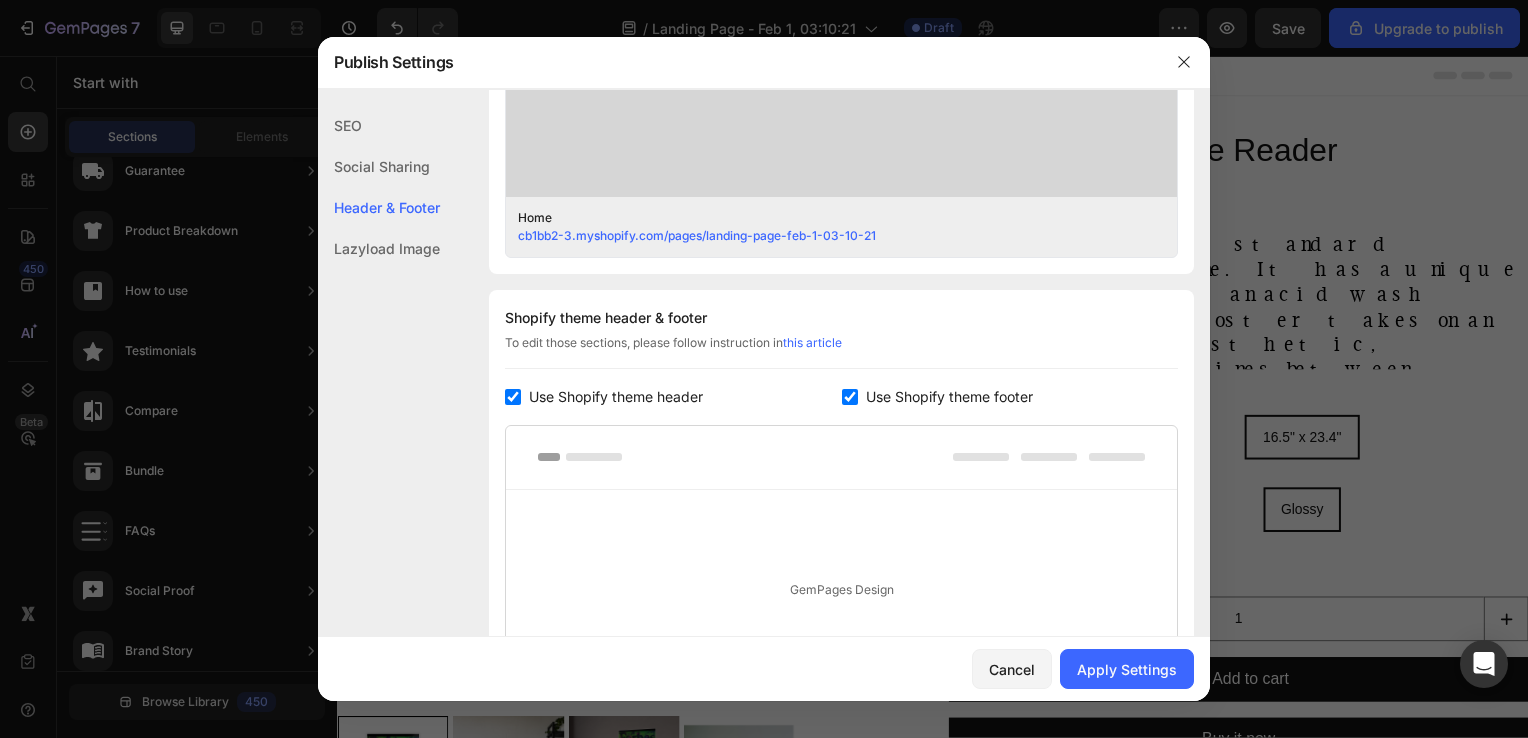 scroll, scrollTop: 936, scrollLeft: 0, axis: vertical 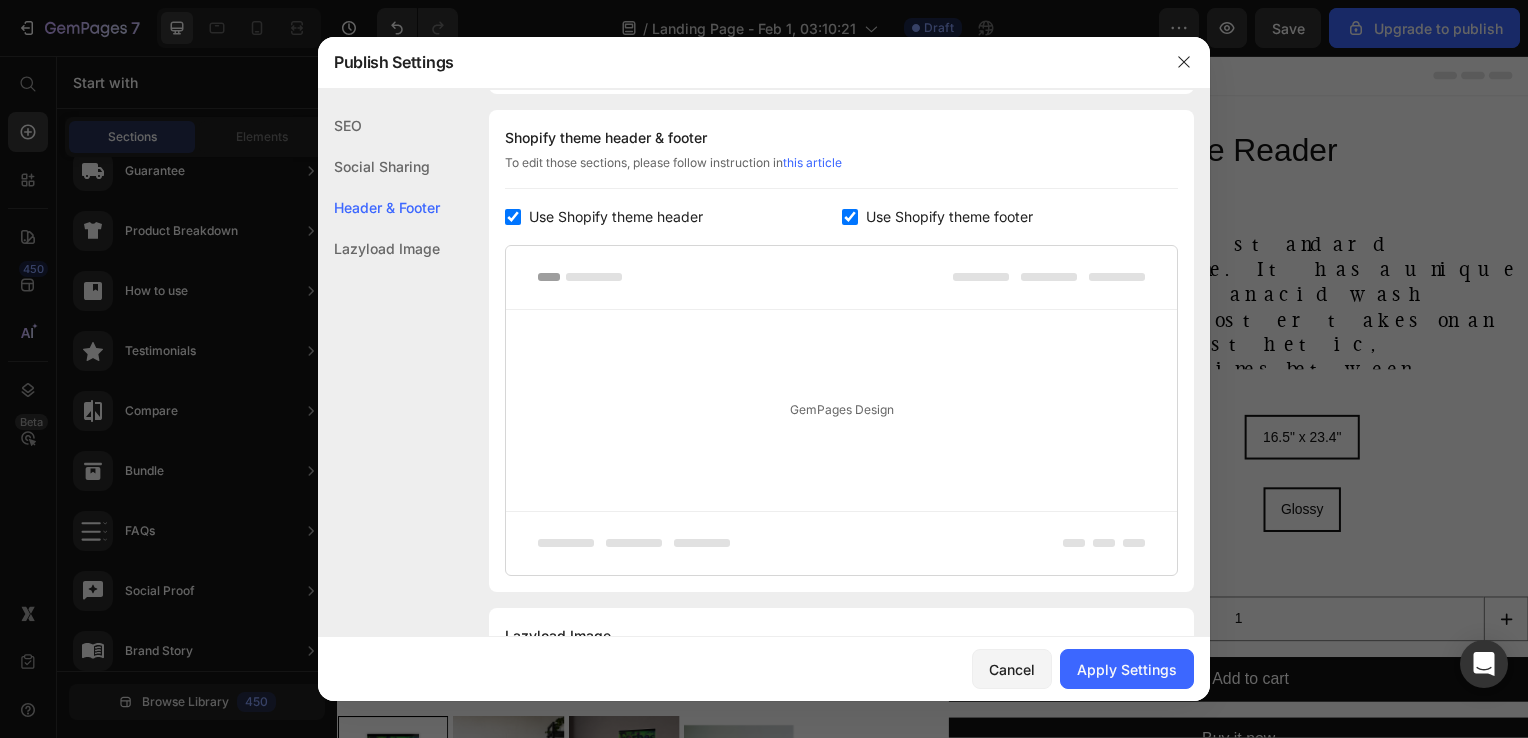 click on "GemPages Design" at bounding box center (841, 410) 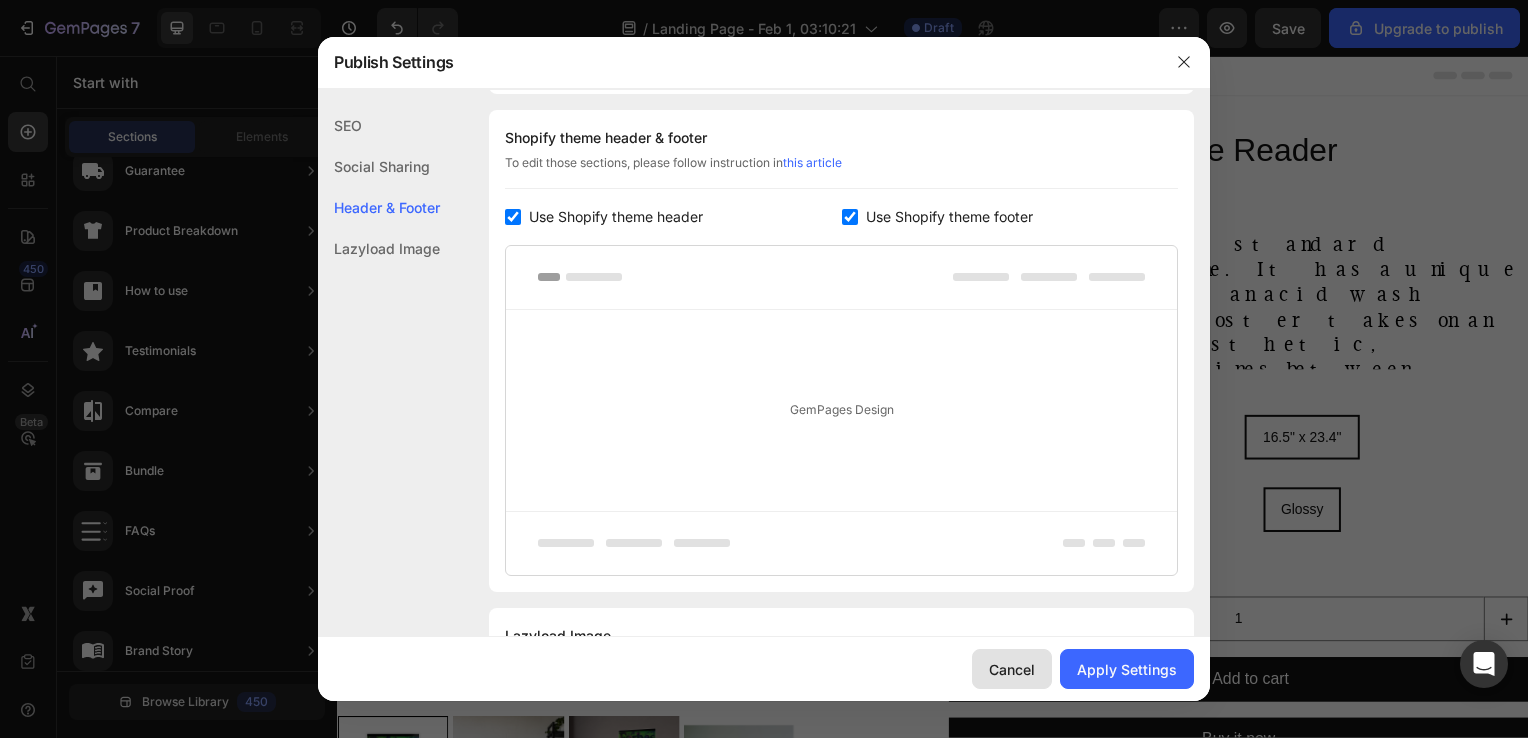 click on "Cancel" 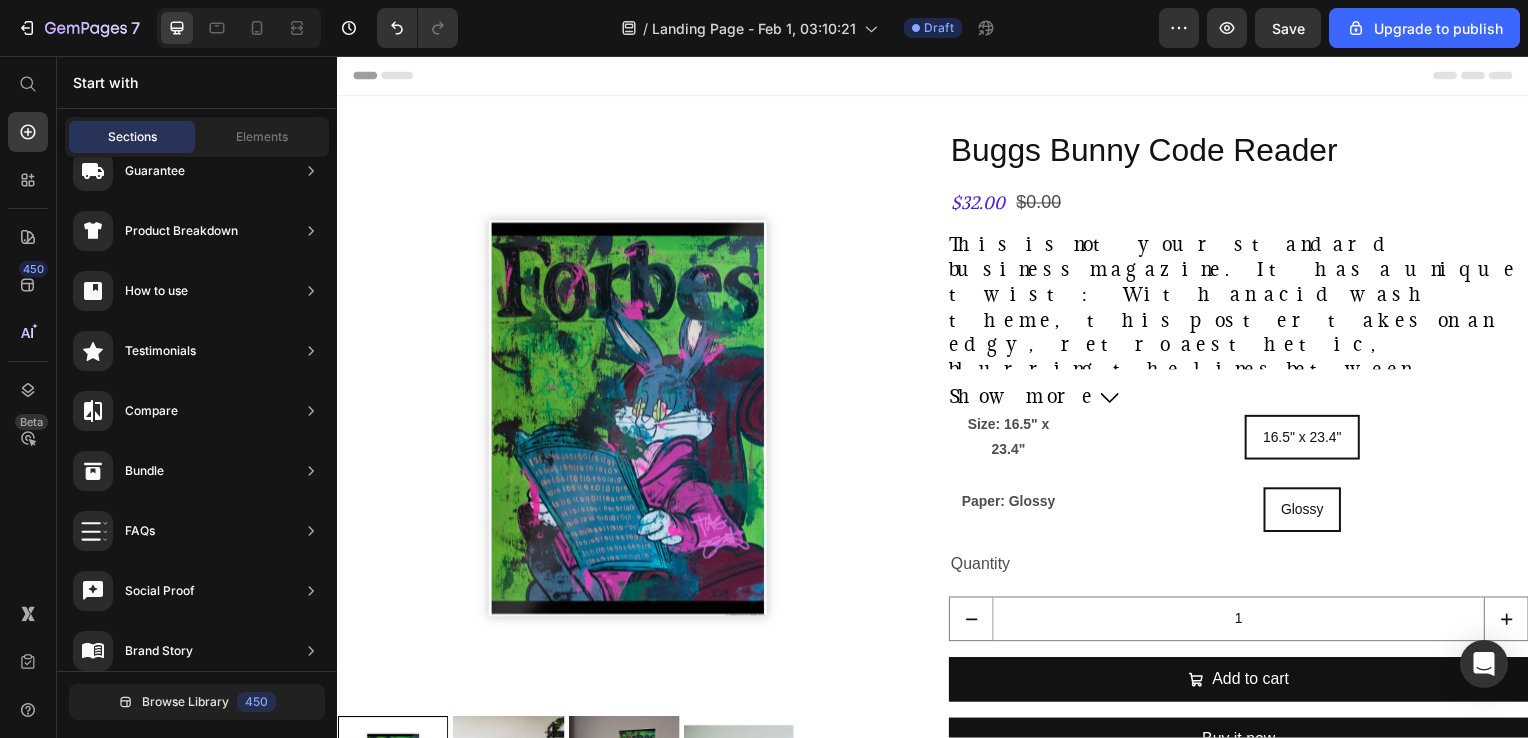 drag, startPoint x: 390, startPoint y: 71, endPoint x: 356, endPoint y: 63, distance: 34.928497 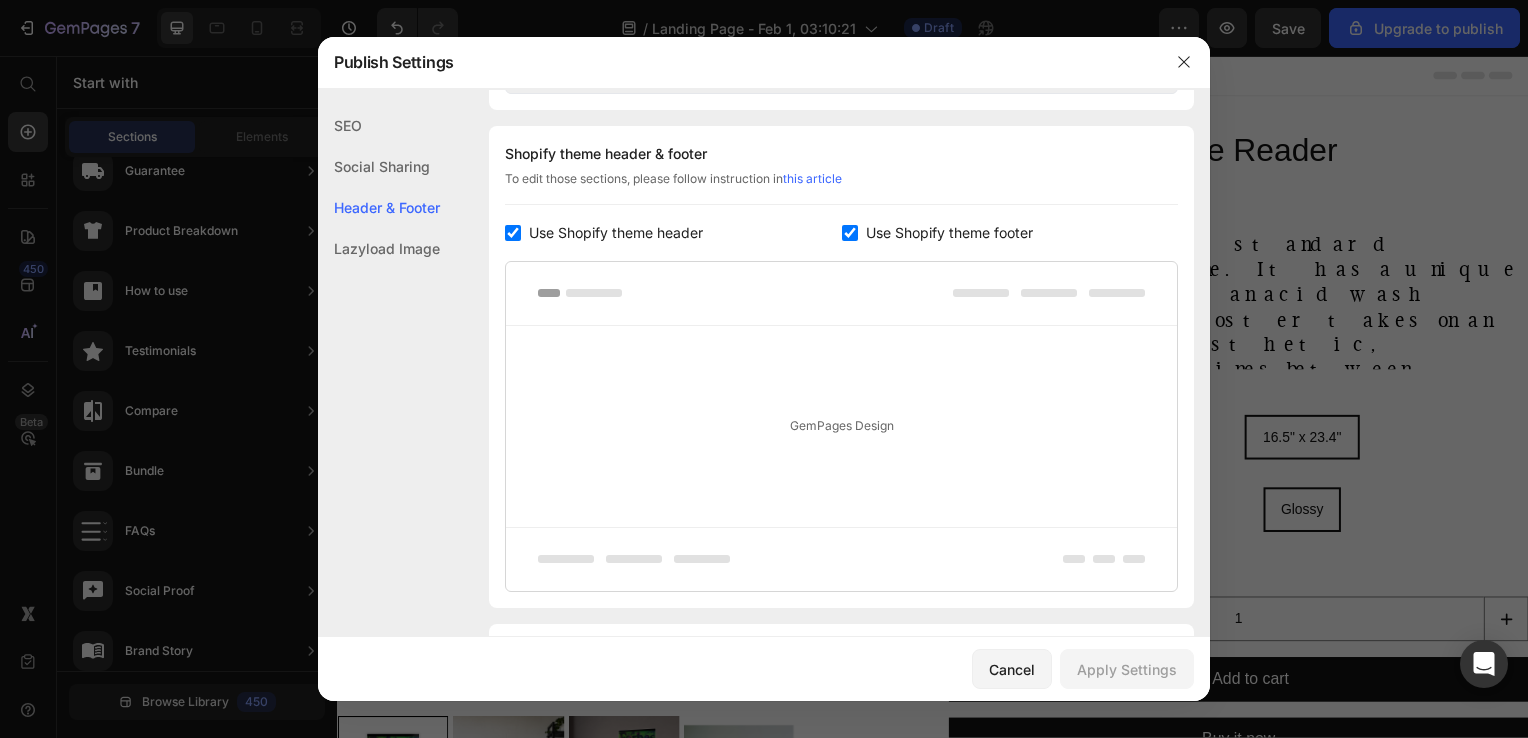scroll, scrollTop: 936, scrollLeft: 0, axis: vertical 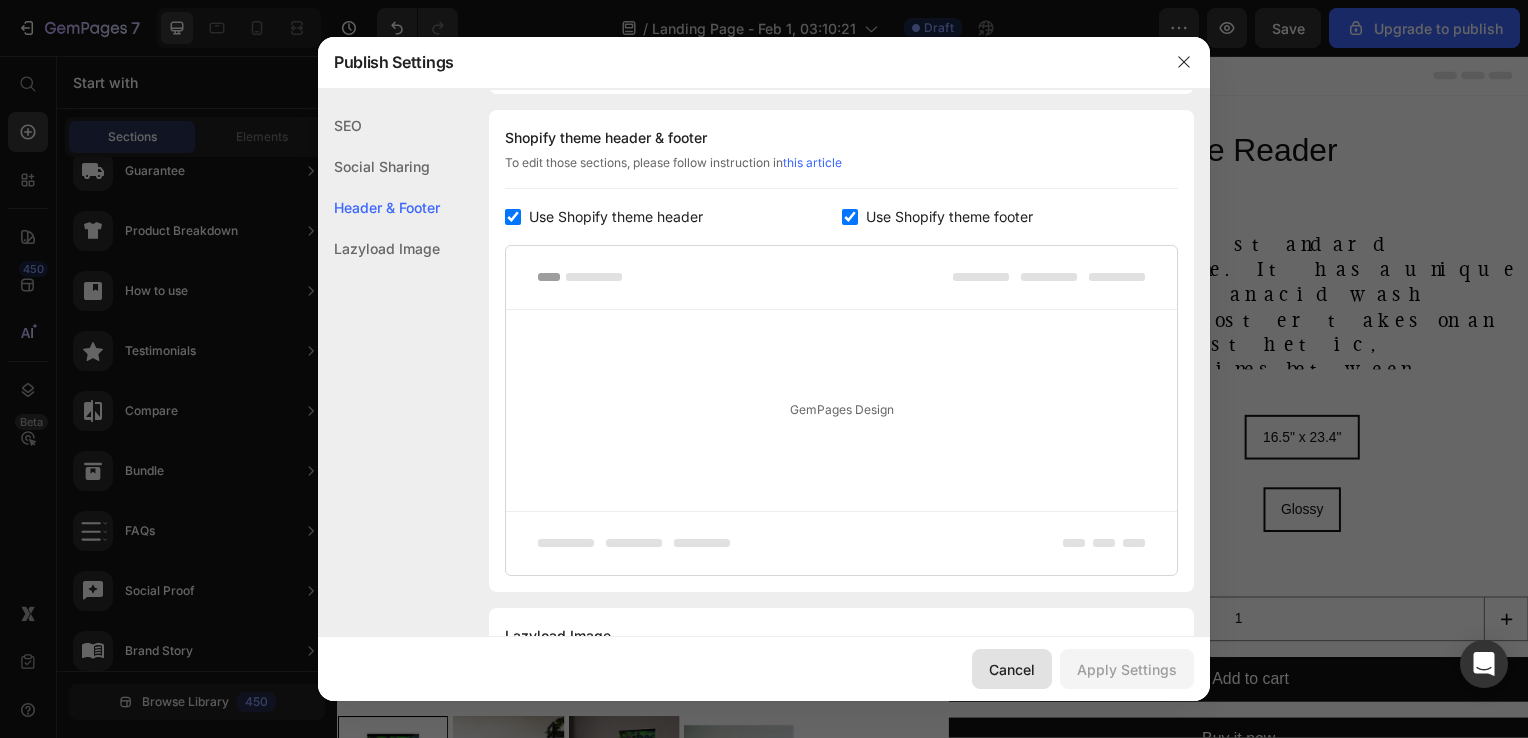 click on "Cancel" at bounding box center (1012, 669) 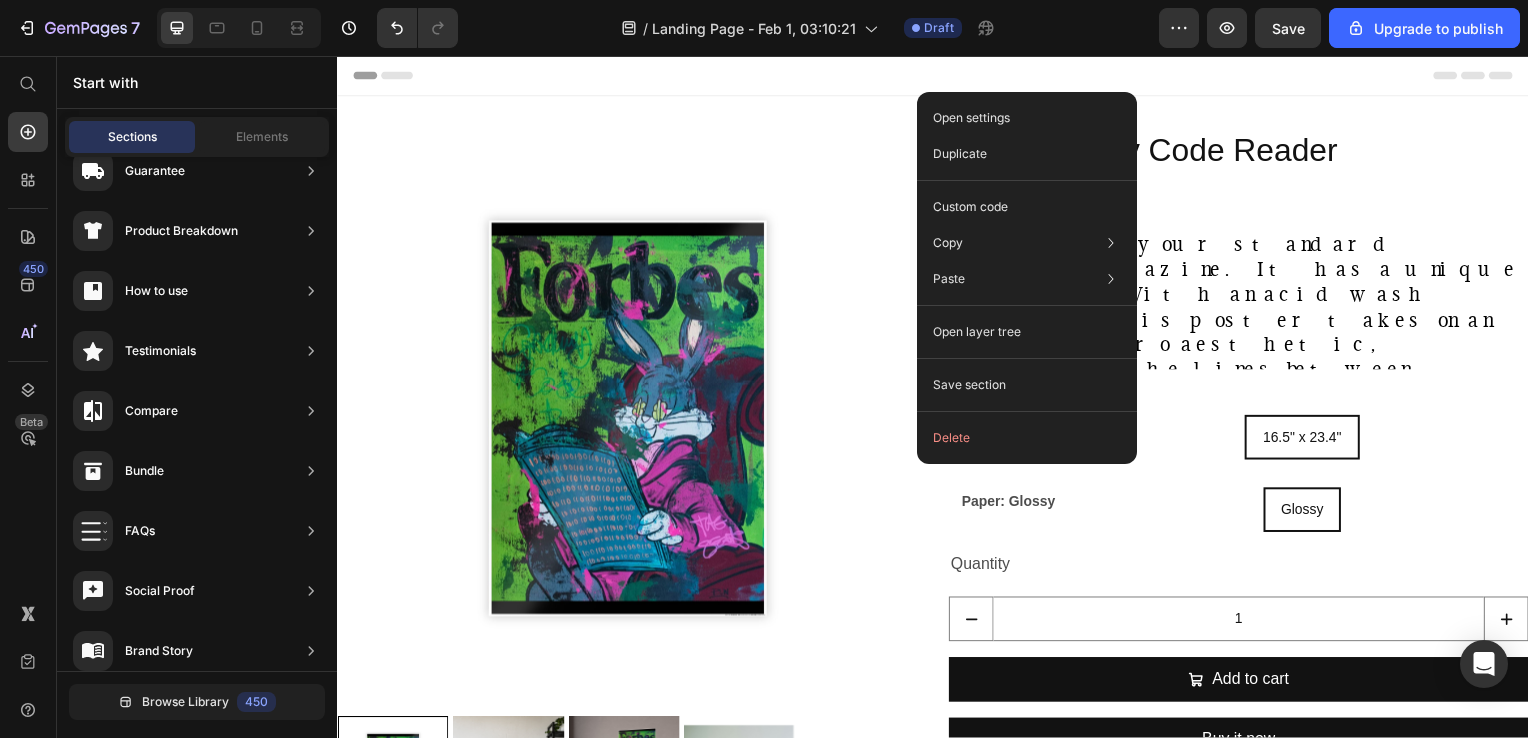 click 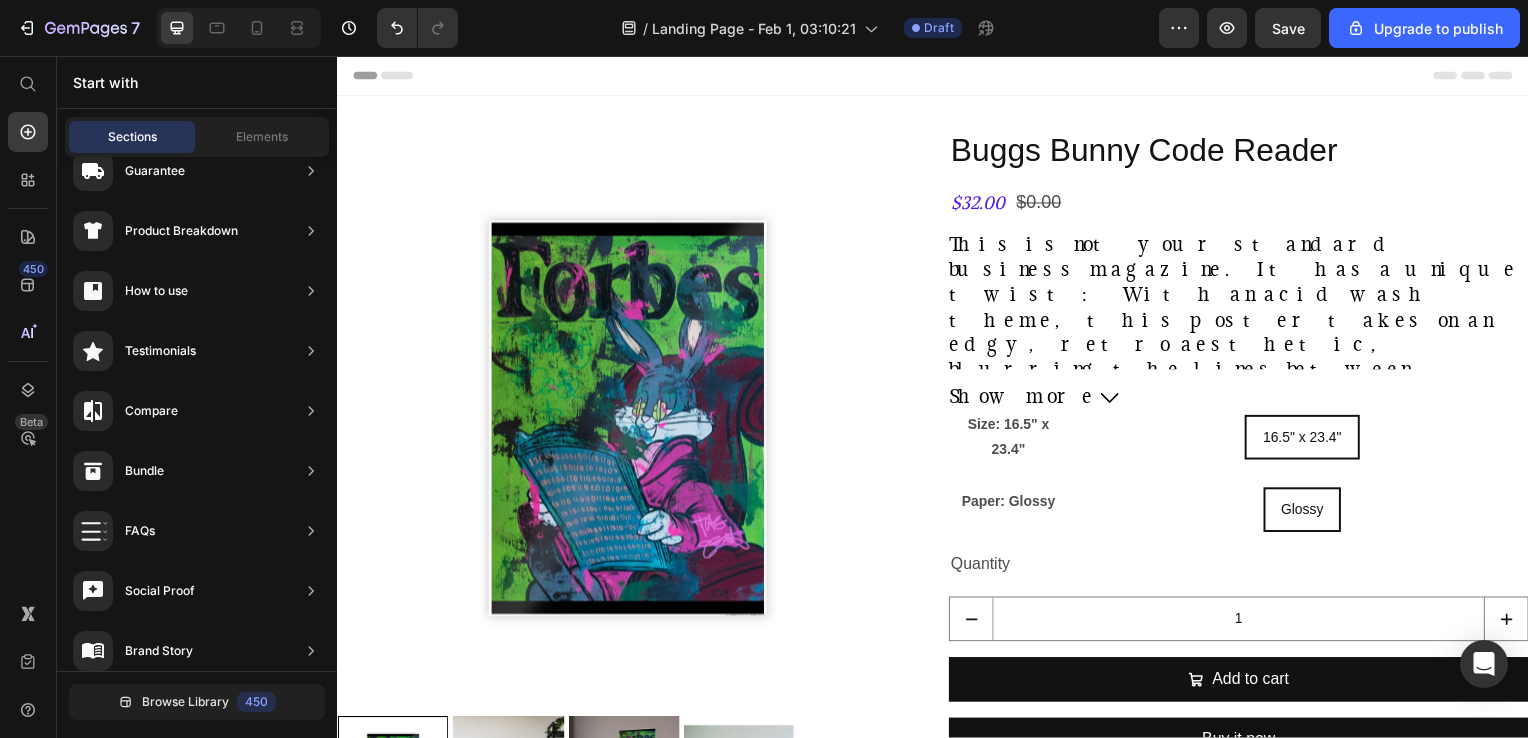 click 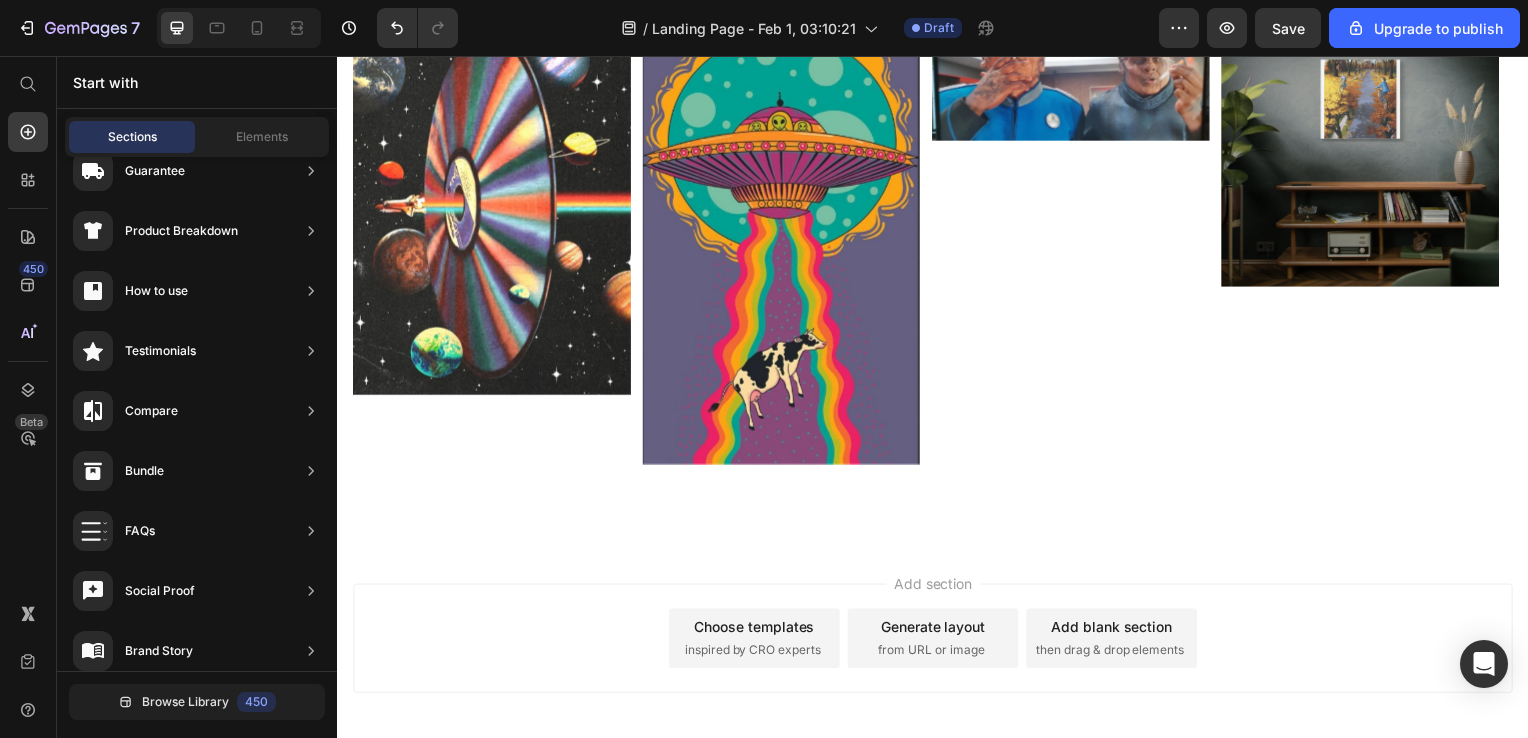 scroll, scrollTop: 1107, scrollLeft: 0, axis: vertical 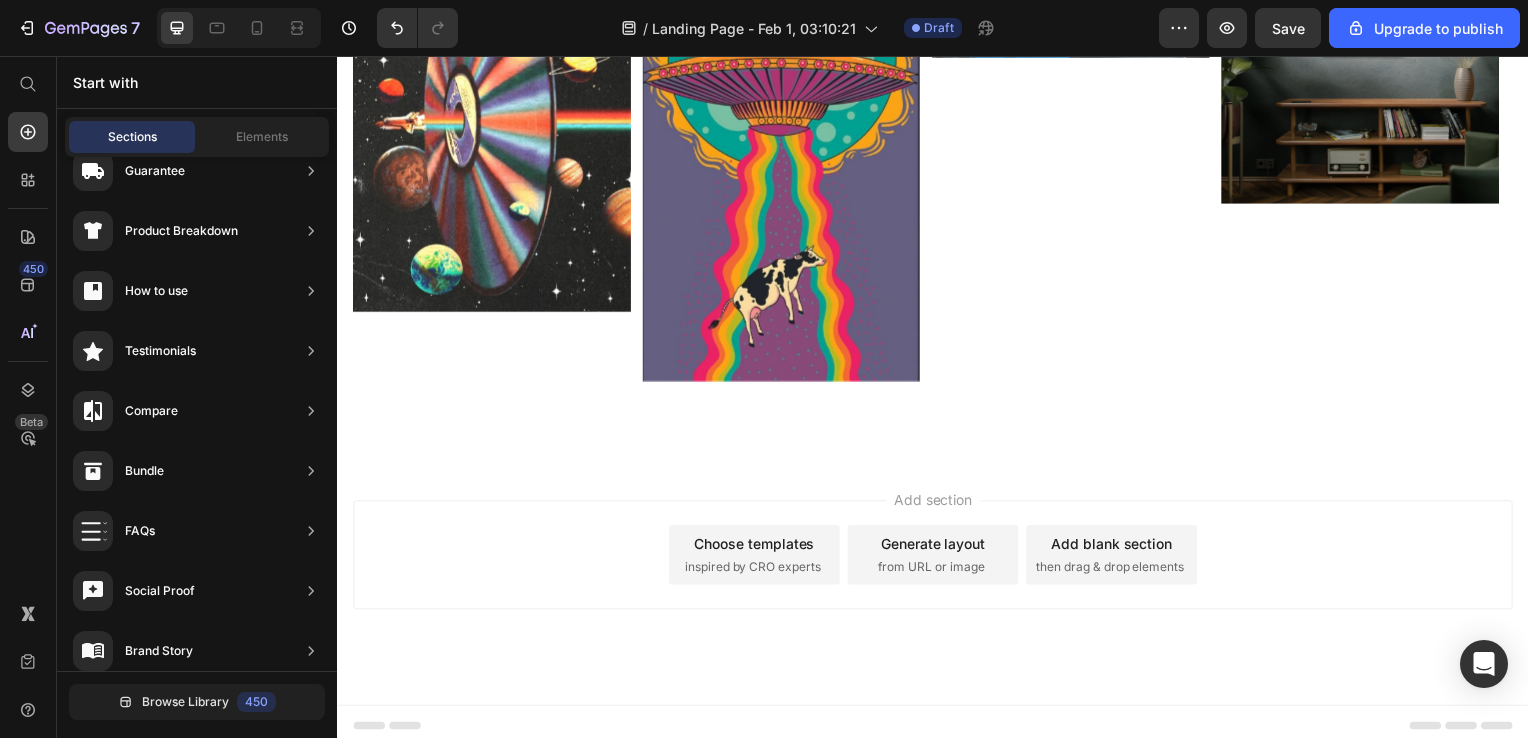 drag, startPoint x: 944, startPoint y: 569, endPoint x: 870, endPoint y: 551, distance: 76.15773 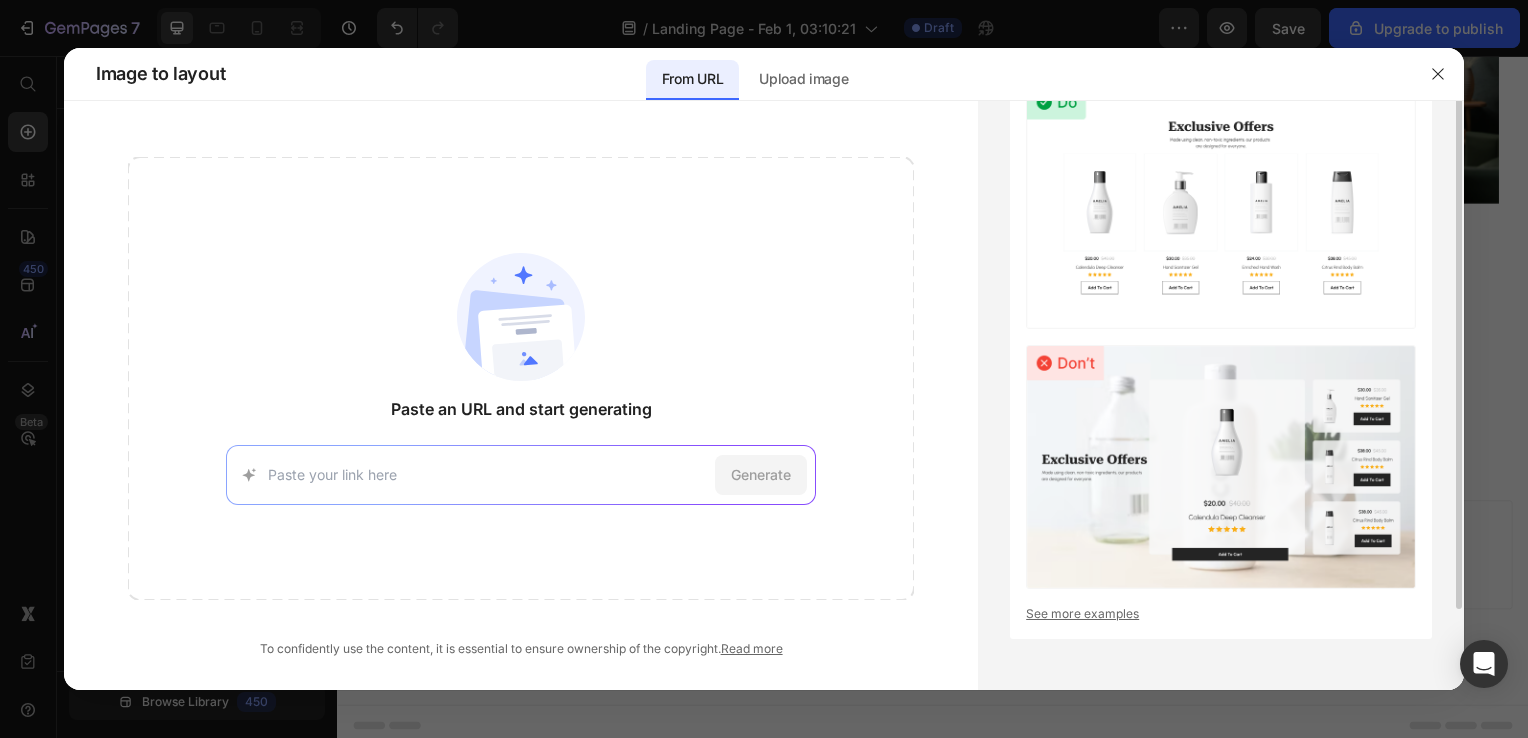 scroll, scrollTop: 0, scrollLeft: 0, axis: both 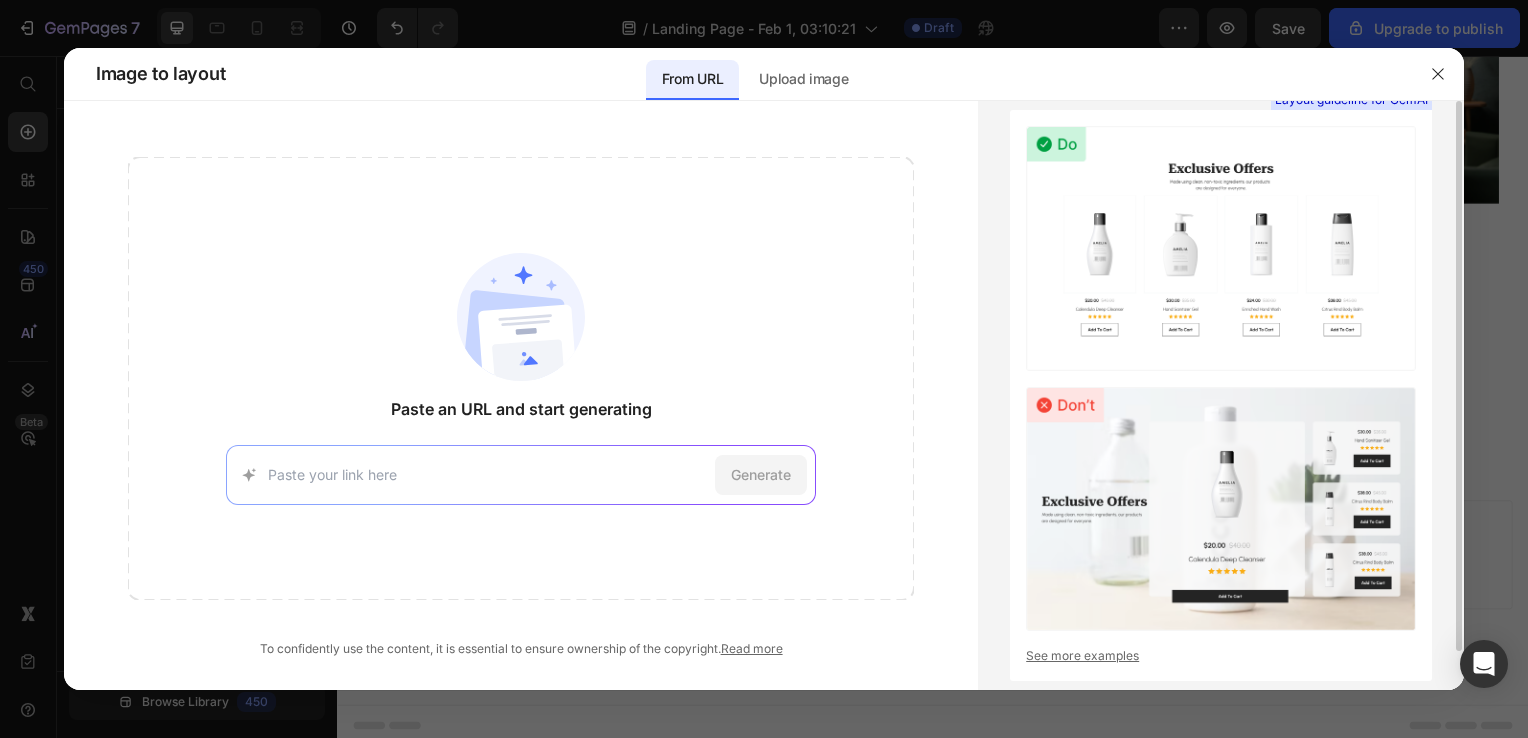 click at bounding box center (1221, 248) 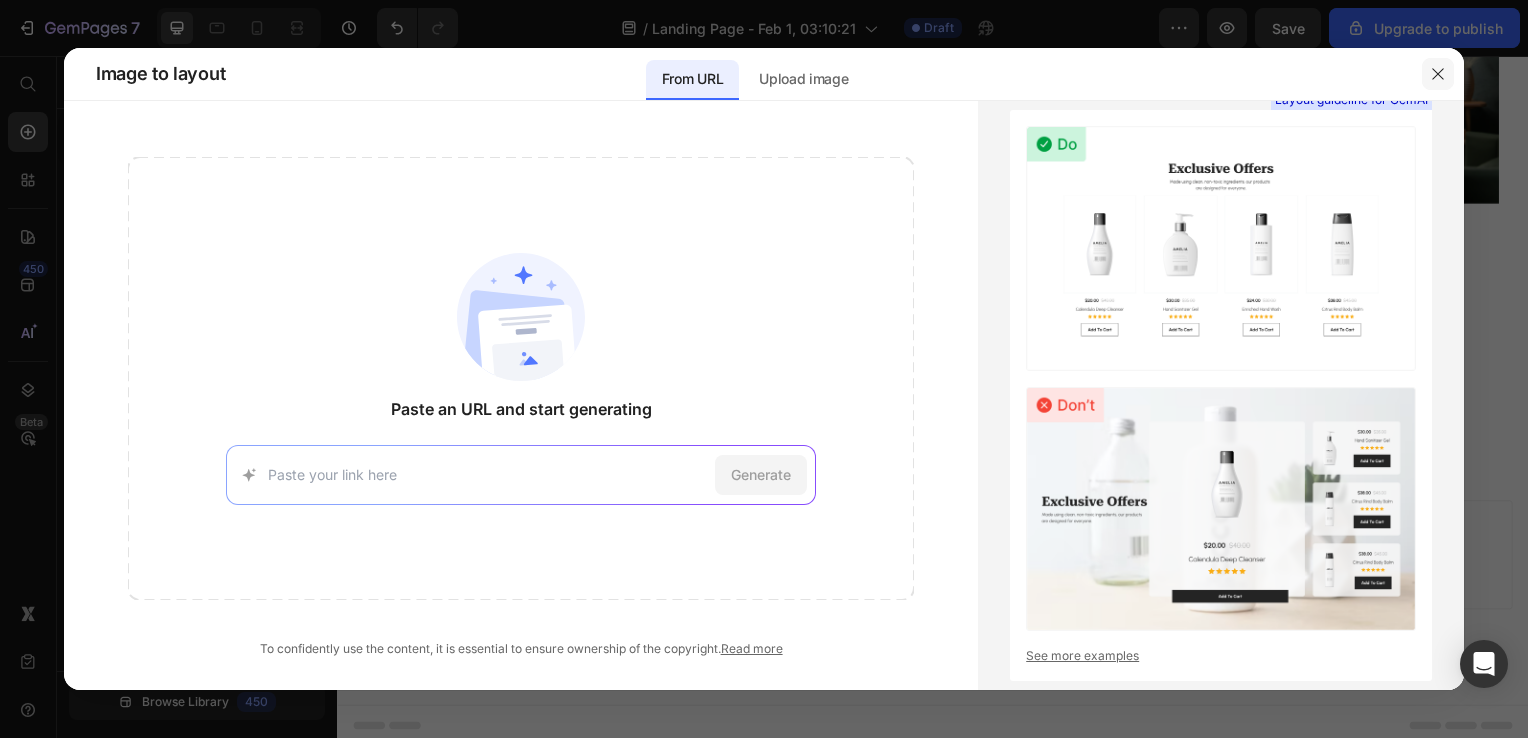 click at bounding box center (1438, 74) 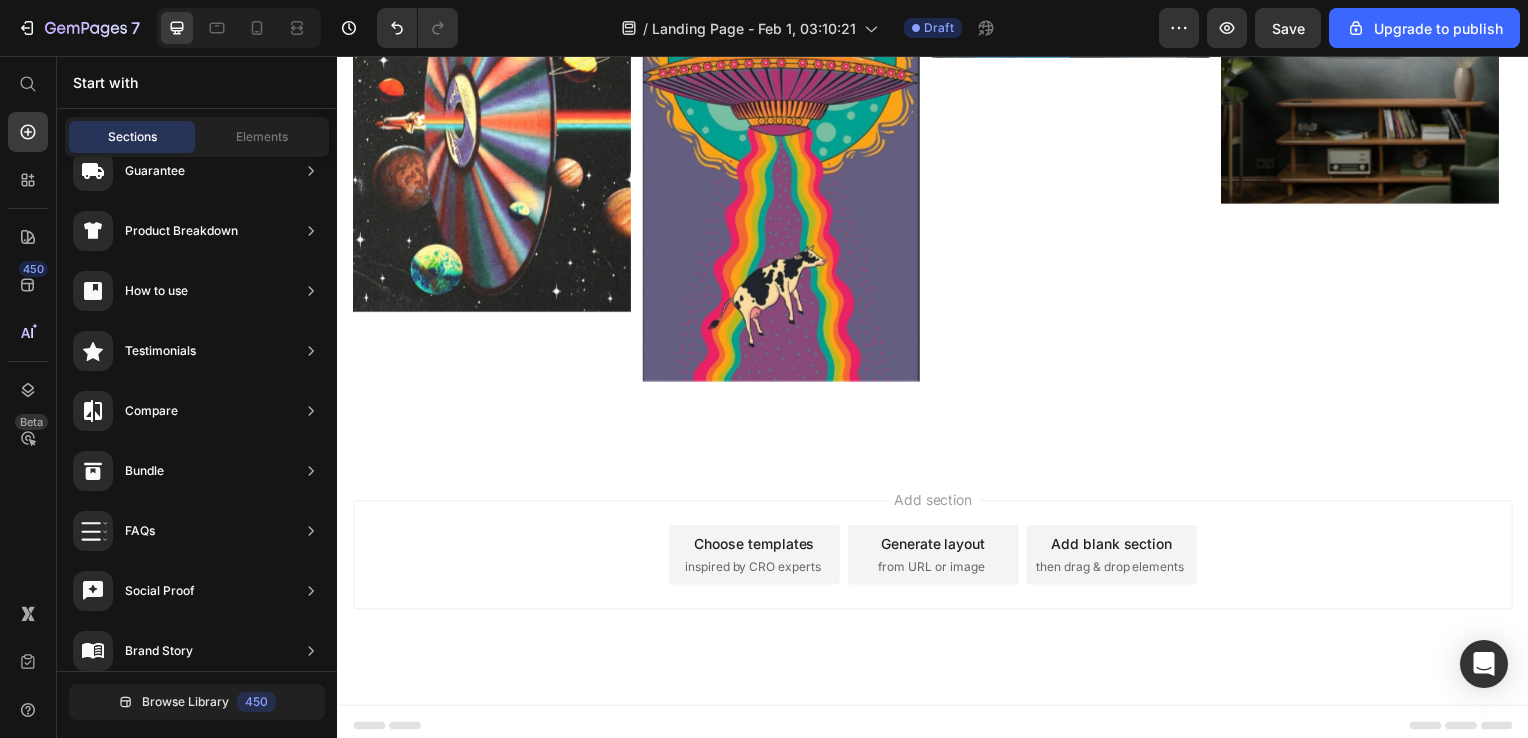 click on "Add blank section" at bounding box center [1117, 547] 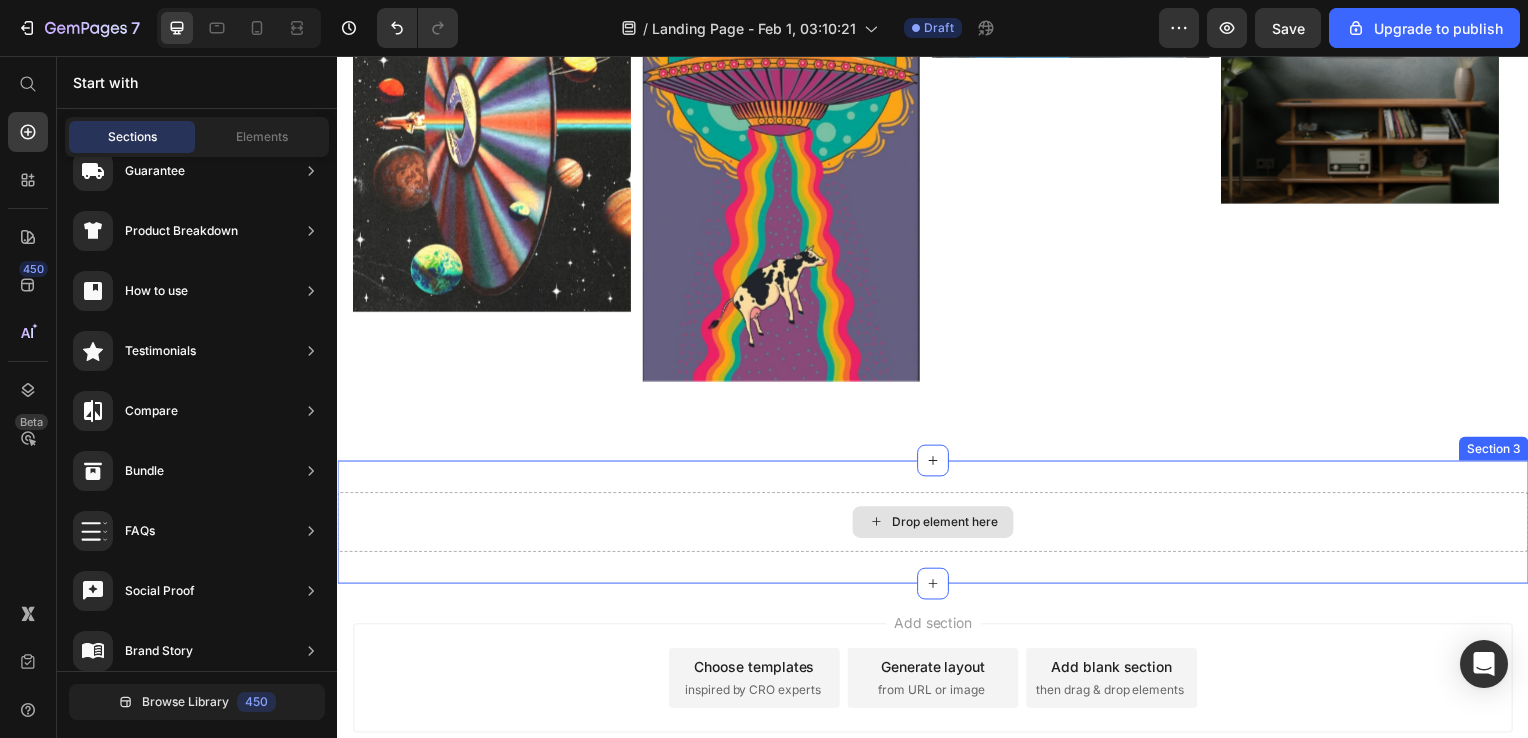 click on "Drop element here" at bounding box center [949, 526] 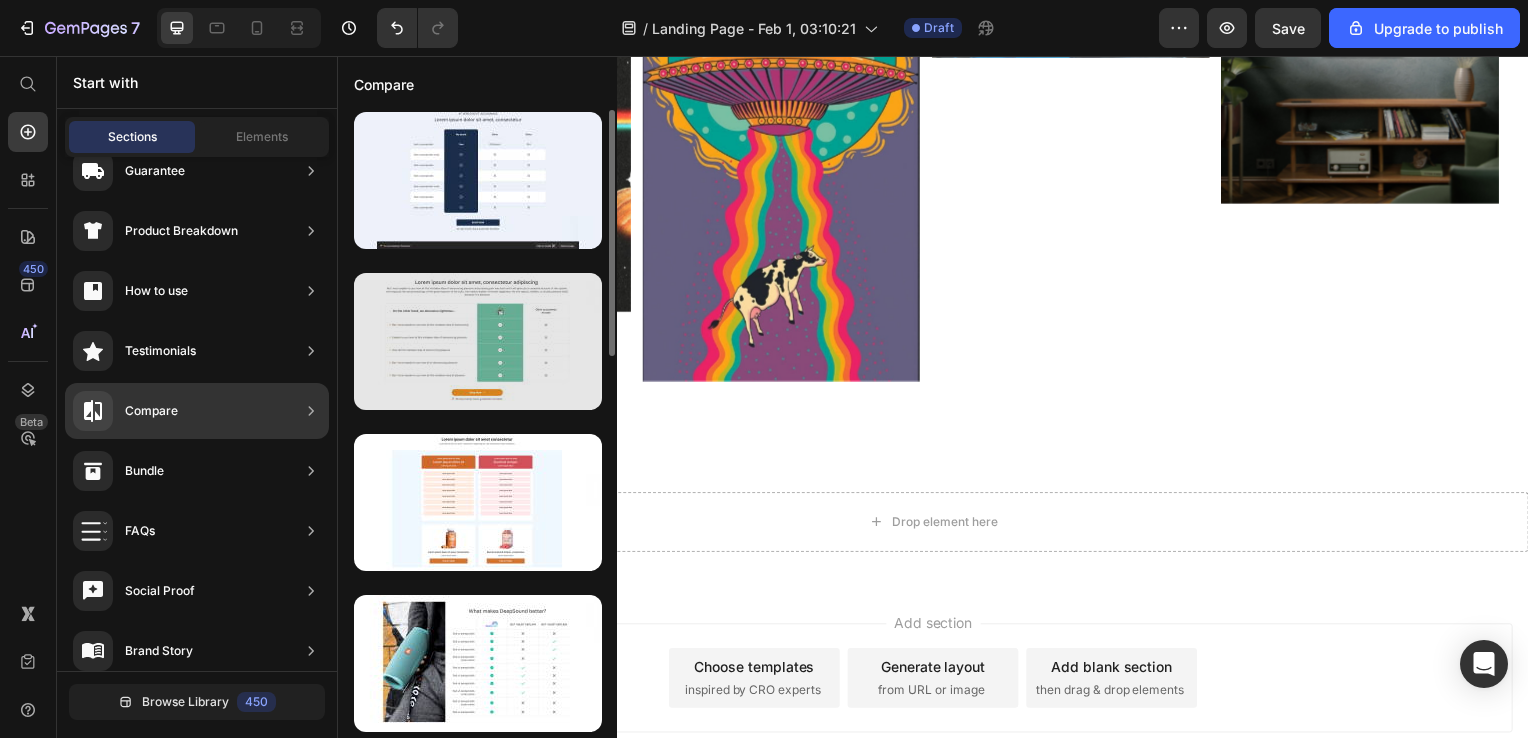 click at bounding box center [478, 341] 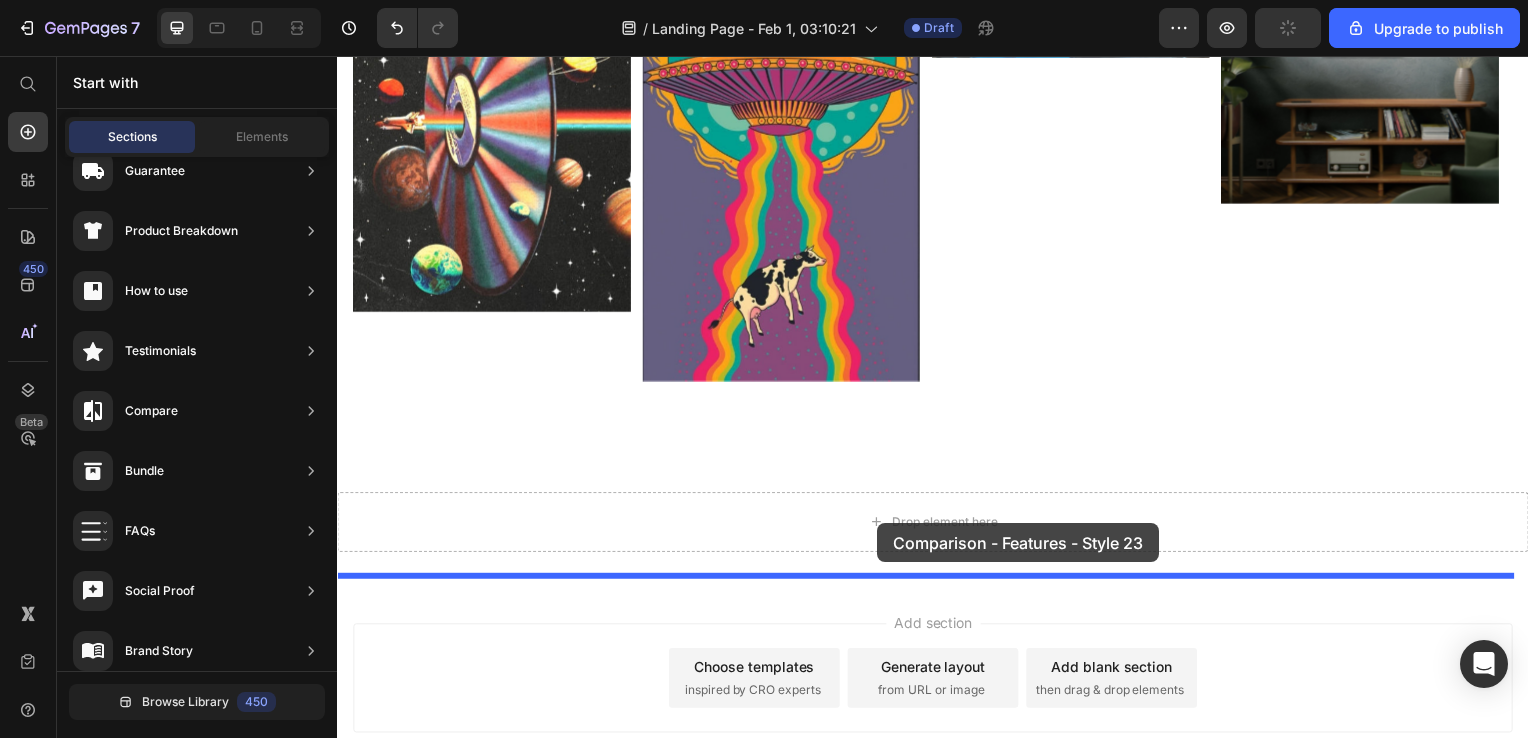 drag, startPoint x: 832, startPoint y: 426, endPoint x: 882, endPoint y: 522, distance: 108.24047 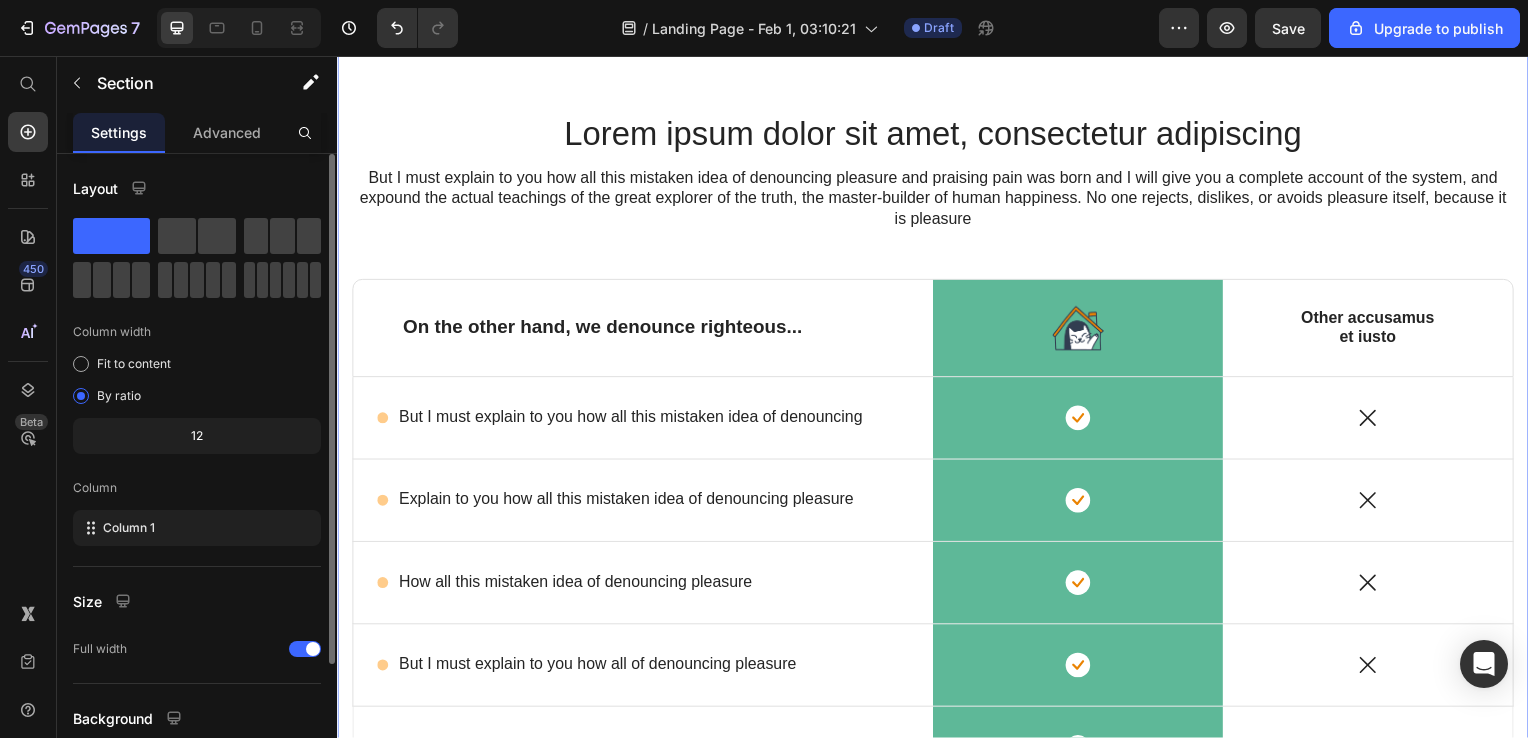 scroll, scrollTop: 1727, scrollLeft: 0, axis: vertical 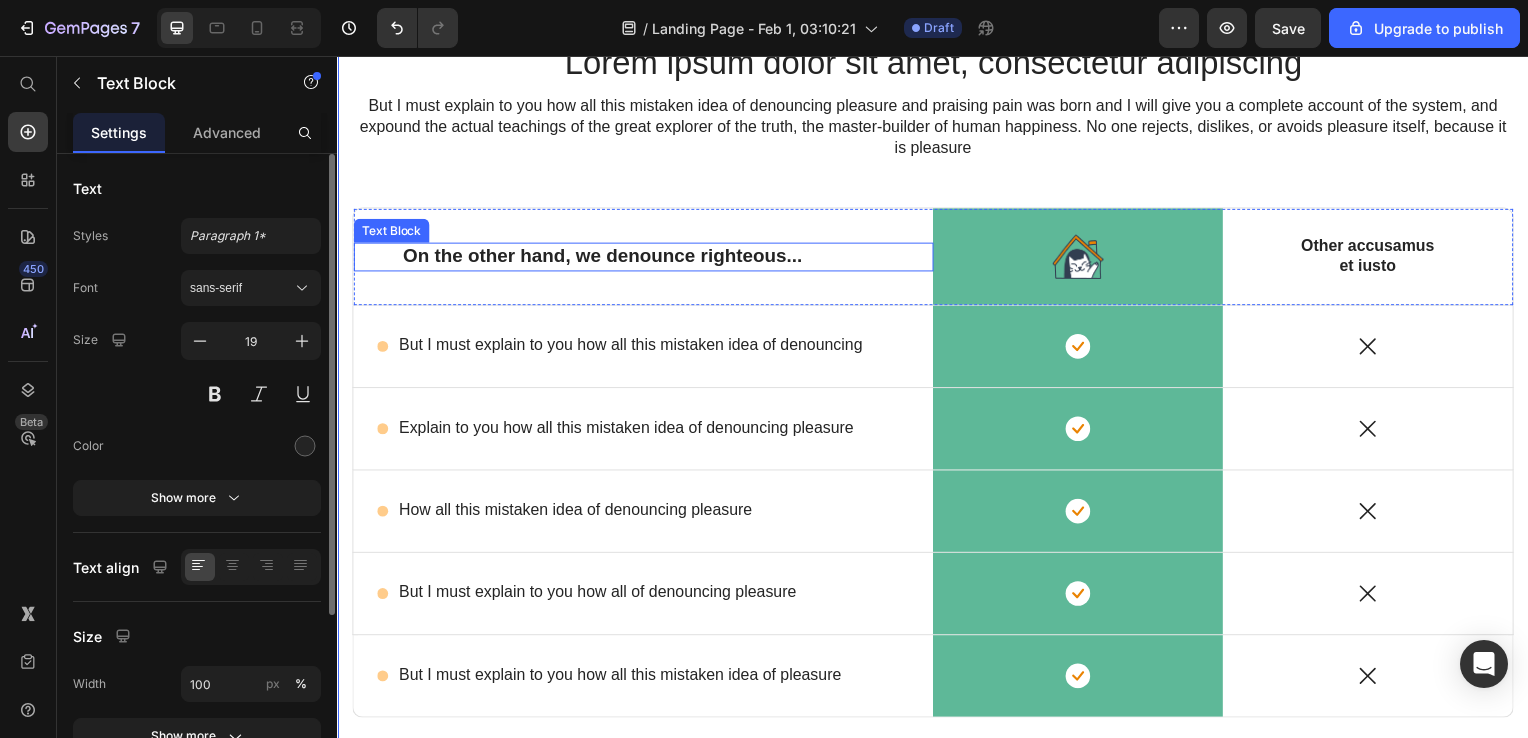 click on "On the other hand, we denounce righteous..." at bounding box center (645, 258) 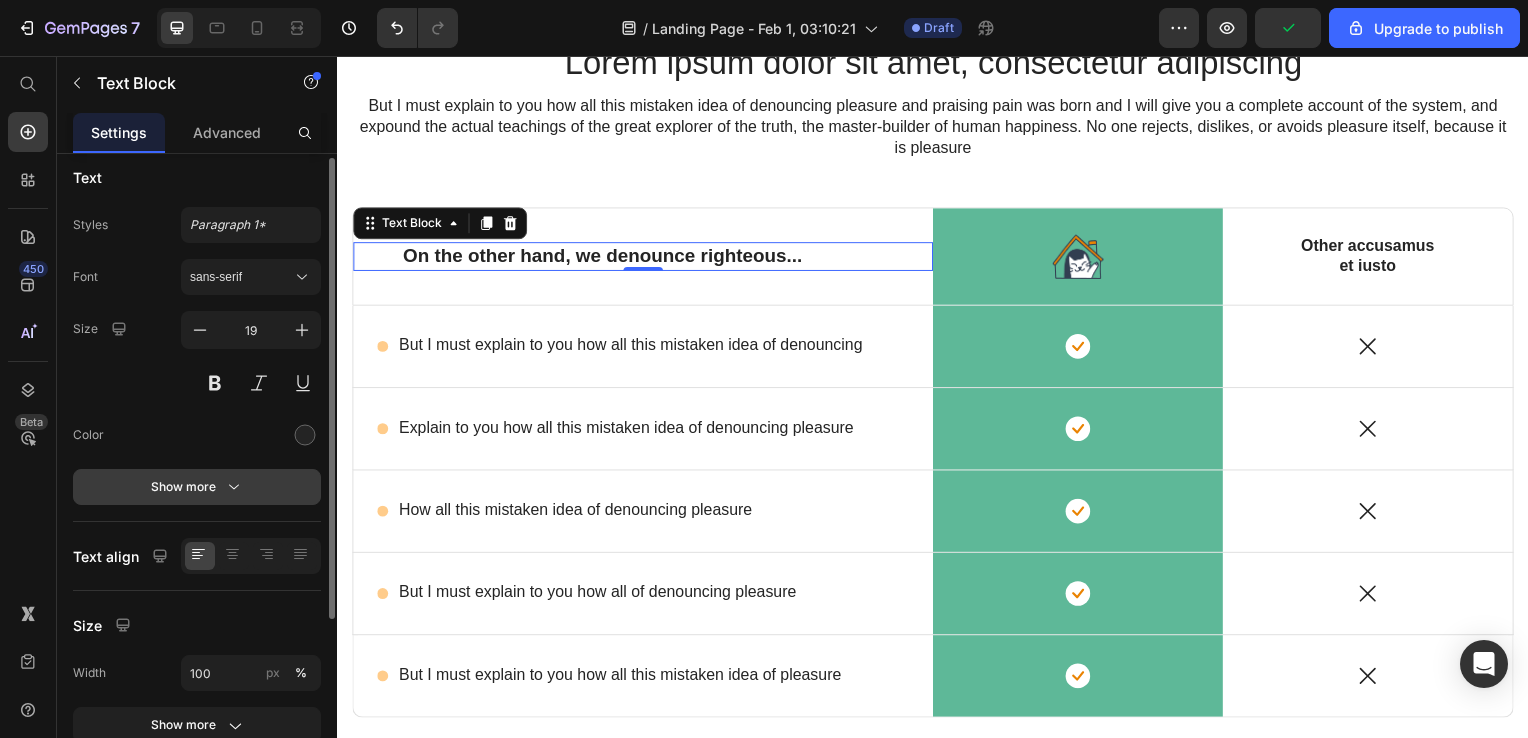 scroll, scrollTop: 0, scrollLeft: 0, axis: both 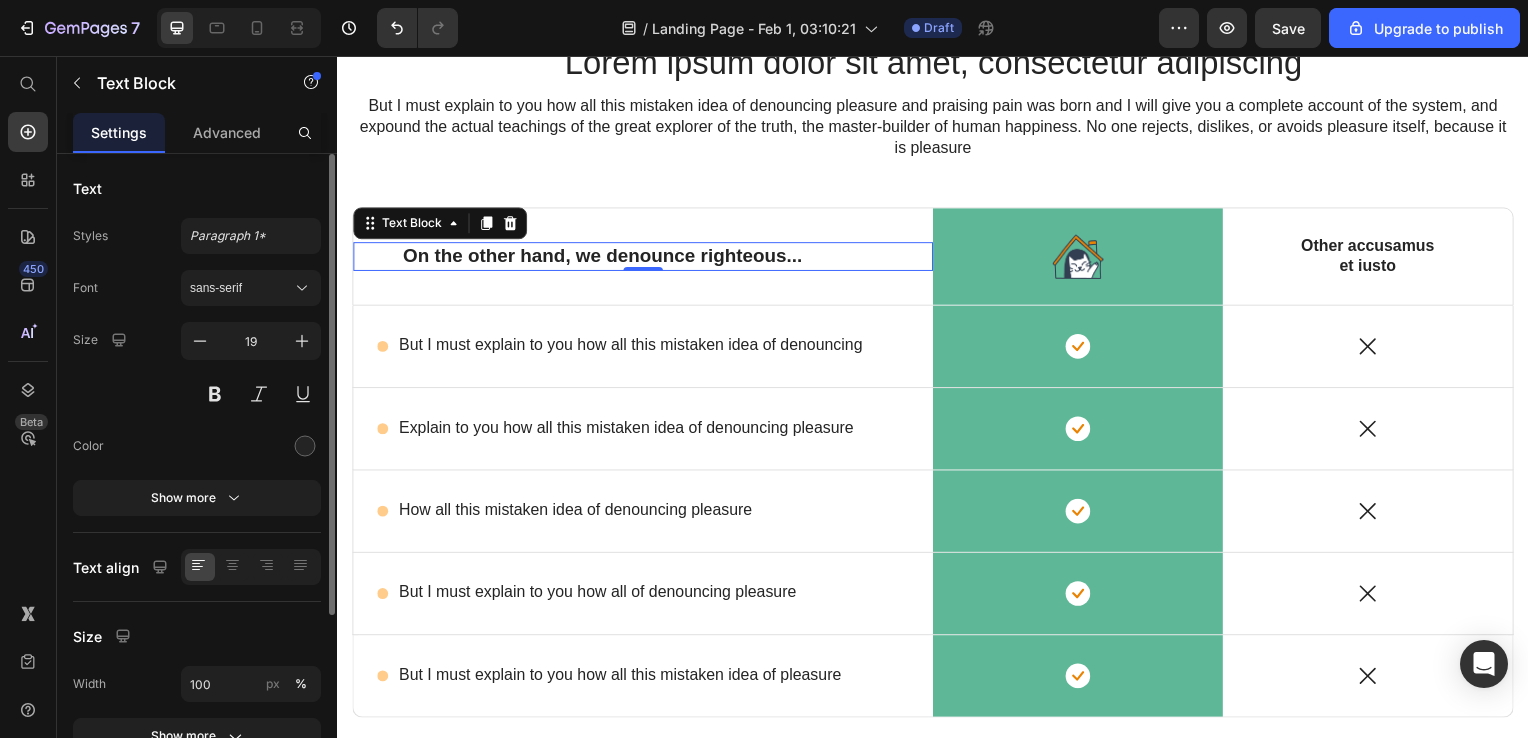 click on "Text" at bounding box center (197, 188) 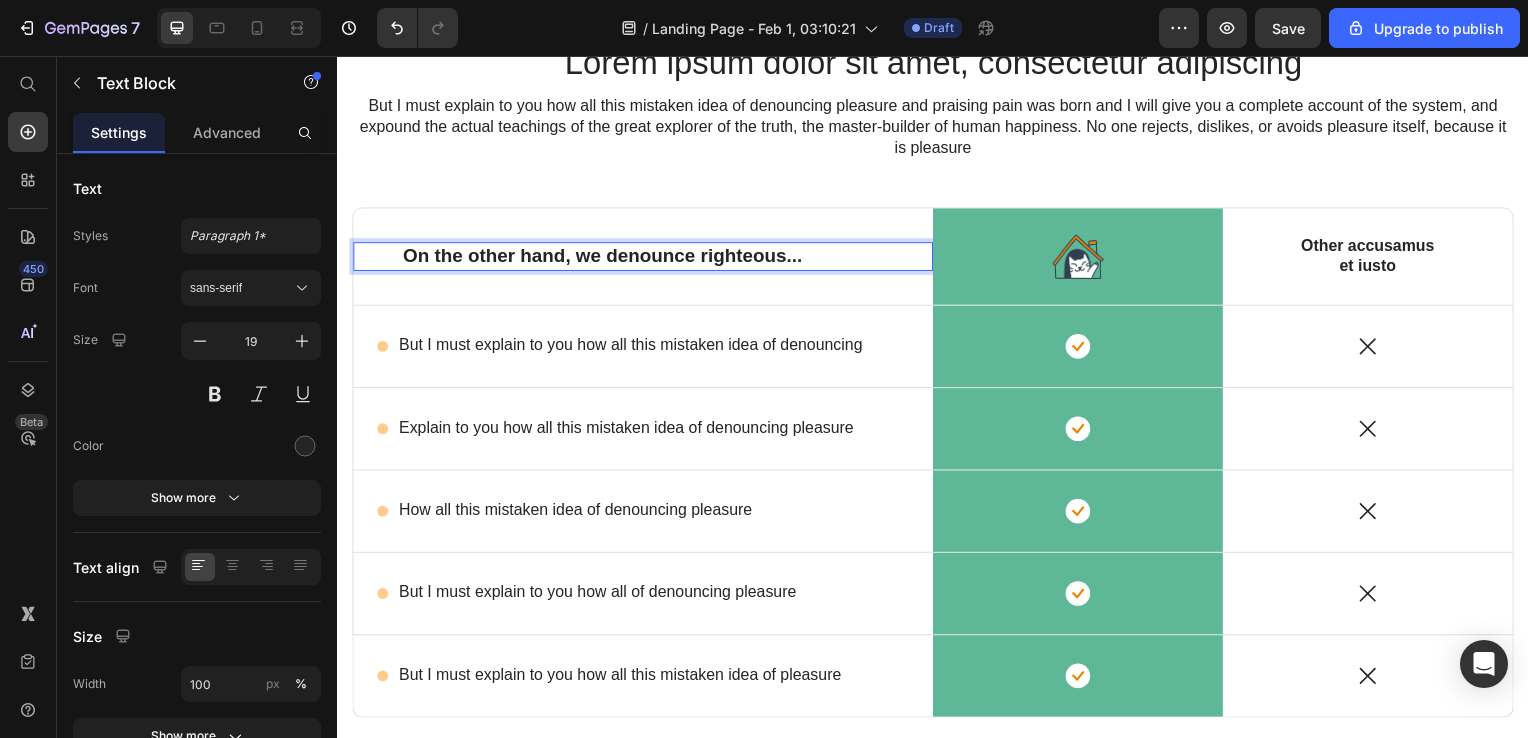 click on "On the other hand, we denounce righteous..." at bounding box center [645, 258] 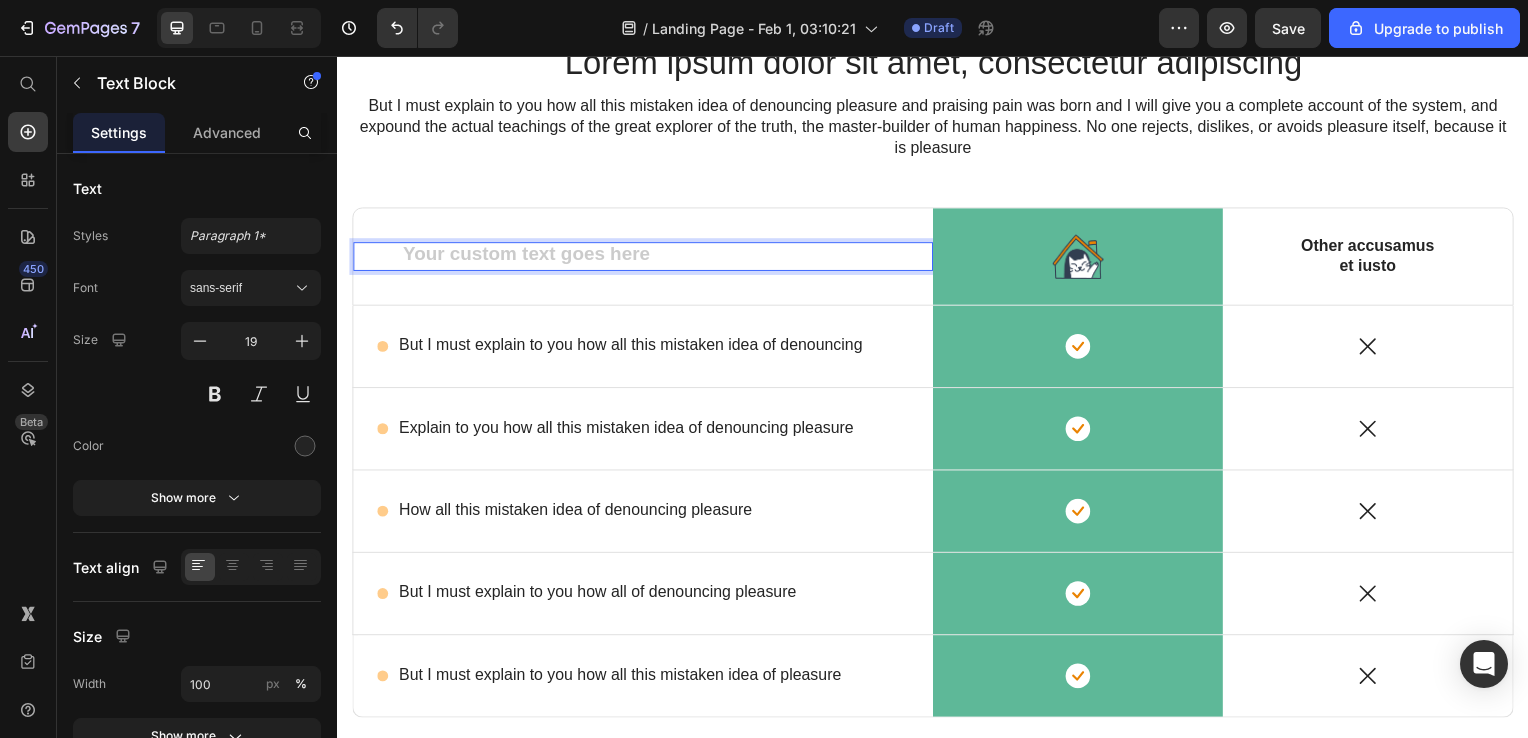 scroll, scrollTop: 1714, scrollLeft: 0, axis: vertical 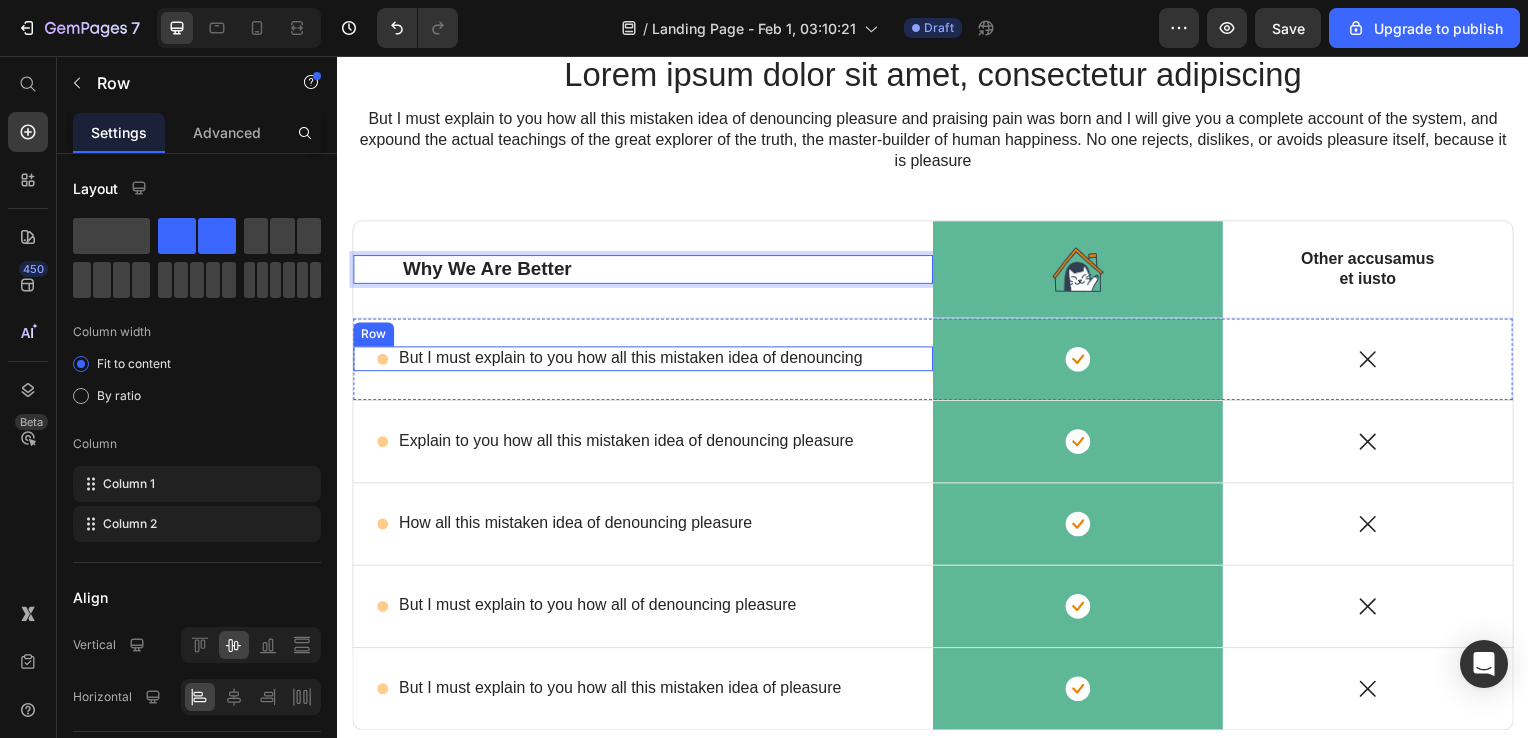 click on "Icon But I must explain to you how all this mistaken idea of denouncing Text Block Row" at bounding box center (645, 361) 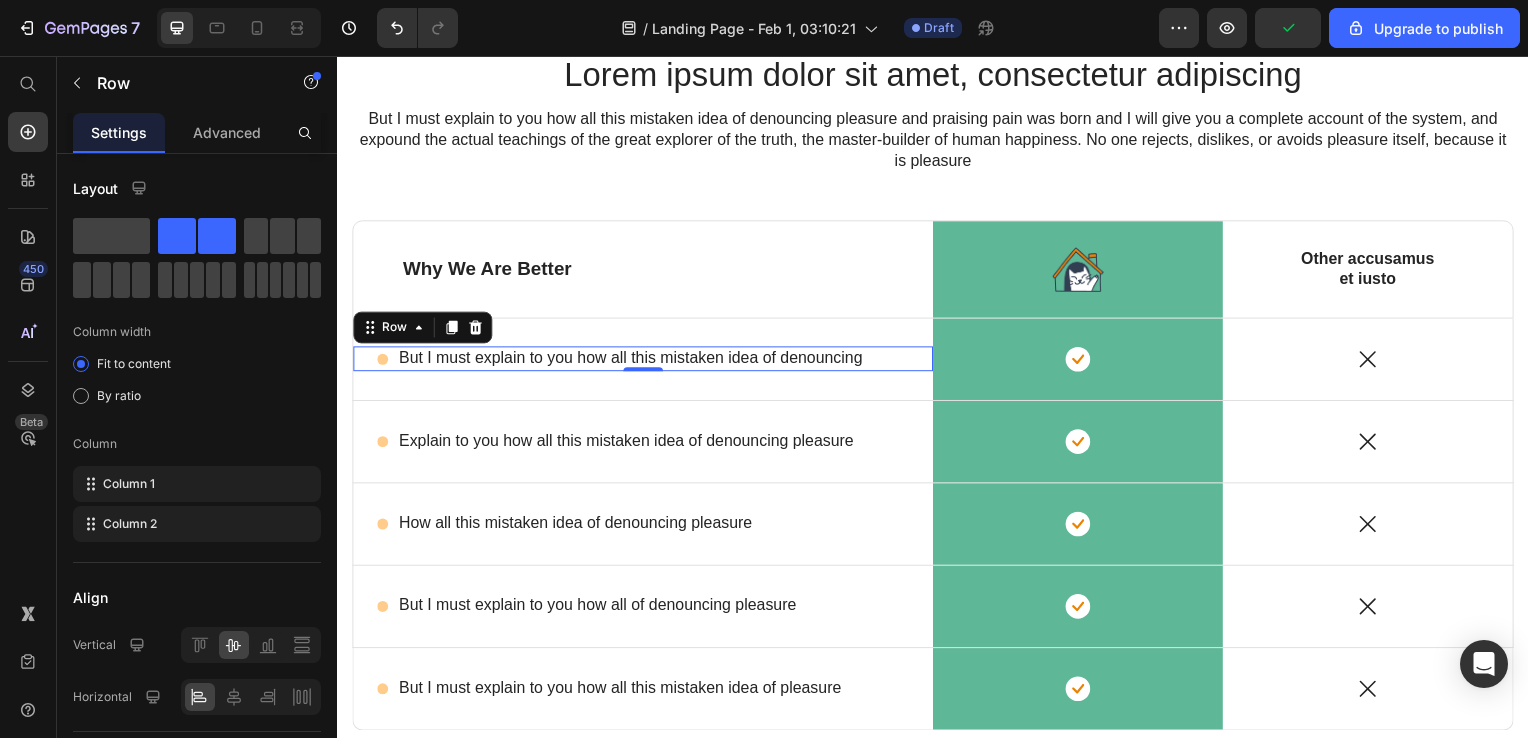 click on "Icon But I must explain to you how all this mistaken idea of denouncing Text Block Row   0" at bounding box center (645, 361) 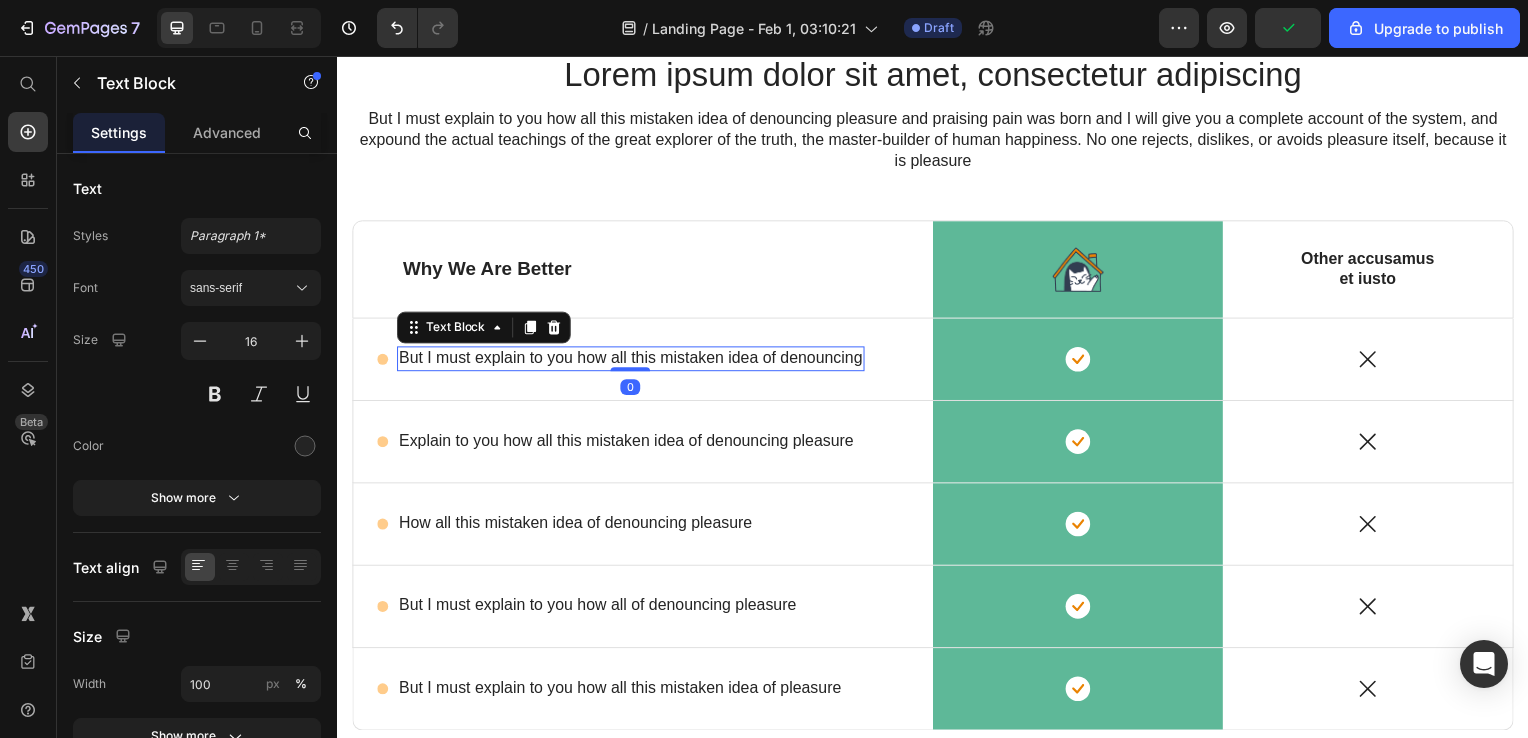 click on "But I must explain to you how all this mistaken idea of denouncing" at bounding box center (632, 361) 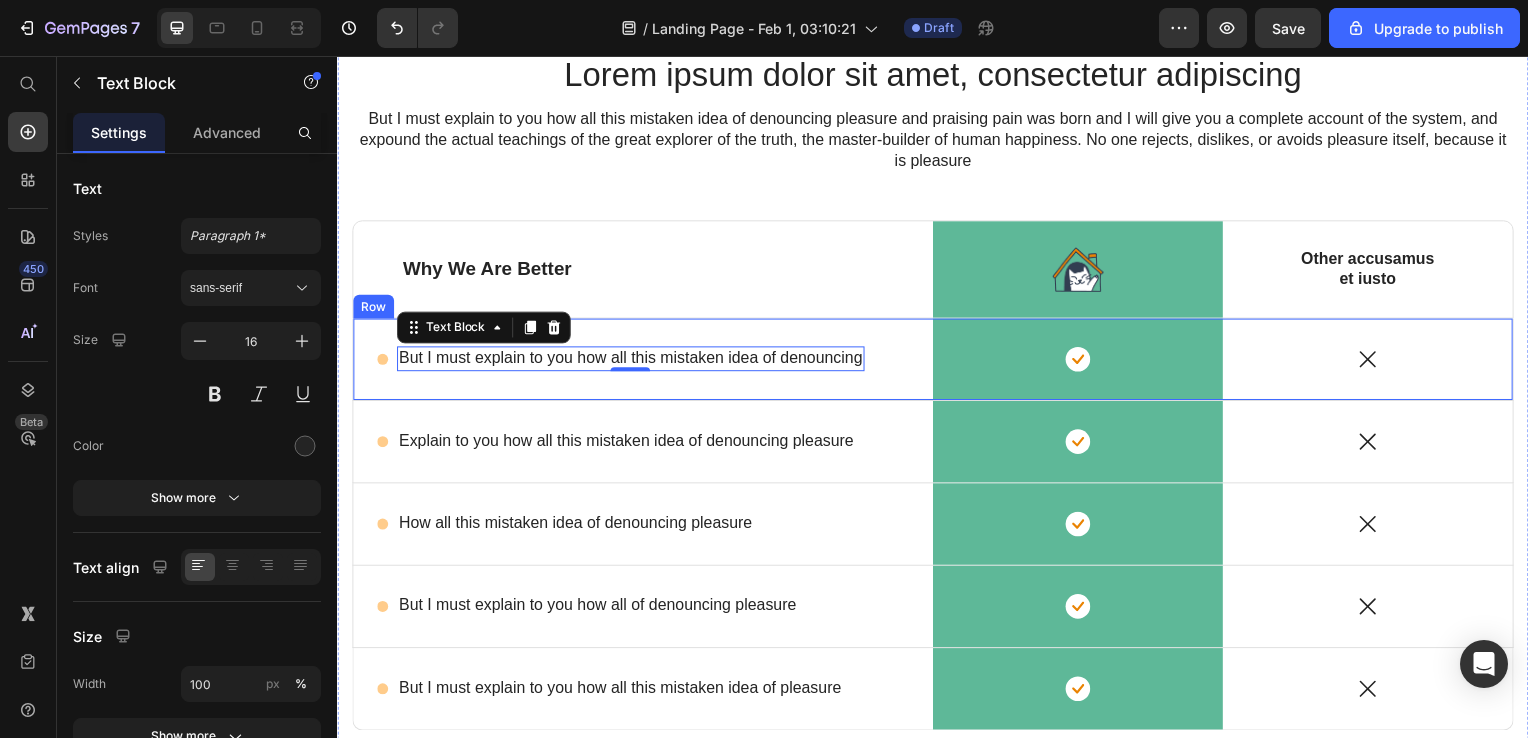 click on "Icon But I must explain to you how all this mistaken idea of denouncing Text Block   0 Row" at bounding box center [645, 362] 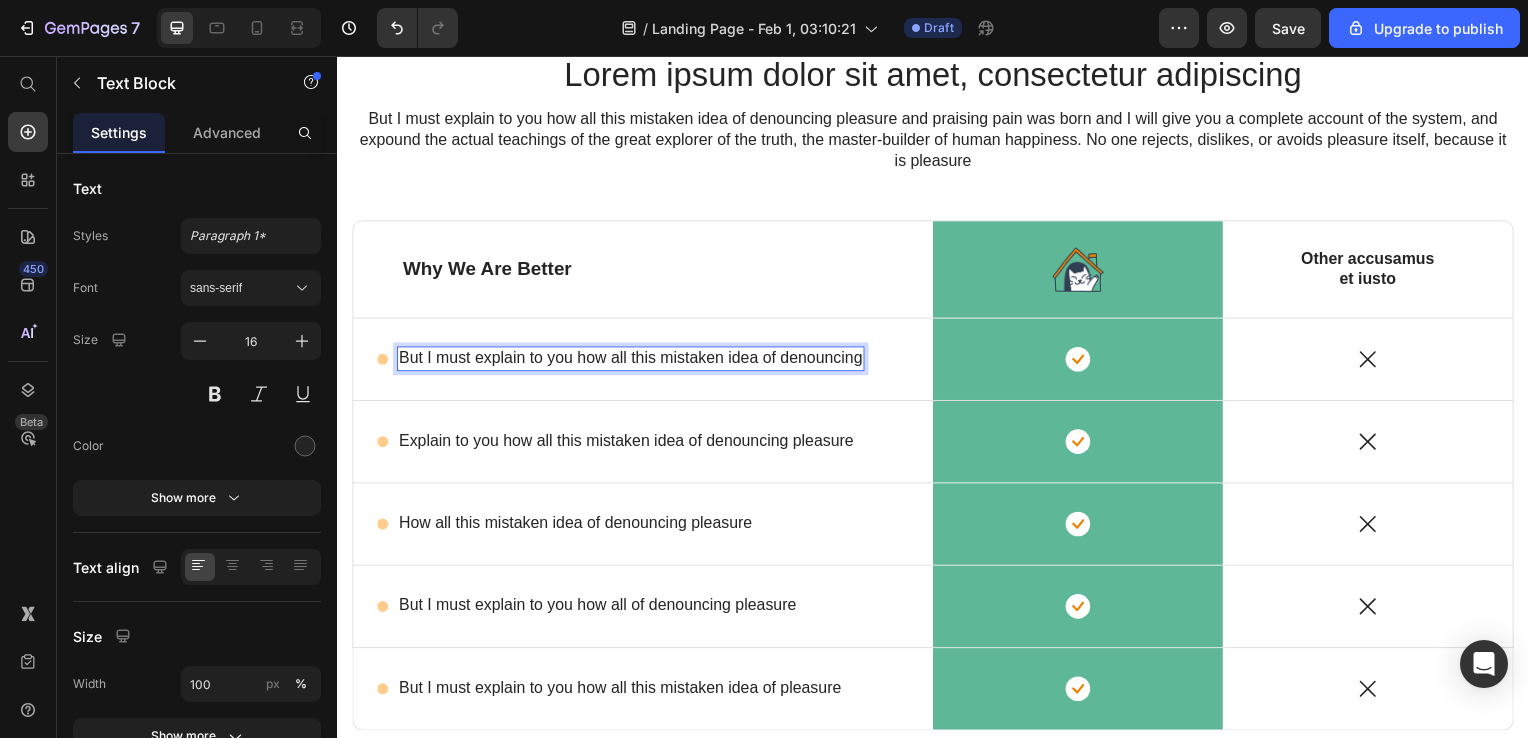 click on "But I must explain to you how all this mistaken idea of denouncing" at bounding box center (632, 361) 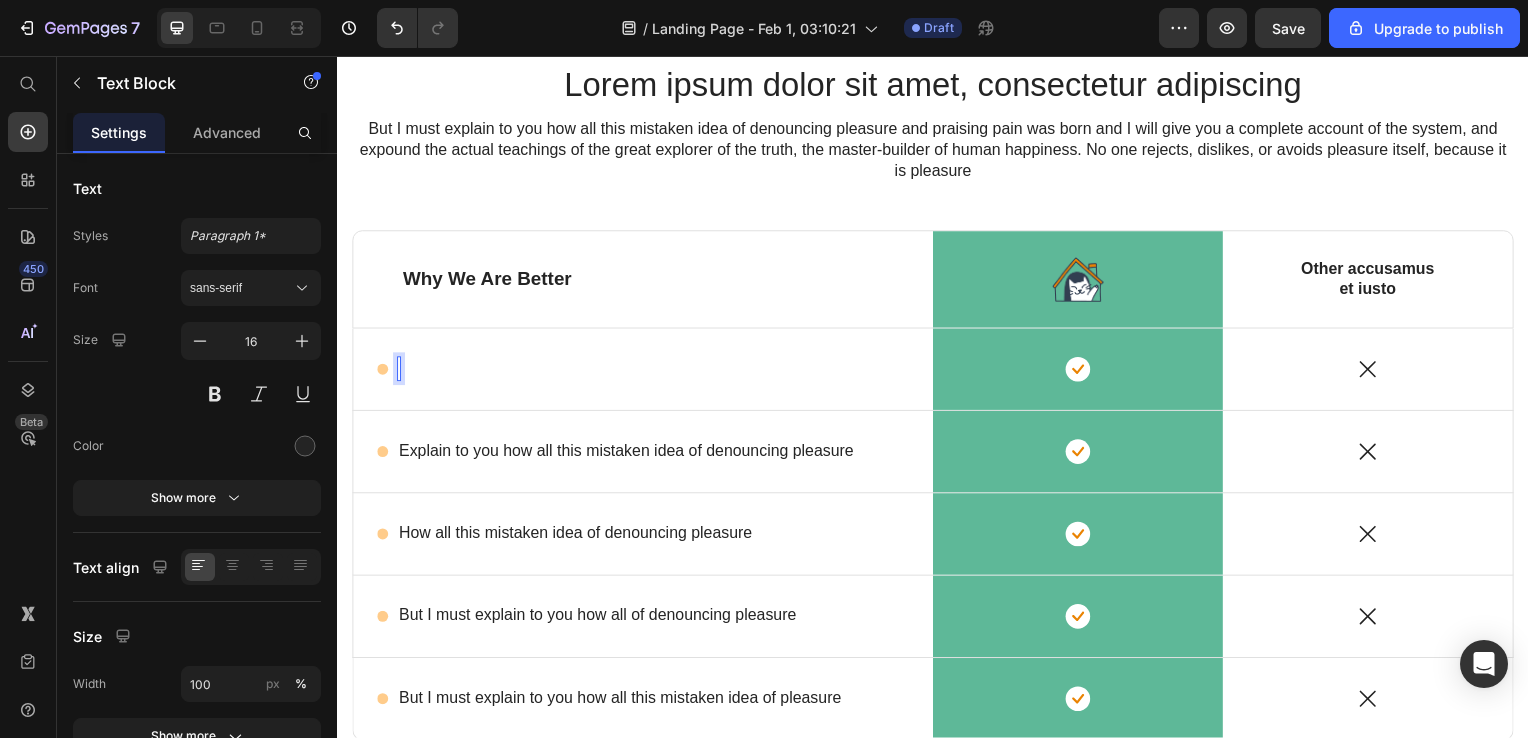 scroll, scrollTop: 1693, scrollLeft: 0, axis: vertical 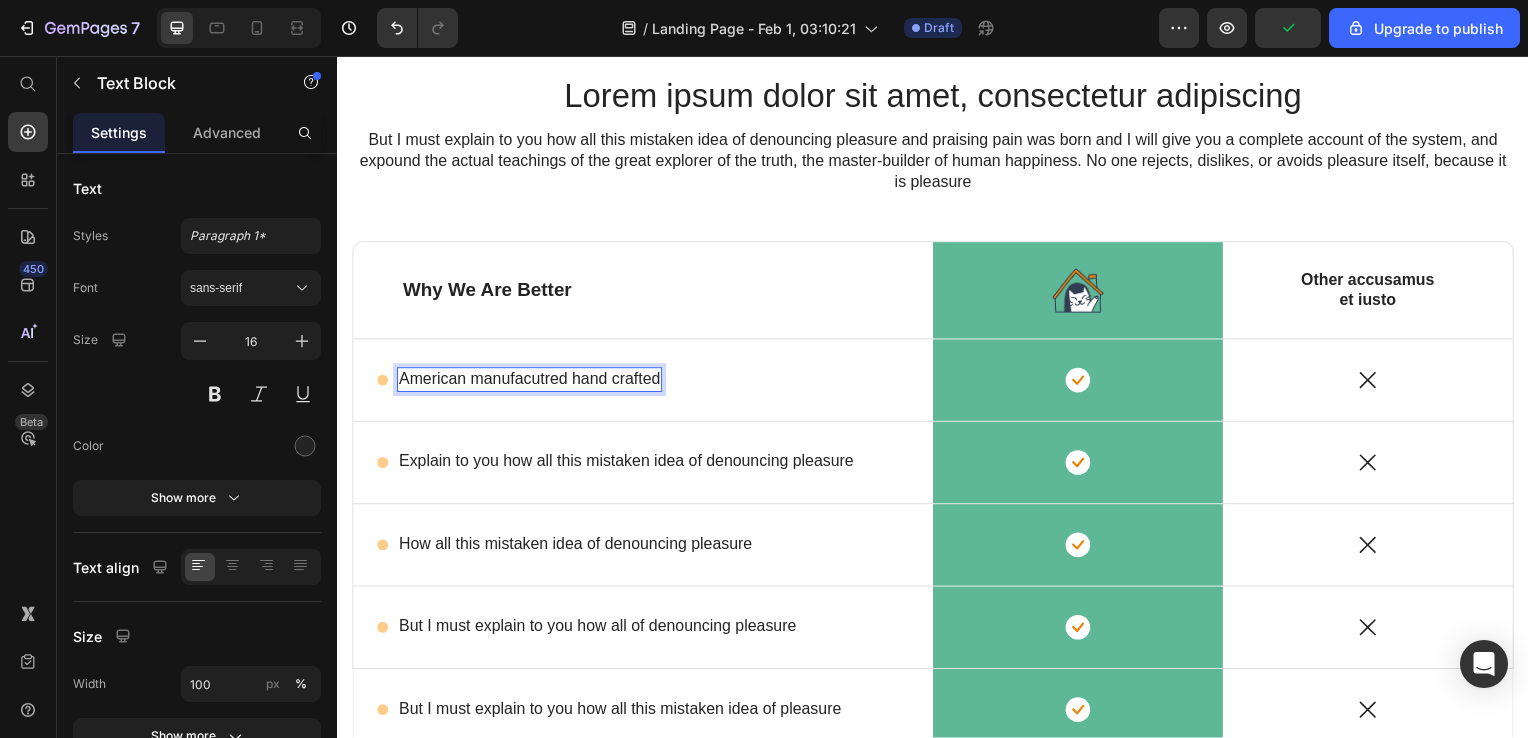 click on "American manufacutred hand crafted" at bounding box center [530, 382] 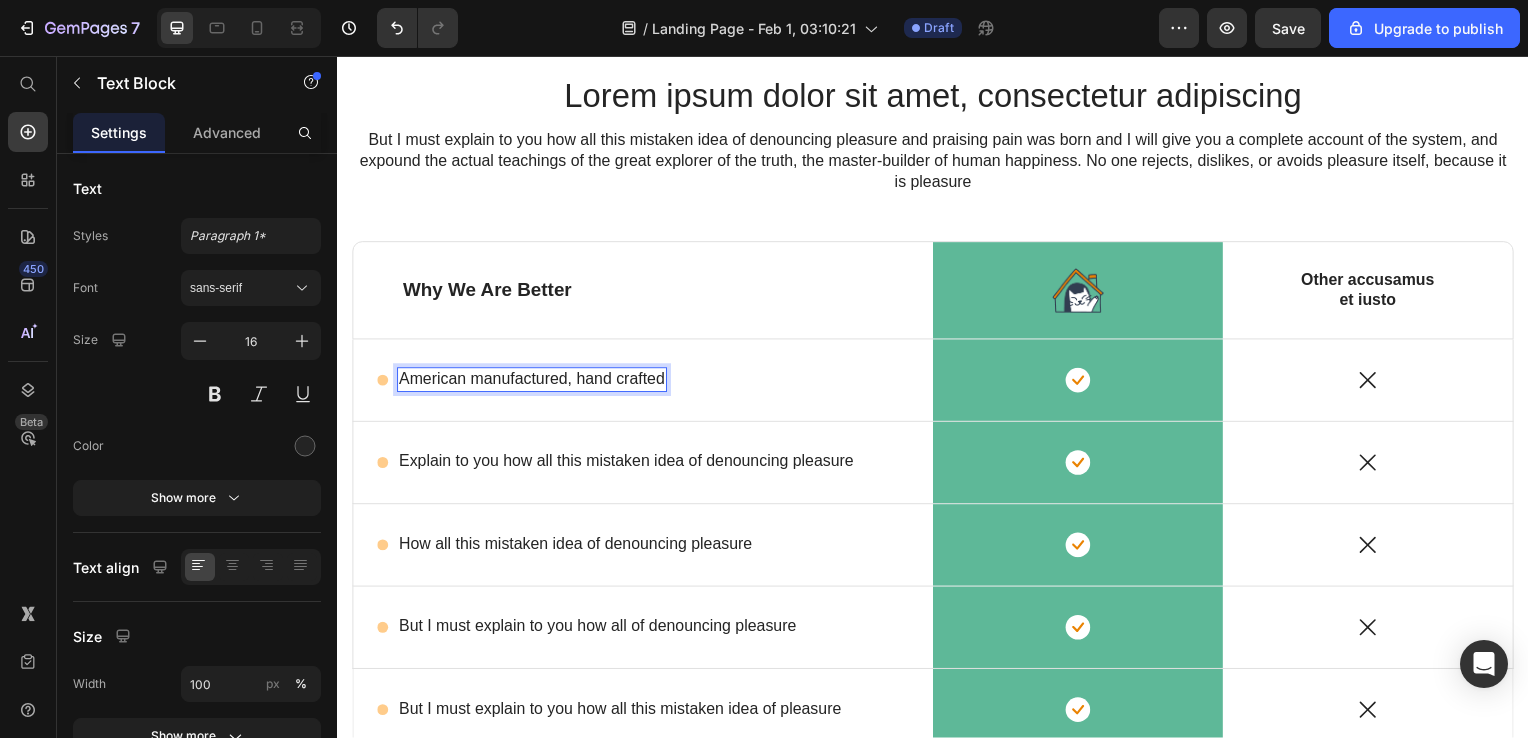 click on "American manufactured, hand crafted" at bounding box center (533, 382) 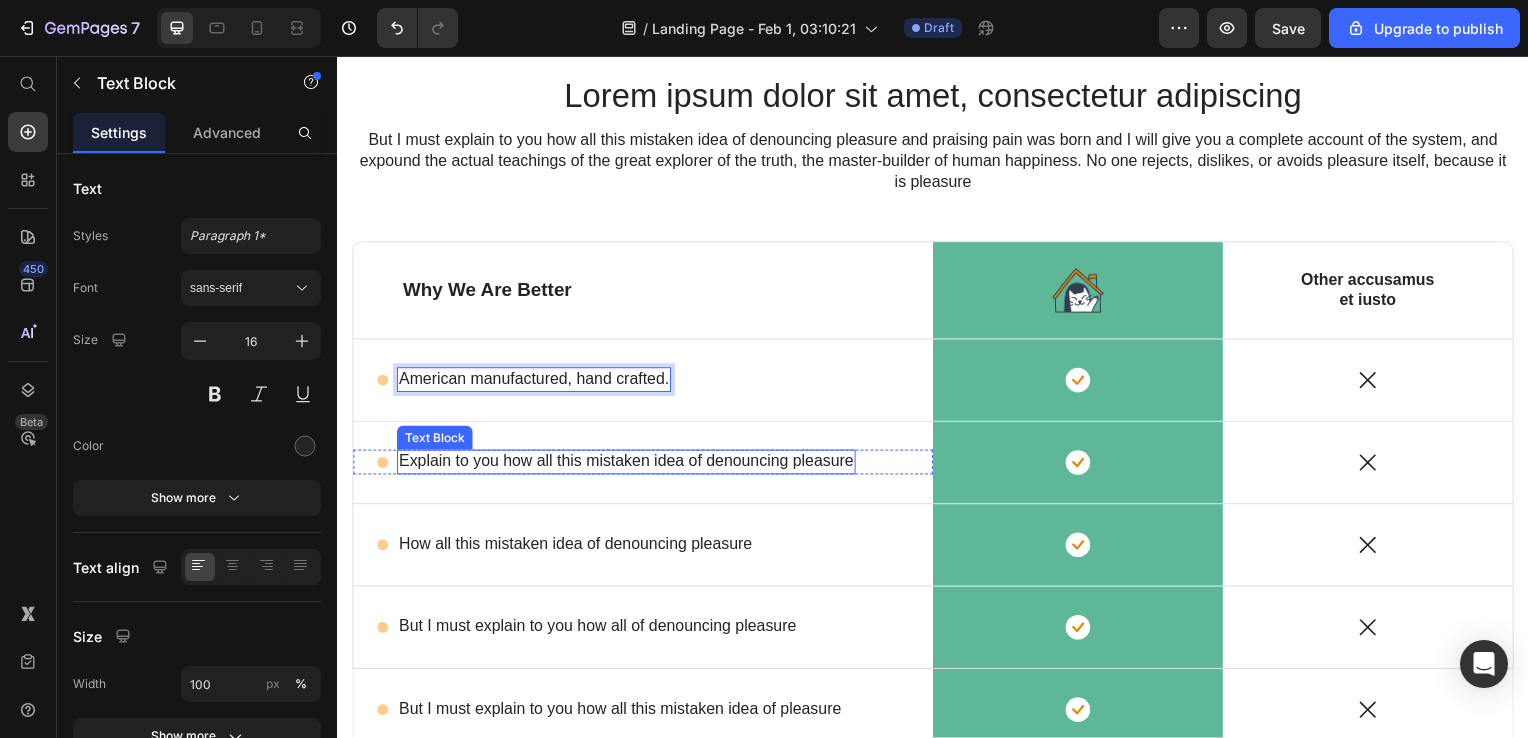 click on "Explain to you how all this mistaken idea of denouncing pleasure" at bounding box center [628, 465] 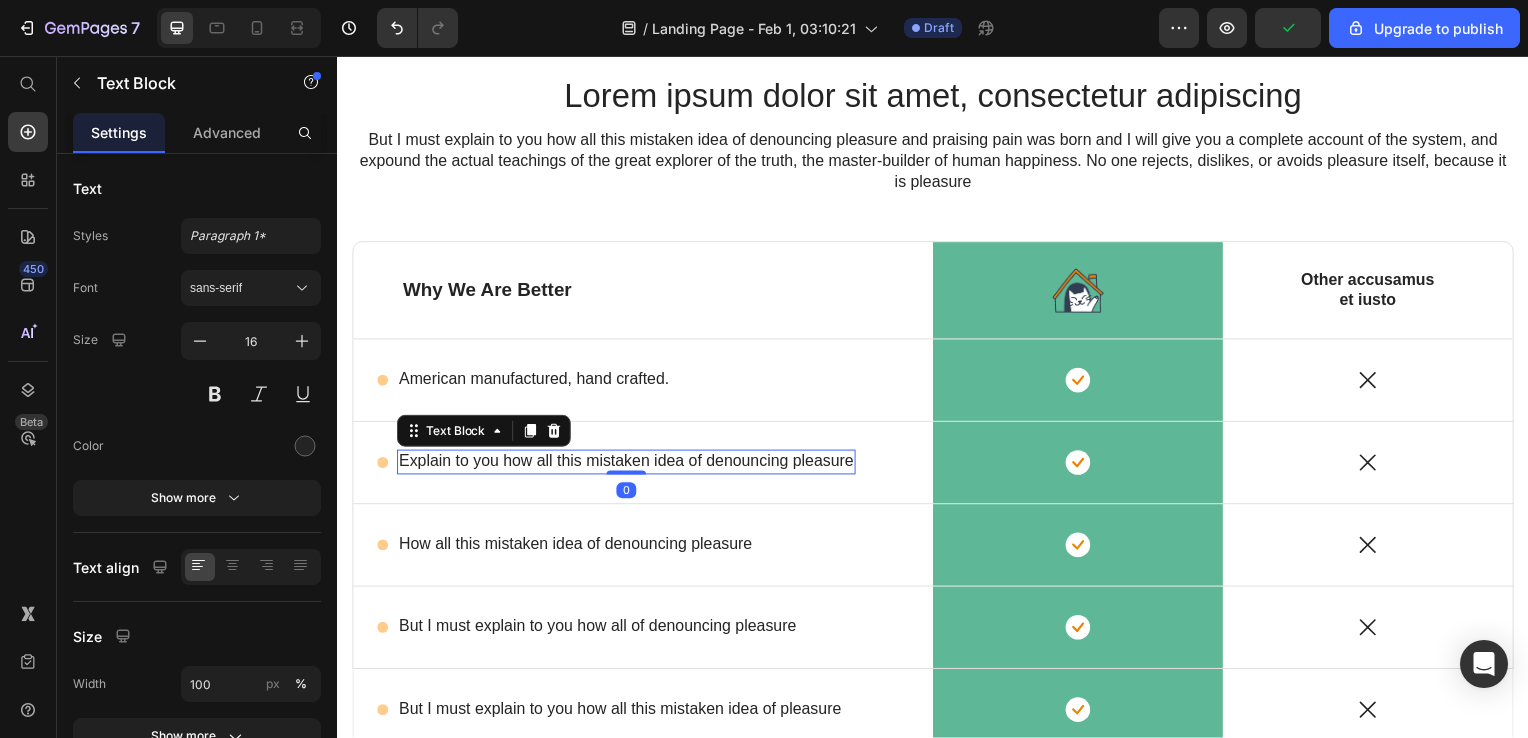 click on "Explain to you how all this mistaken idea of denouncing pleasure" at bounding box center (628, 465) 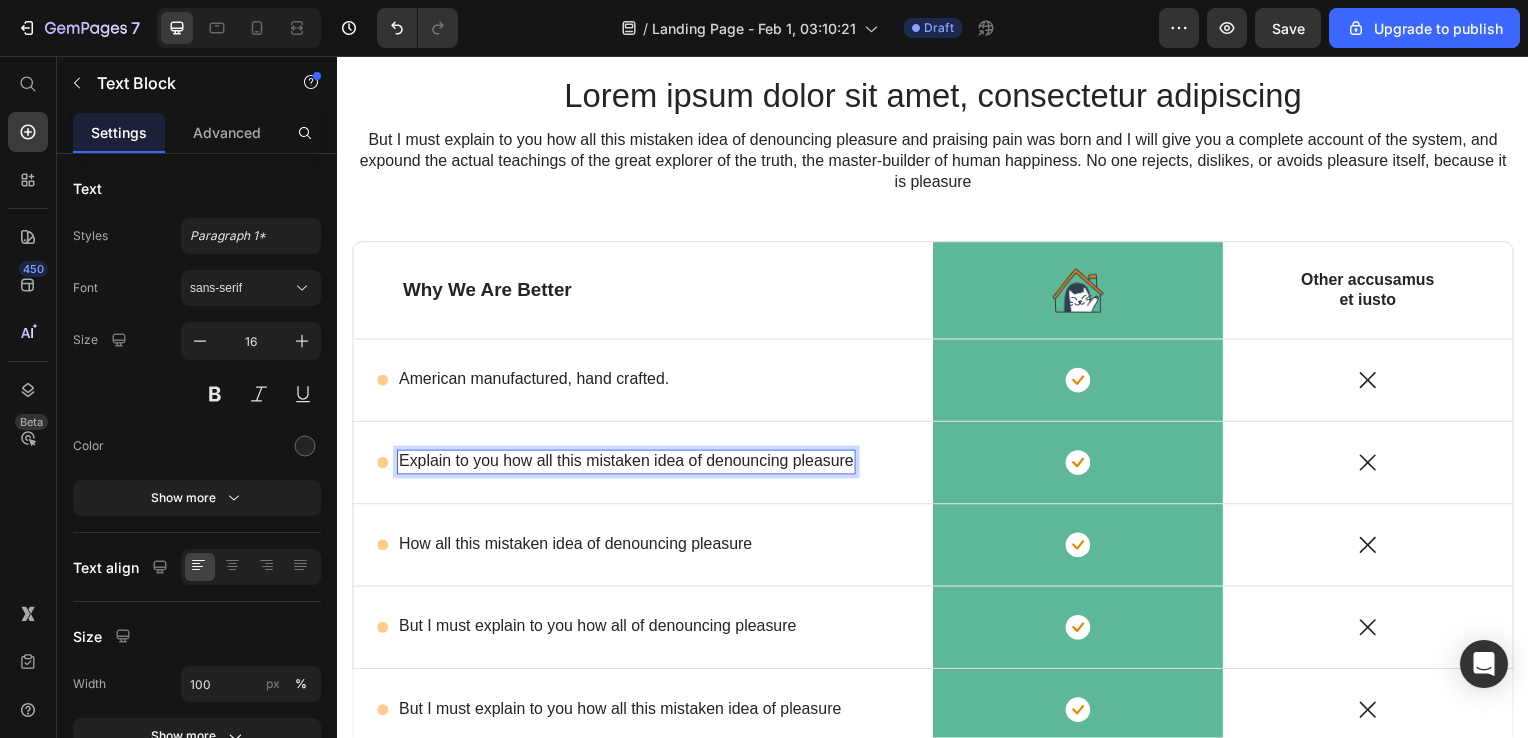 click on "Explain to you how all this mistaken idea of denouncing pleasure" at bounding box center (628, 465) 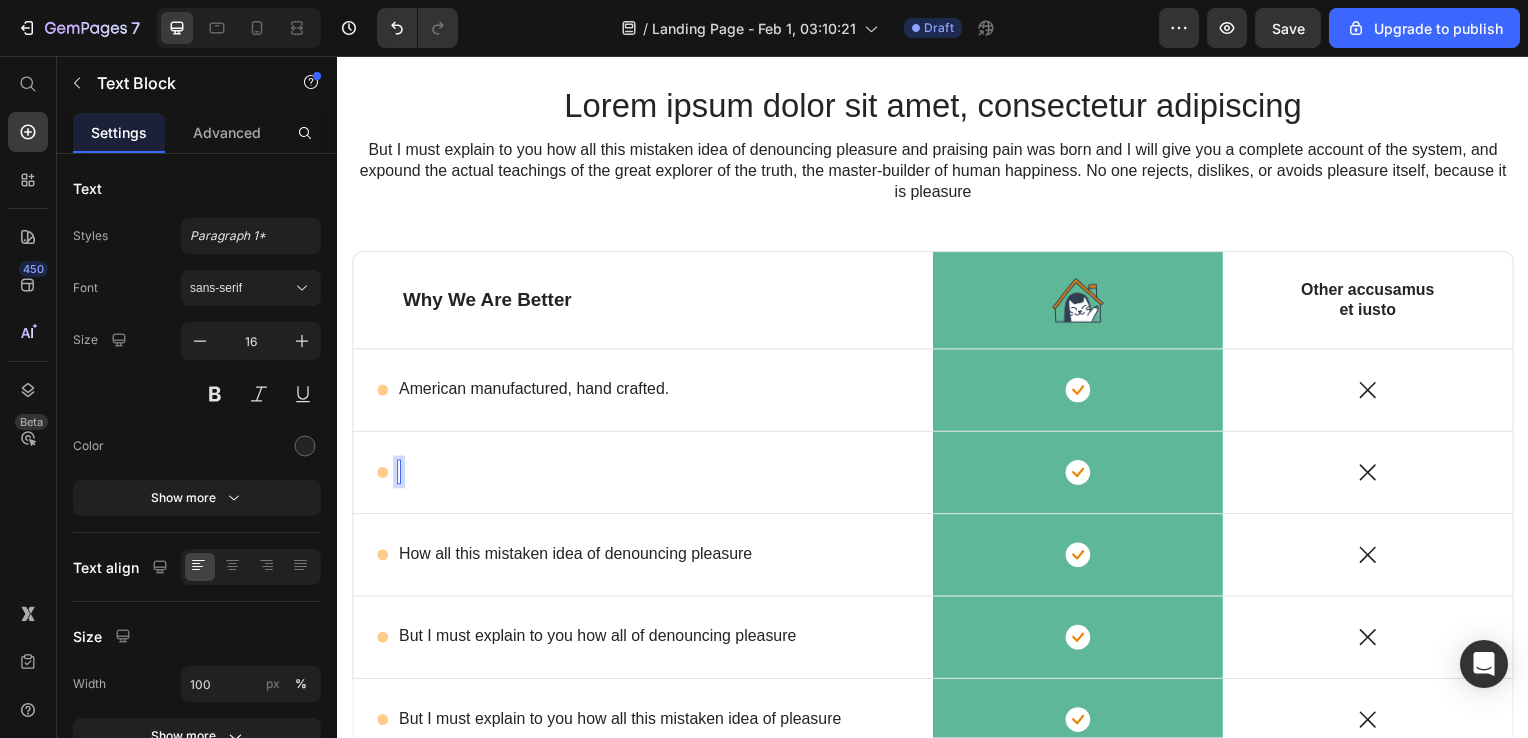 scroll, scrollTop: 1672, scrollLeft: 0, axis: vertical 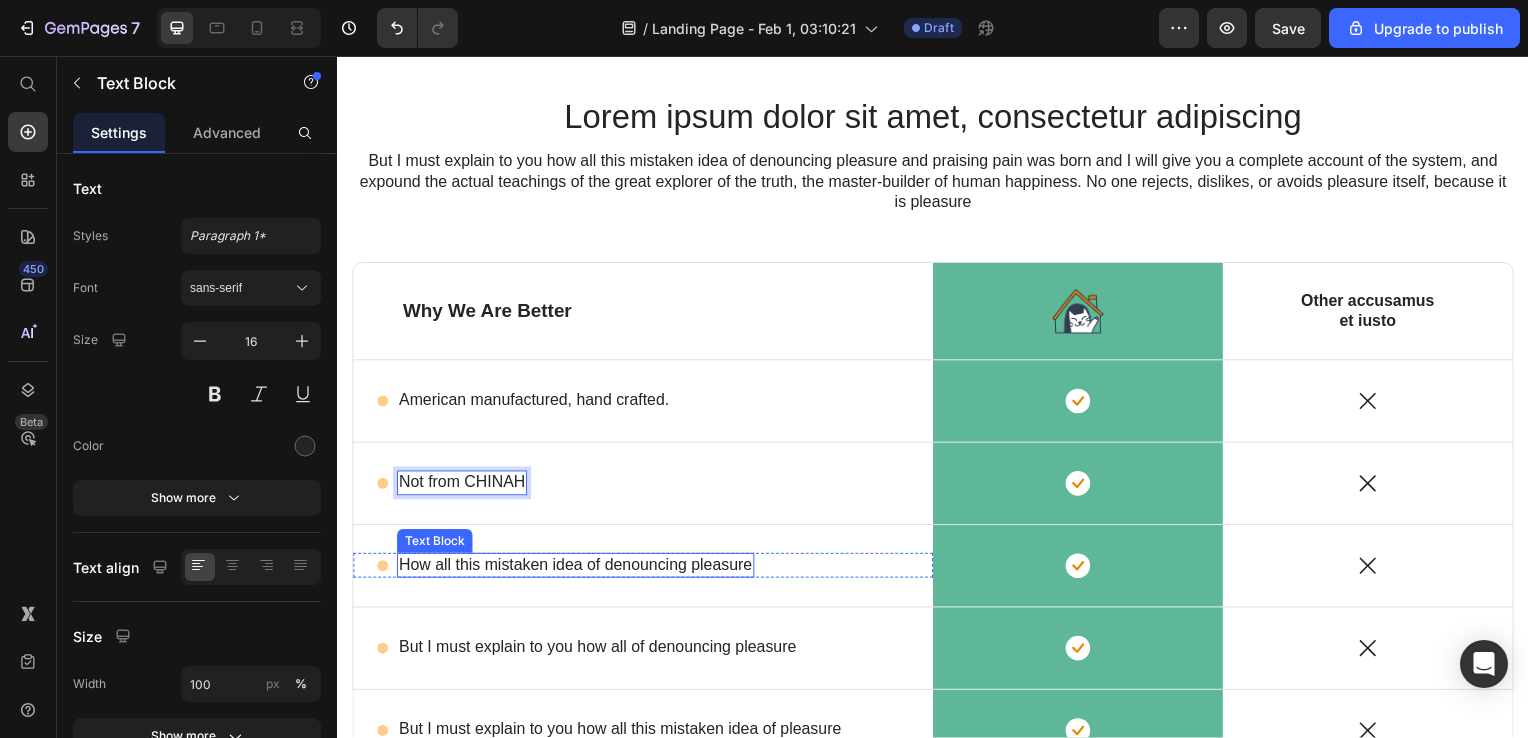 click on "How all this mistaken idea of denouncing pleasure" at bounding box center [577, 569] 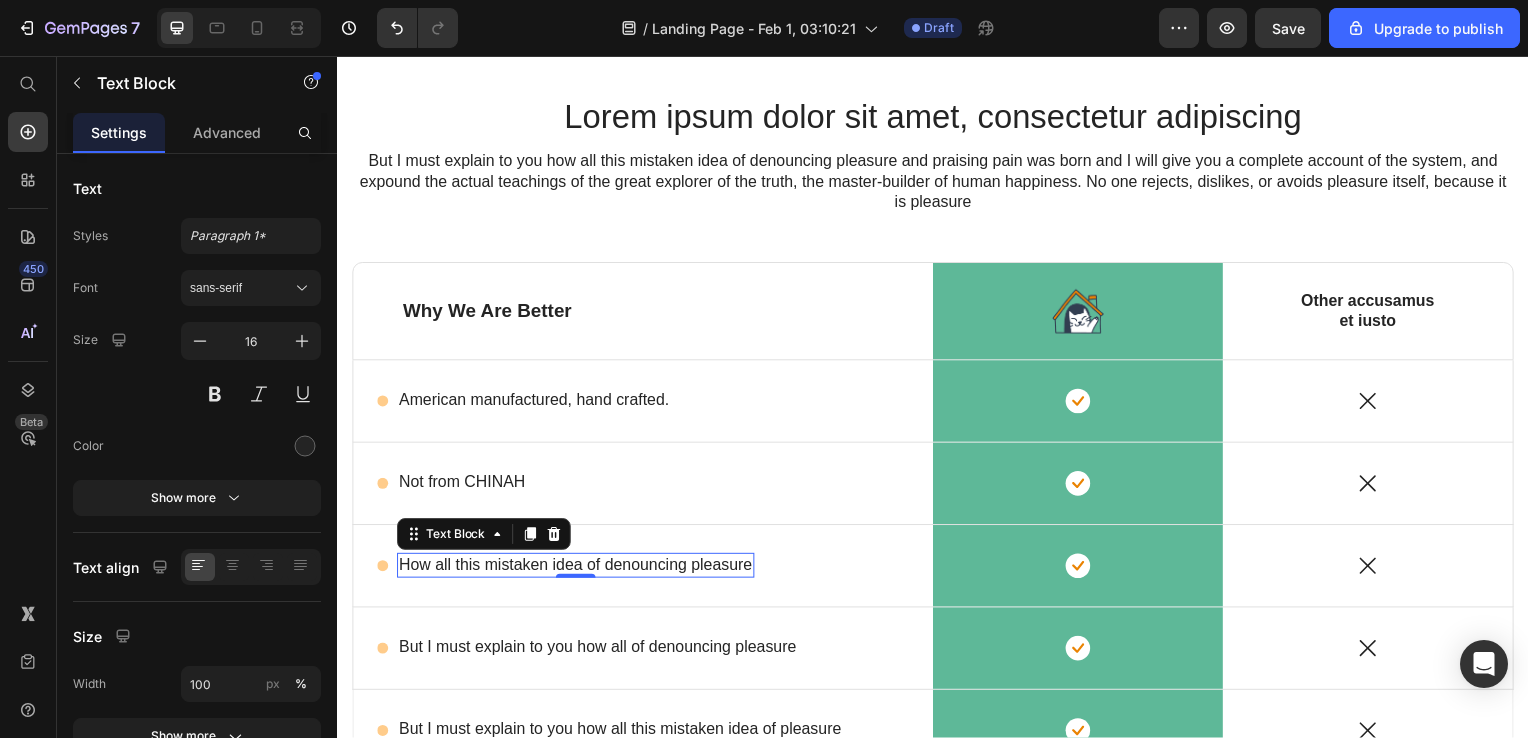 click on "How all this mistaken idea of denouncing pleasure" at bounding box center [577, 569] 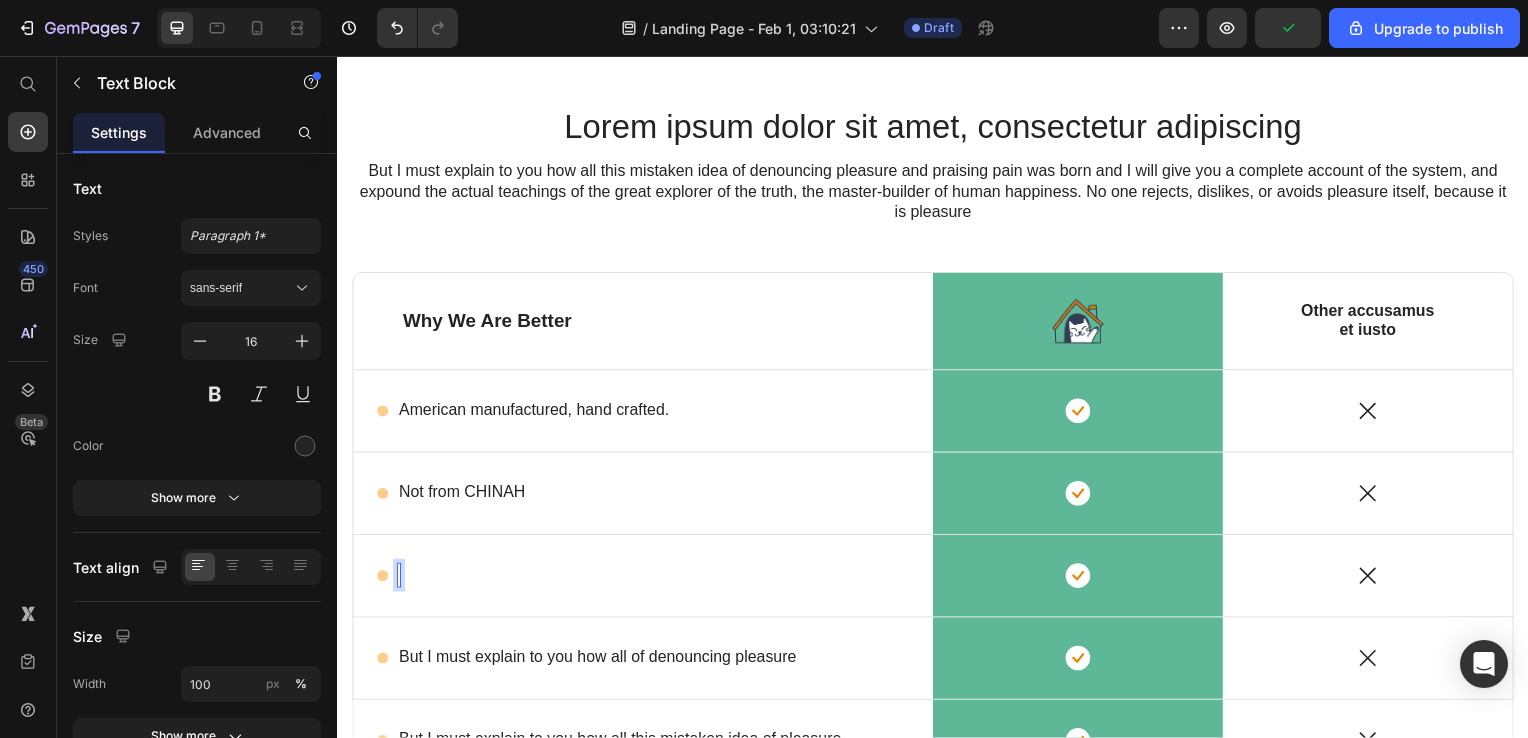 scroll, scrollTop: 1652, scrollLeft: 0, axis: vertical 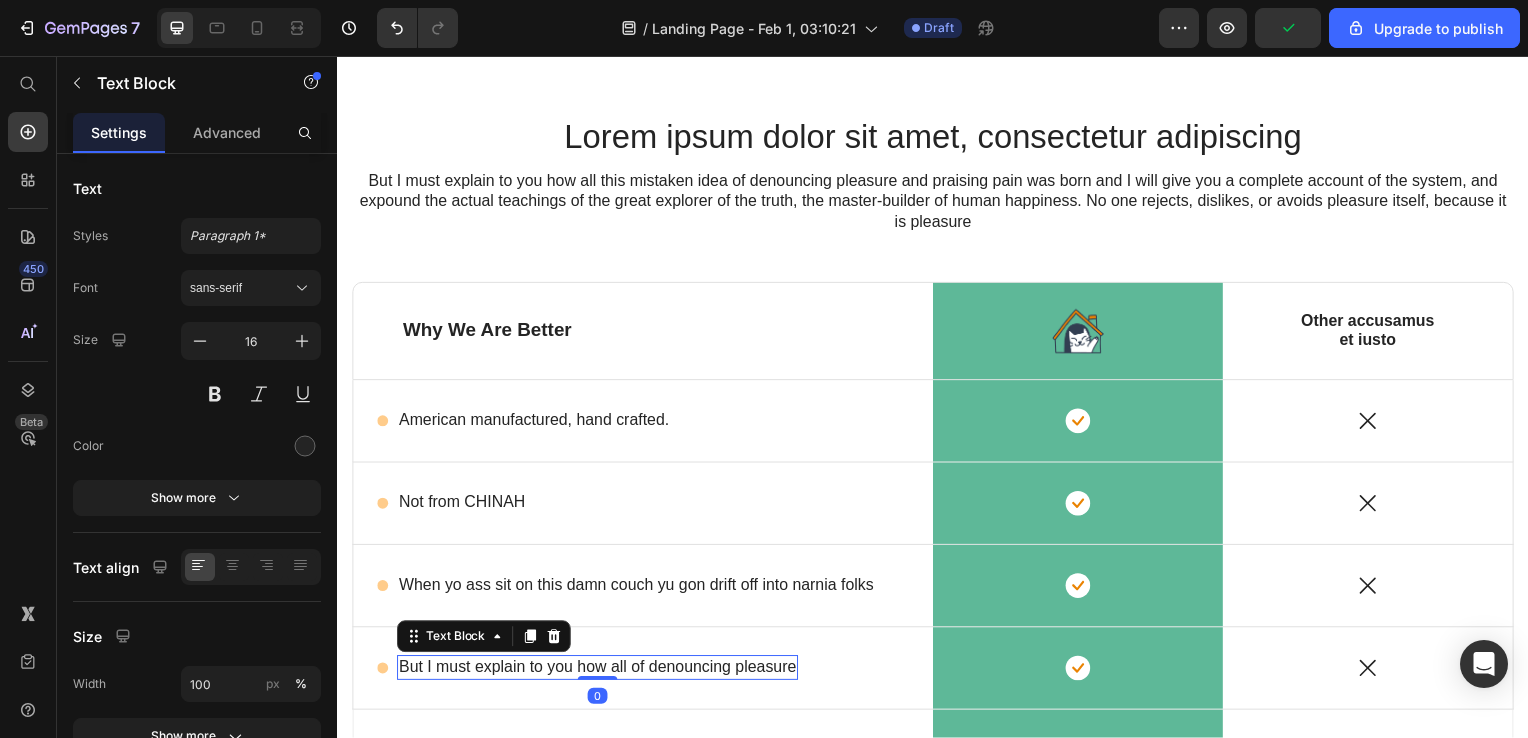 click on "But I must explain to you how all of denouncing pleasure" at bounding box center [599, 672] 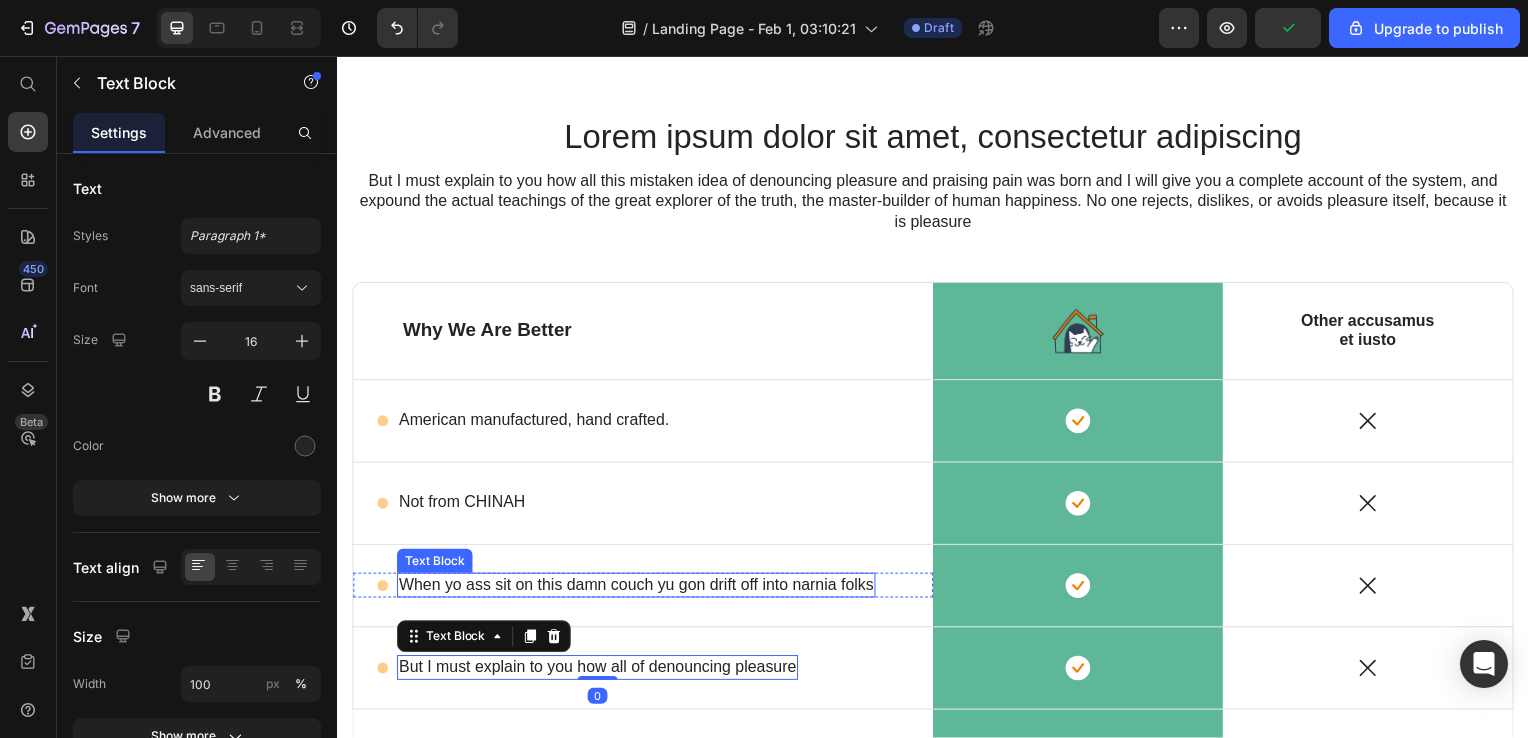 click on "When yo ass sit on this damn couch yu gon drift off into narnia folks" at bounding box center (638, 589) 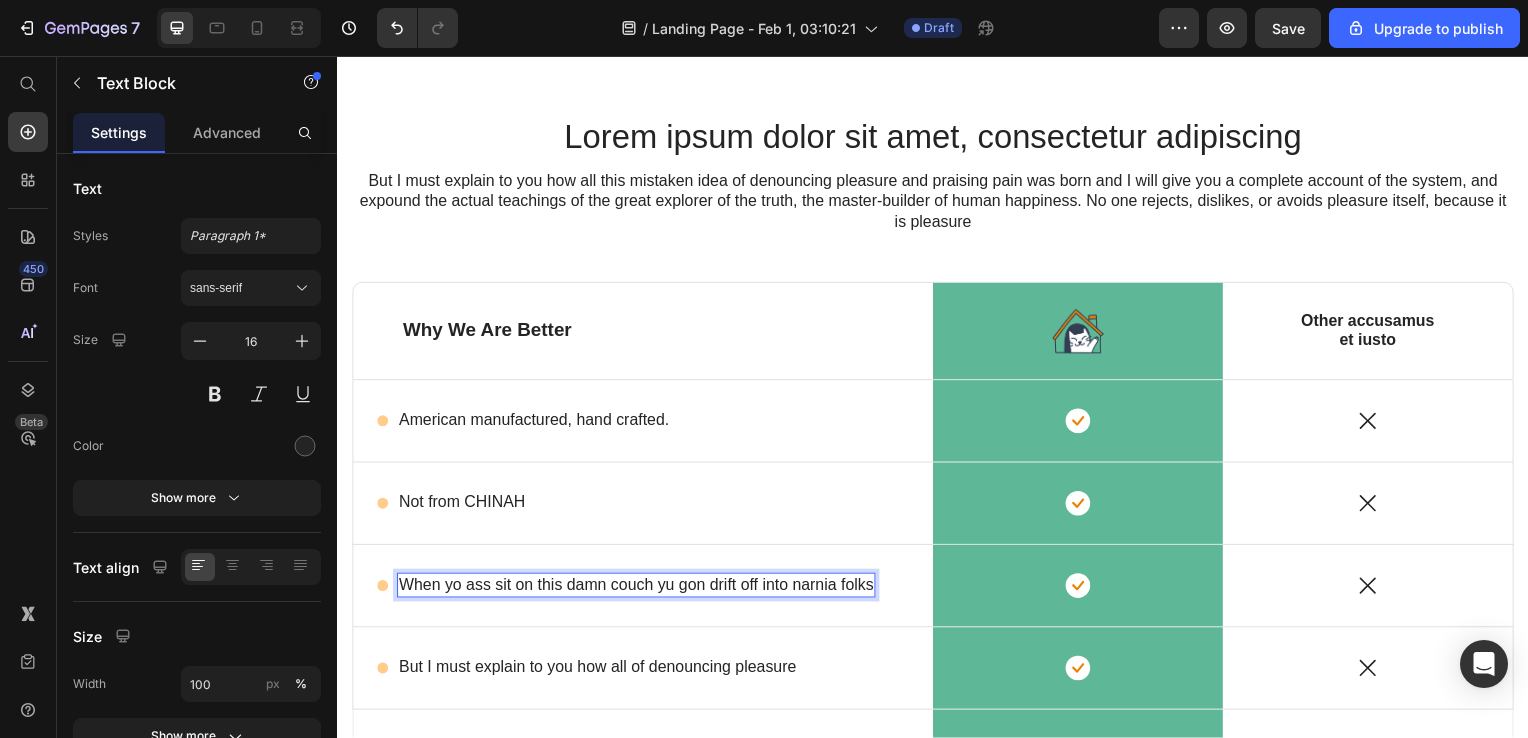 click on "When yo ass sit on this damn couch yu gon drift off into narnia folks" at bounding box center [638, 589] 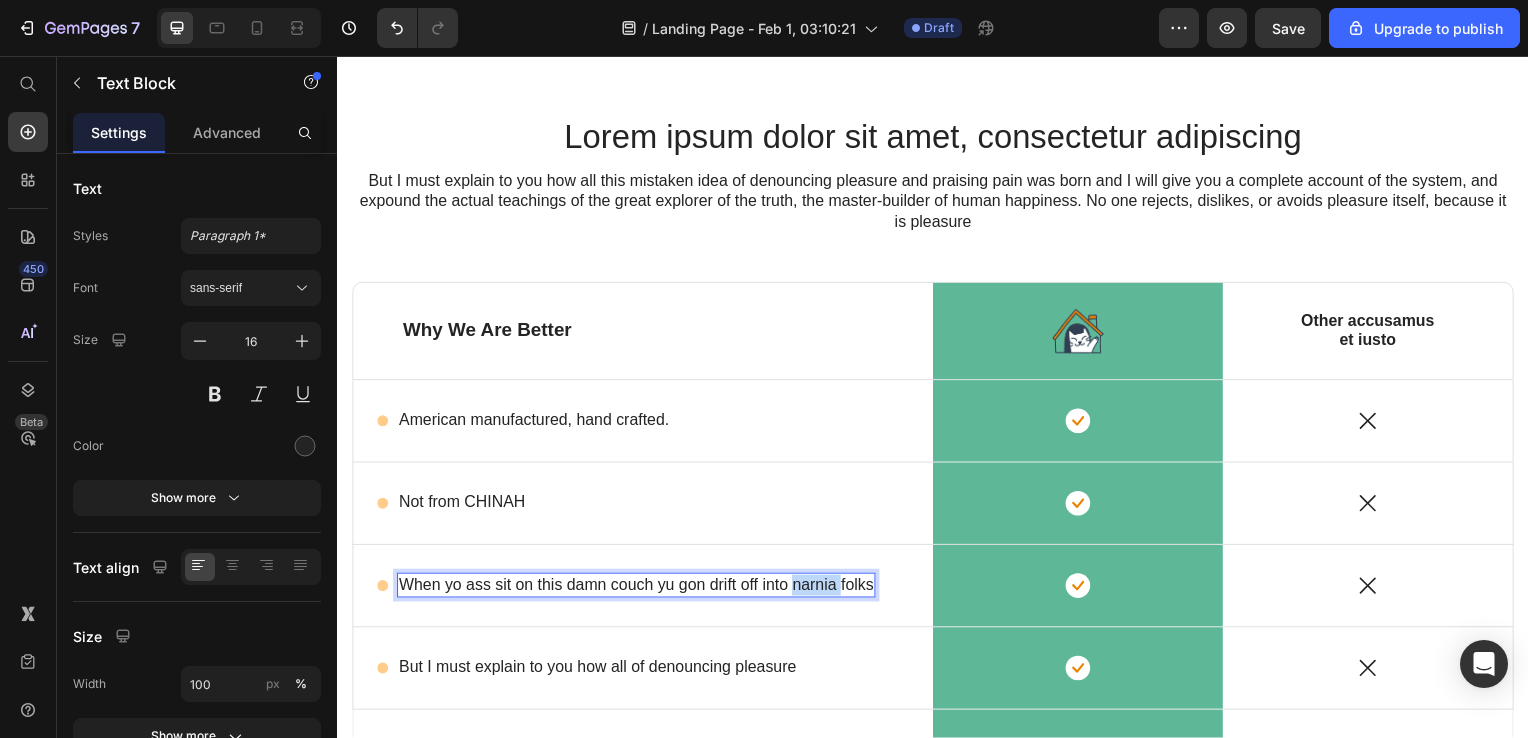 click on "When yo ass sit on this damn couch yu gon drift off into narnia folks" at bounding box center (638, 589) 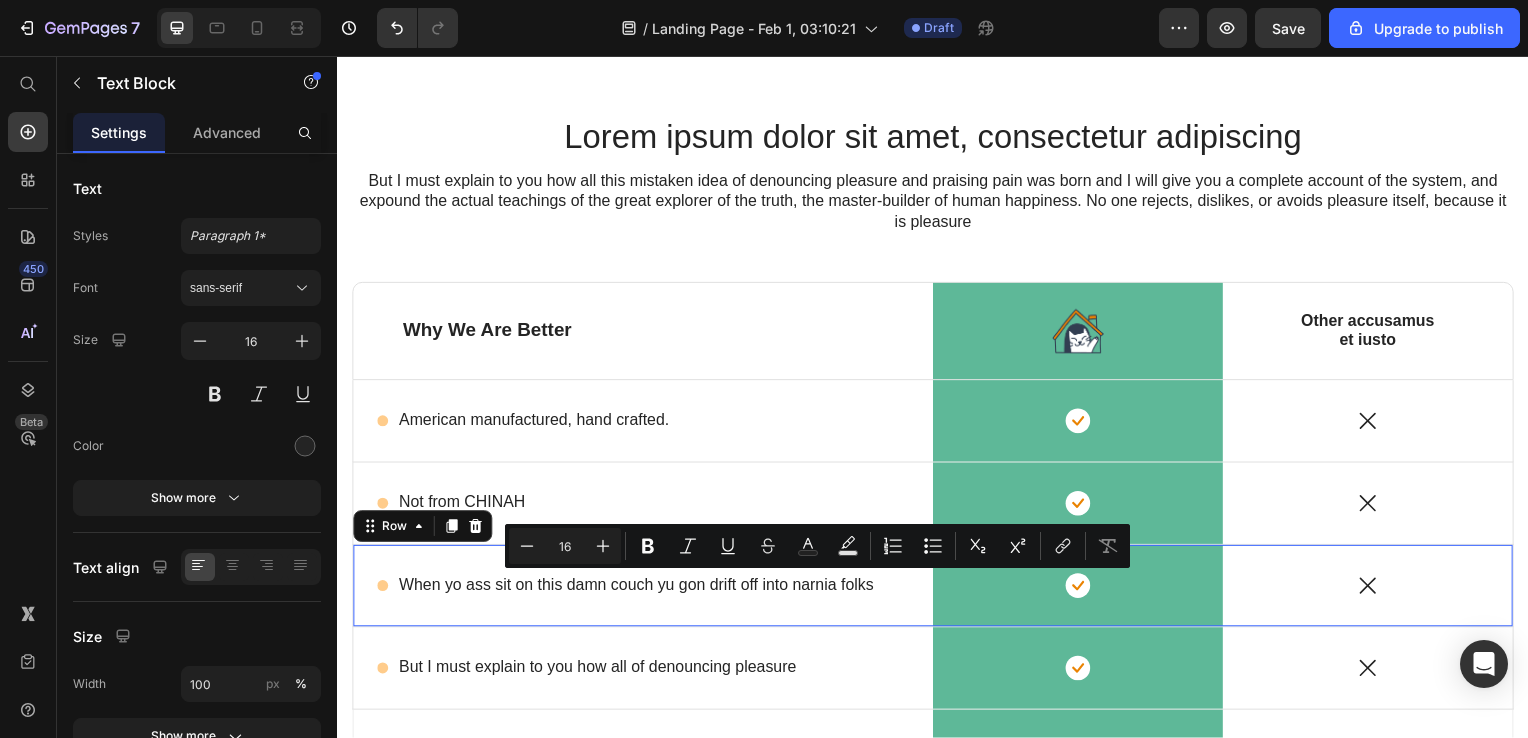 click on "Icon When yo ass sit on this damn couch yu gon drift off into narnia folks Text Block Row" at bounding box center [645, 590] 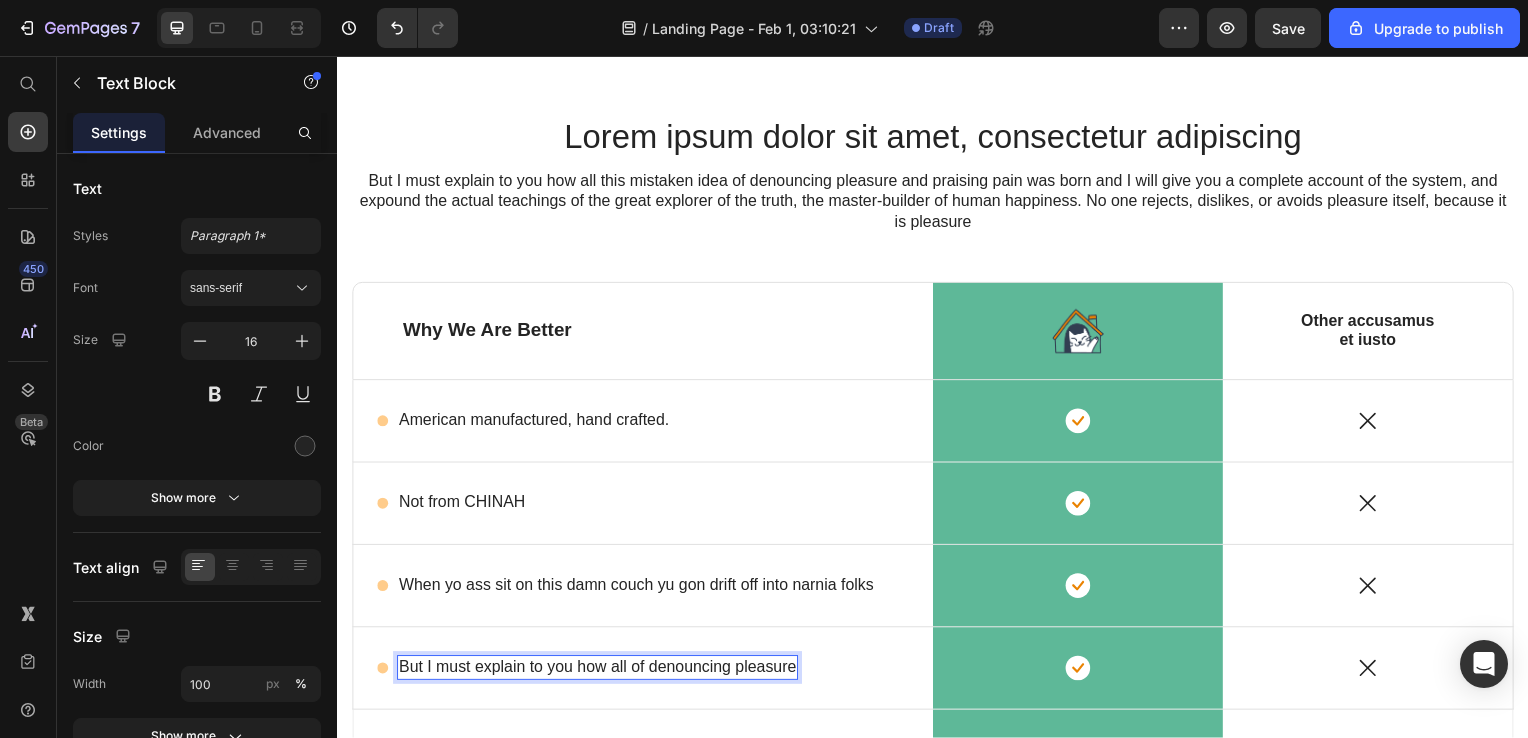 click on "But I must explain to you how all of denouncing pleasure" at bounding box center [599, 672] 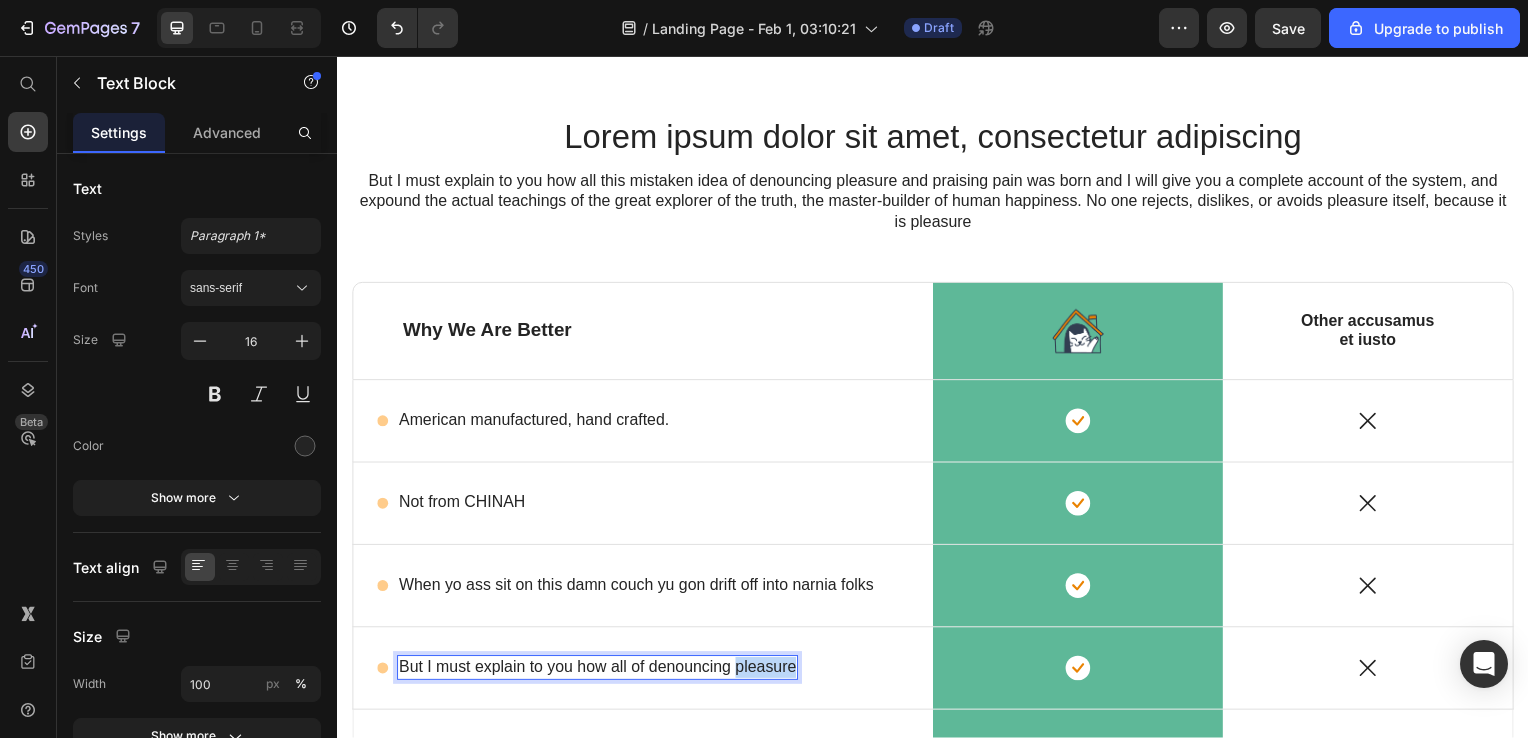 click on "But I must explain to you how all of denouncing pleasure" at bounding box center (599, 672) 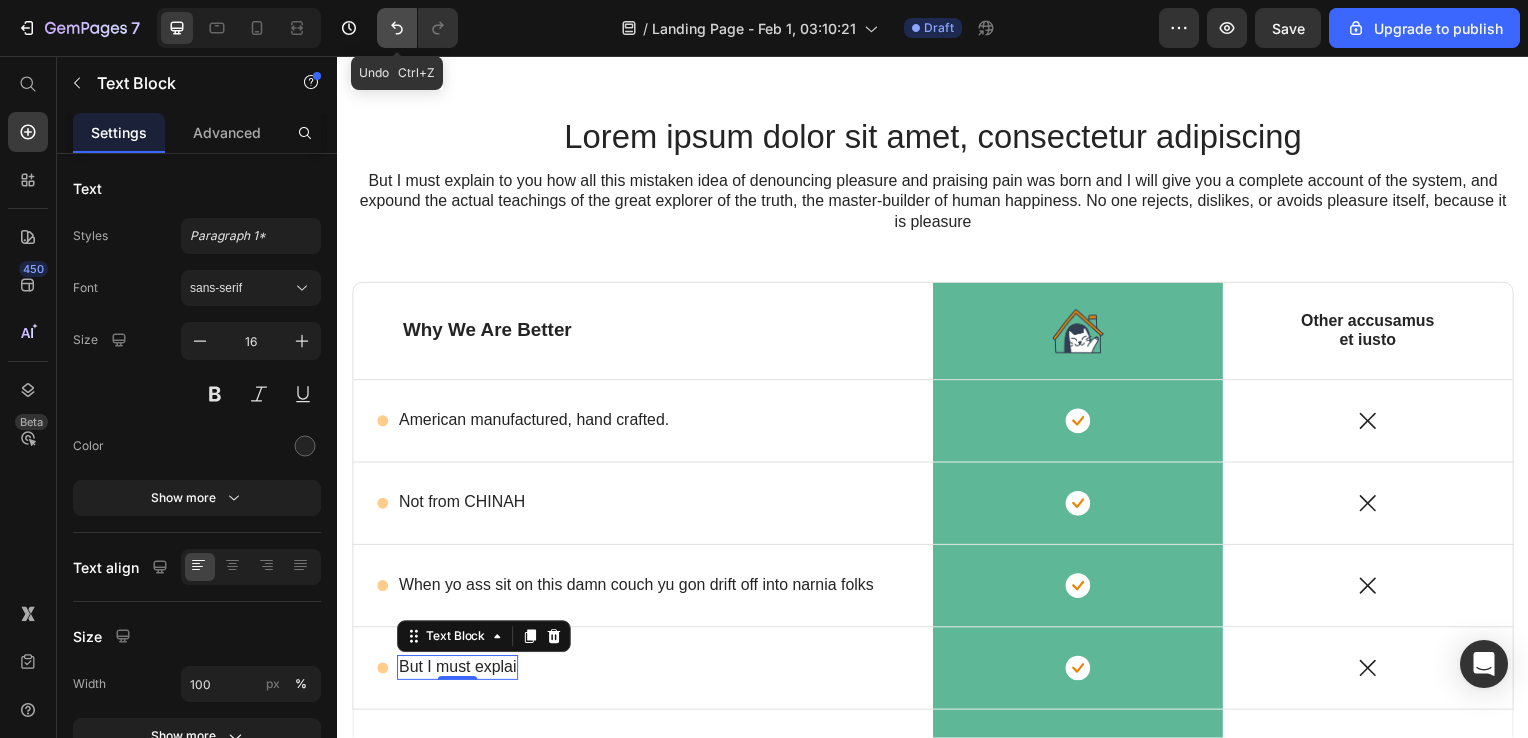 click 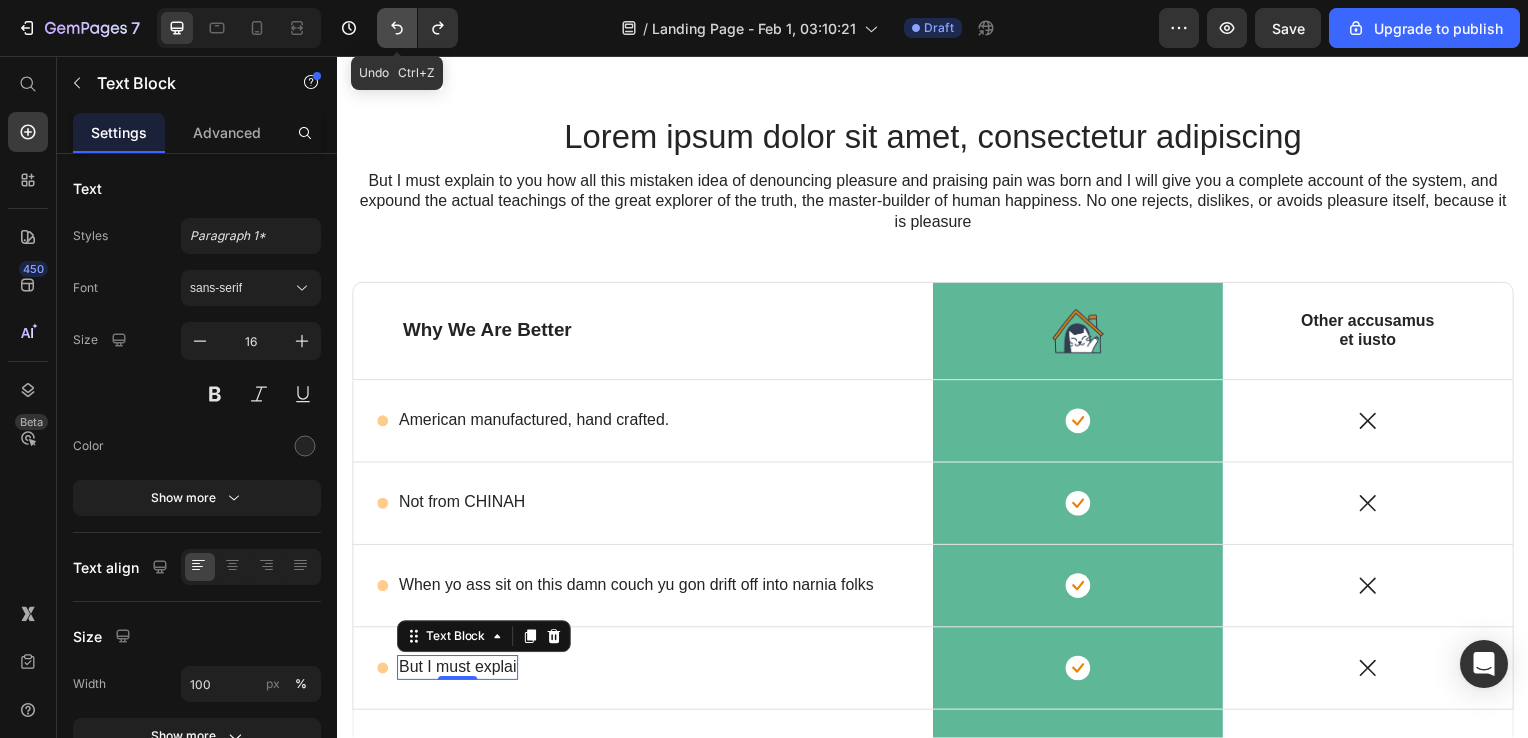 click 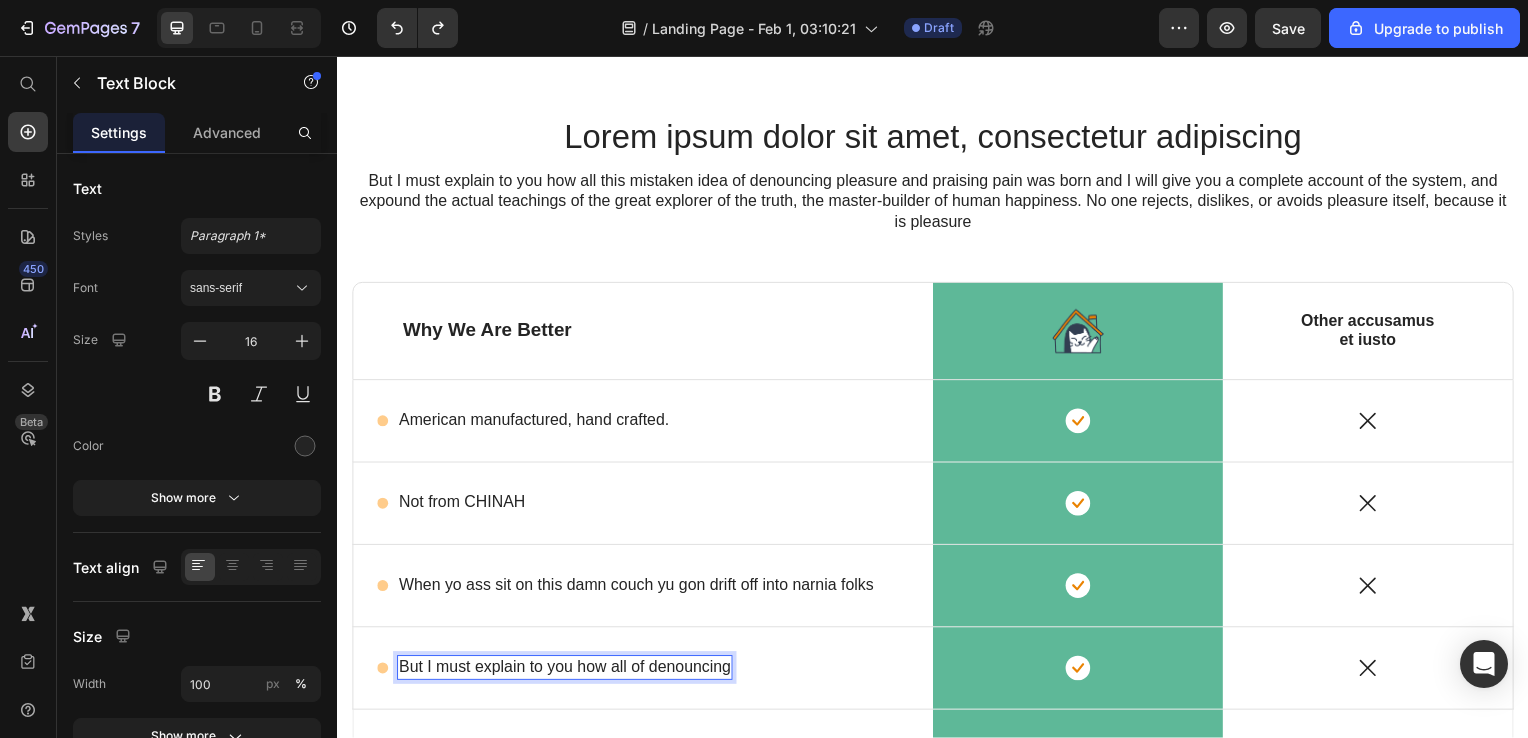 click on "But I must explain to you how all of denouncing" at bounding box center [566, 672] 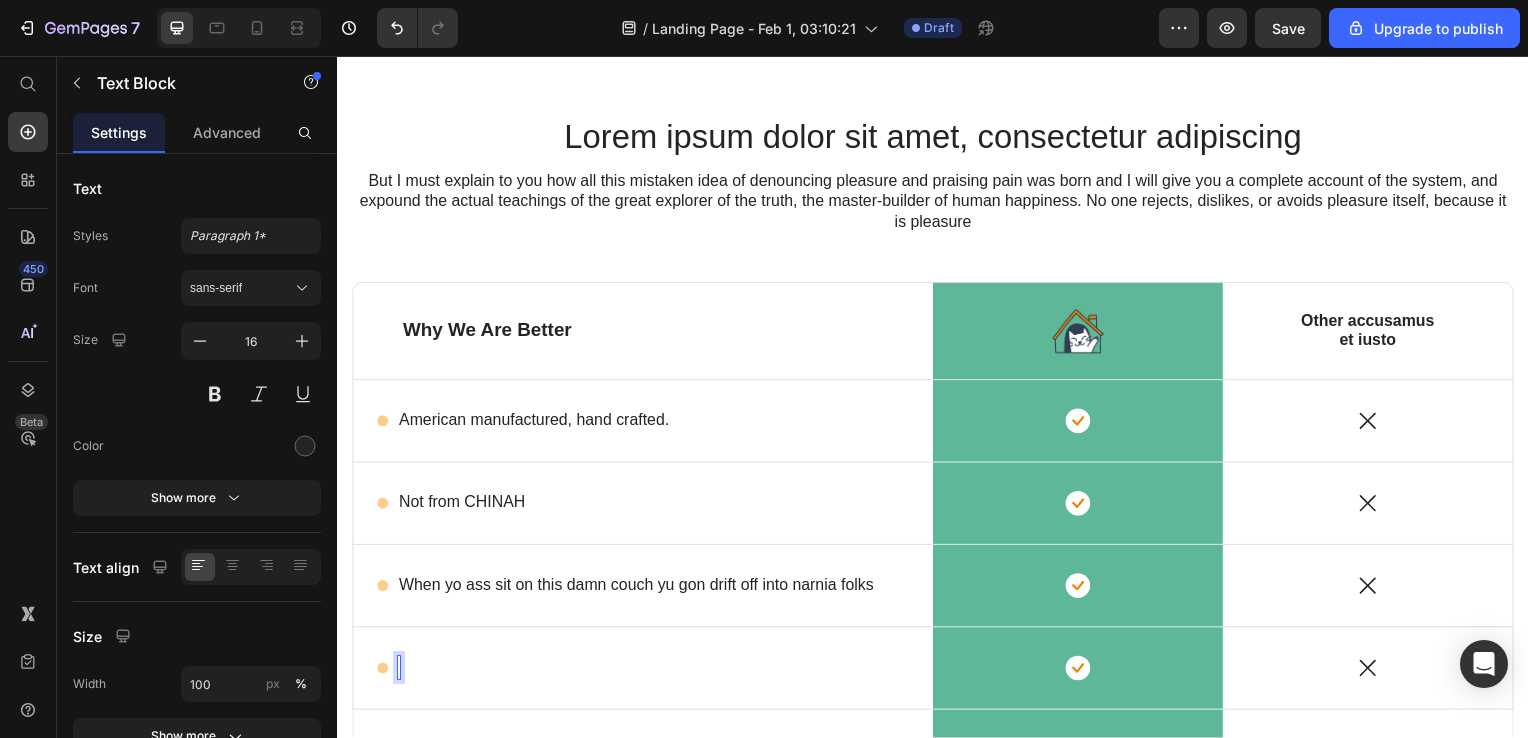 scroll, scrollTop: 1641, scrollLeft: 0, axis: vertical 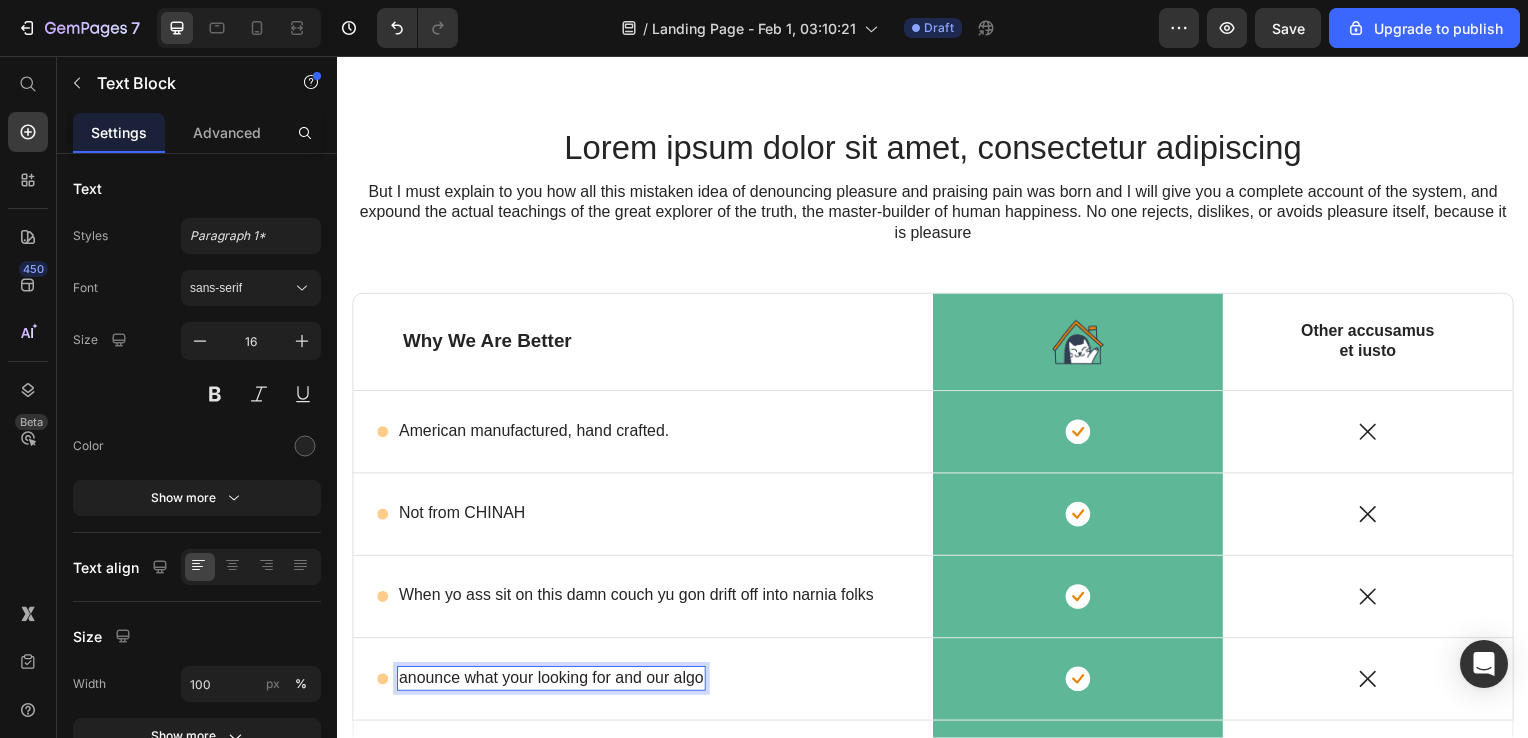 click on "anounce what your looking for and our algo" at bounding box center (552, 683) 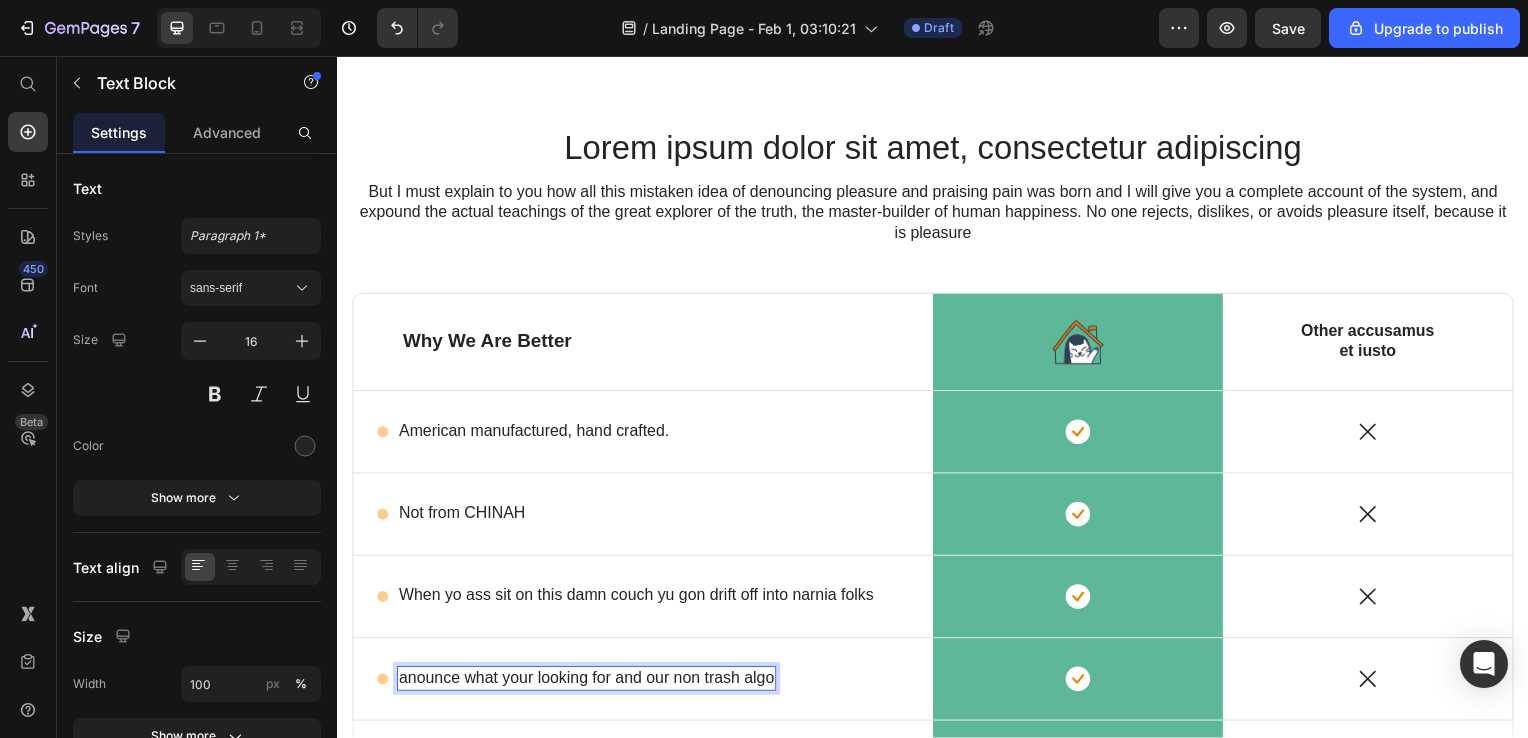 click on "anounce what your looking for and our non trash algo" at bounding box center (588, 683) 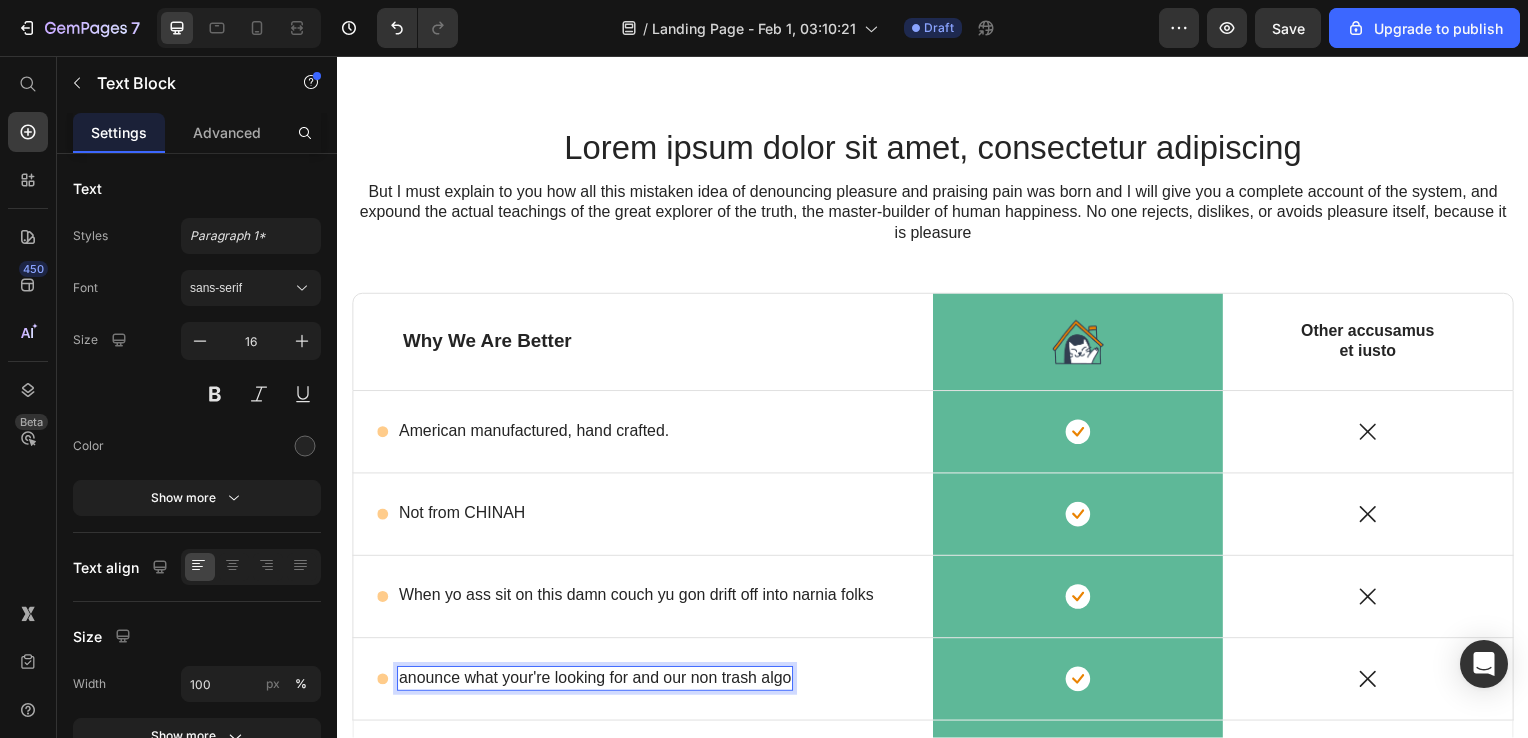click on "anounce what your're looking for and our non trash algo" at bounding box center [596, 683] 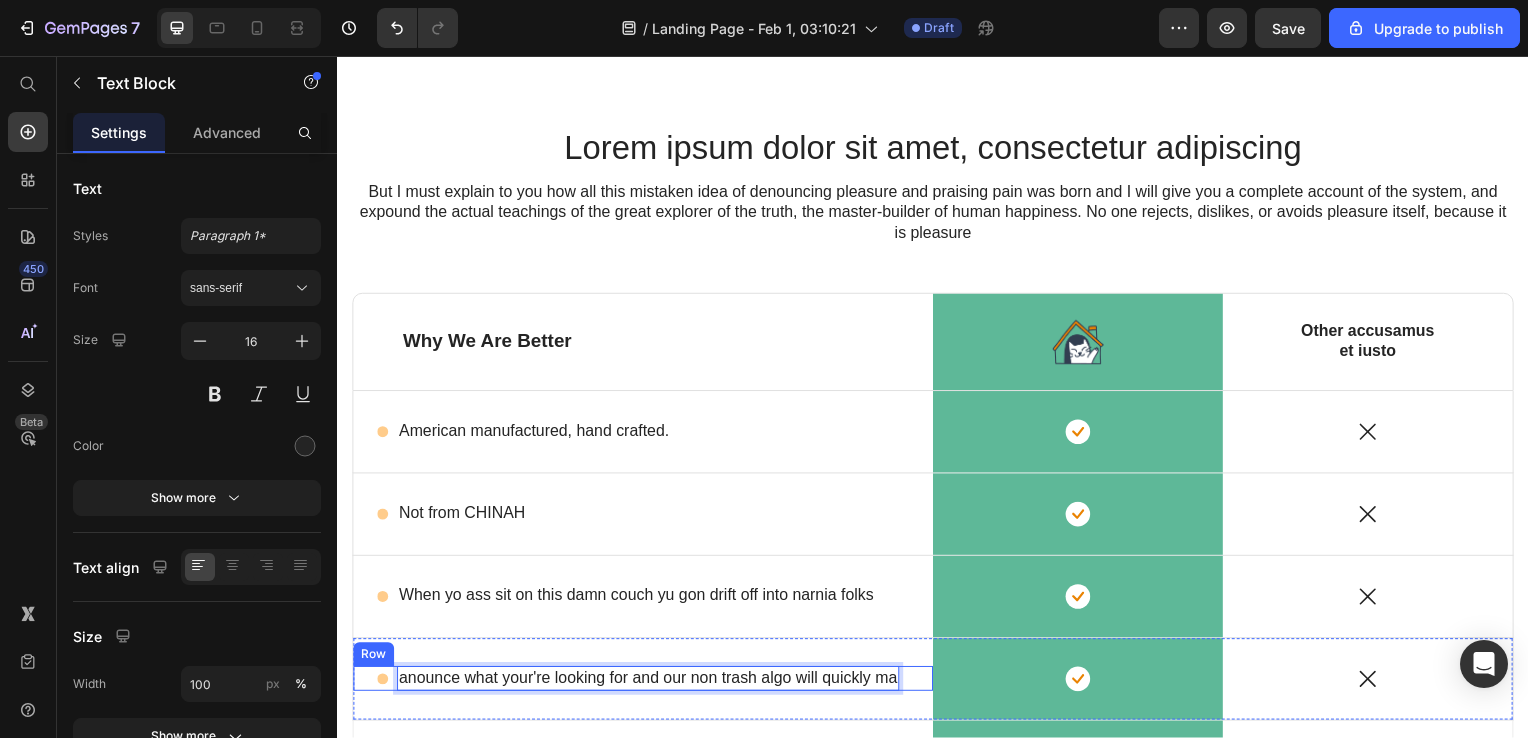 scroll, scrollTop: 1631, scrollLeft: 0, axis: vertical 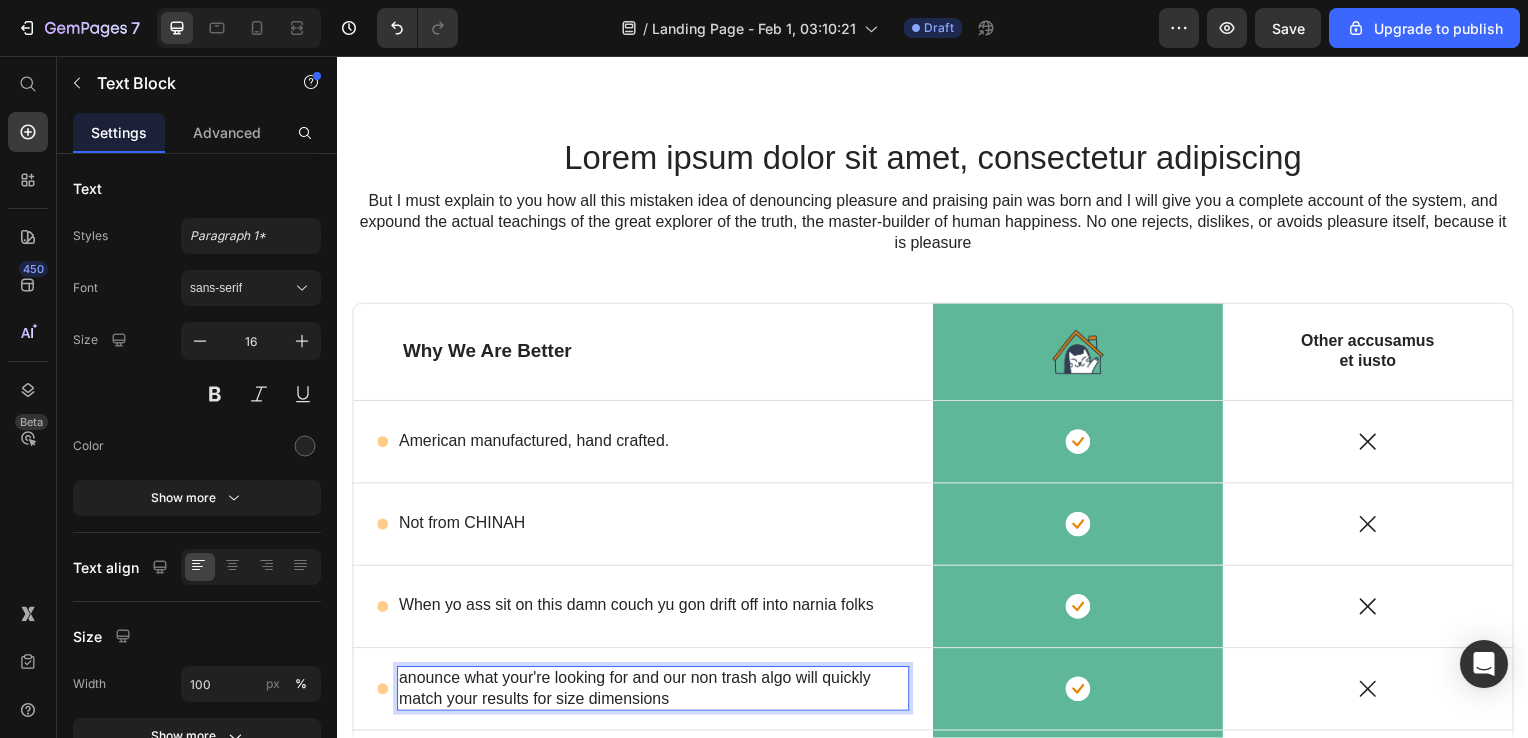 click on "anounce what your're looking for and our non trash algo will quickly match your results for size dimensions" at bounding box center [655, 694] 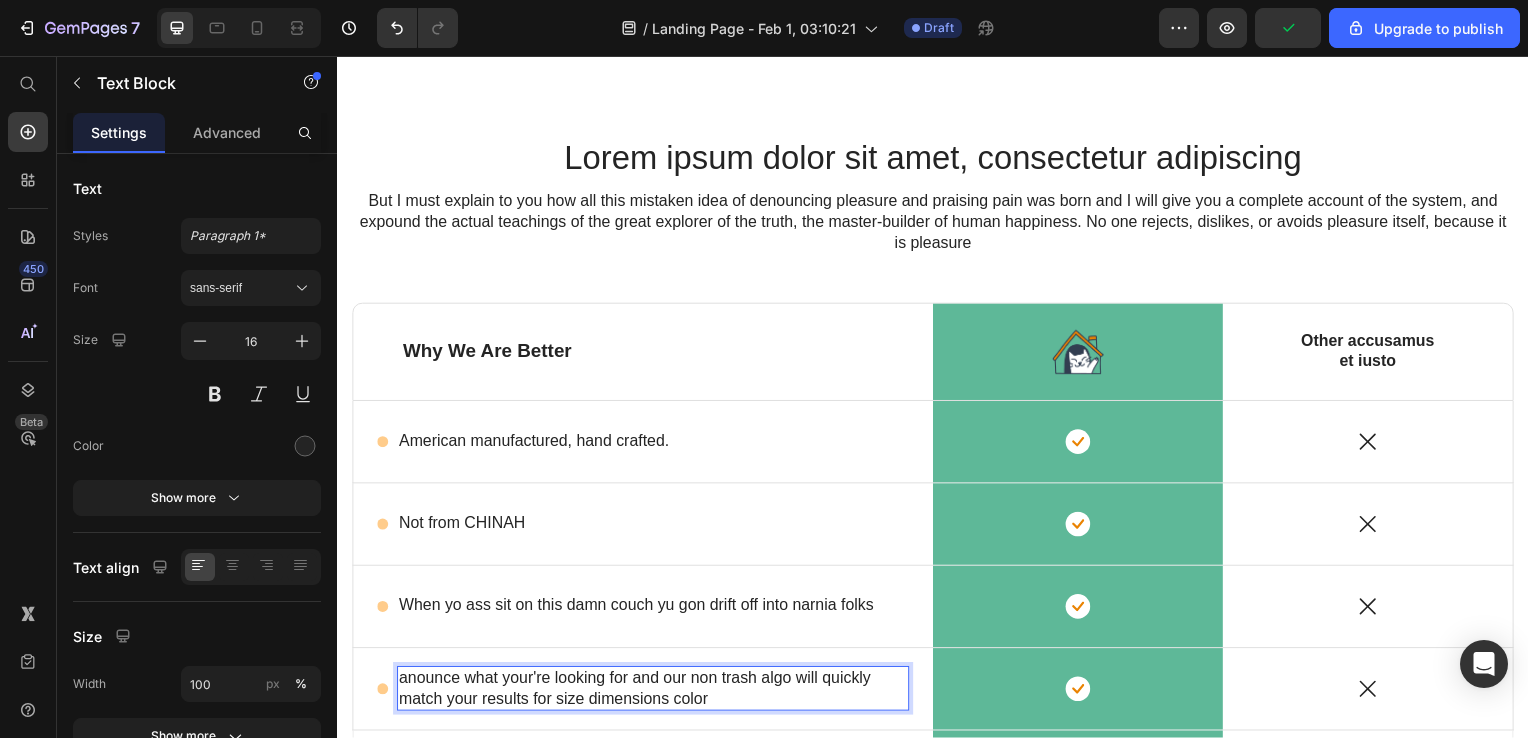 click on "anounce what your're looking for and our non trash algo will quickly match your results for size dimensions color" at bounding box center [655, 694] 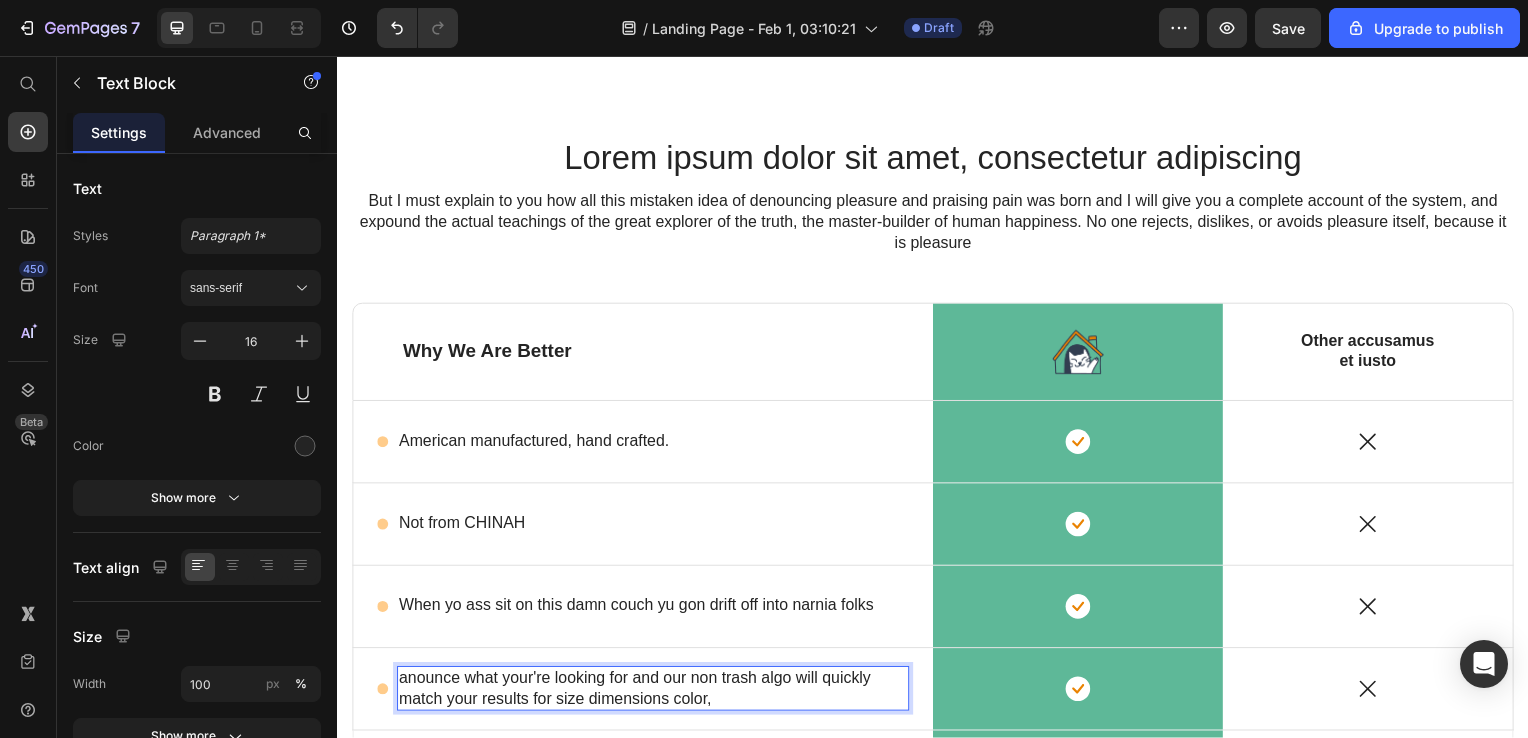 click on "anounce what your're looking for and our non trash algo will quickly match your results for size dimensions color," at bounding box center [655, 694] 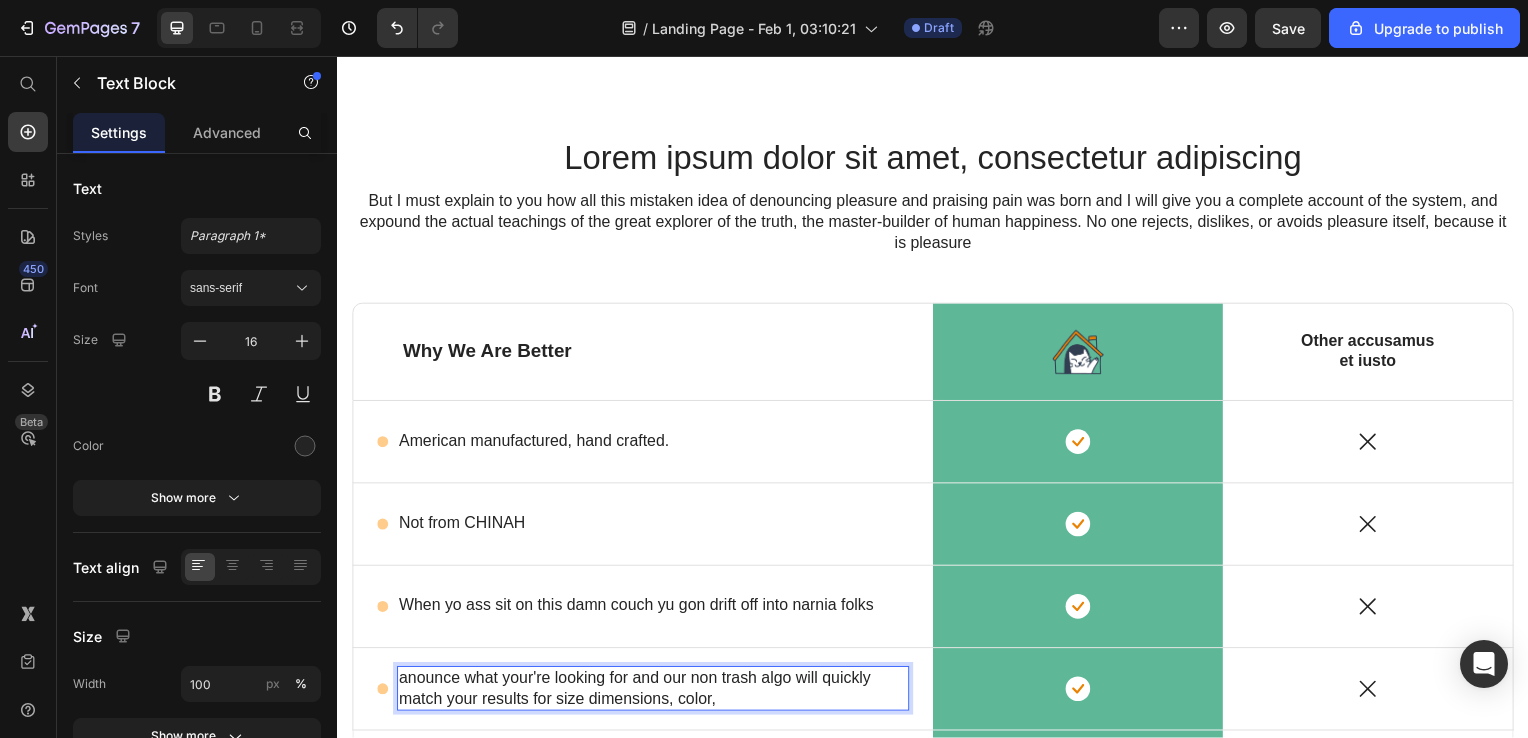 click on "anounce what your're looking for and our non trash algo will quickly match your results for size dimensions, color," at bounding box center [655, 694] 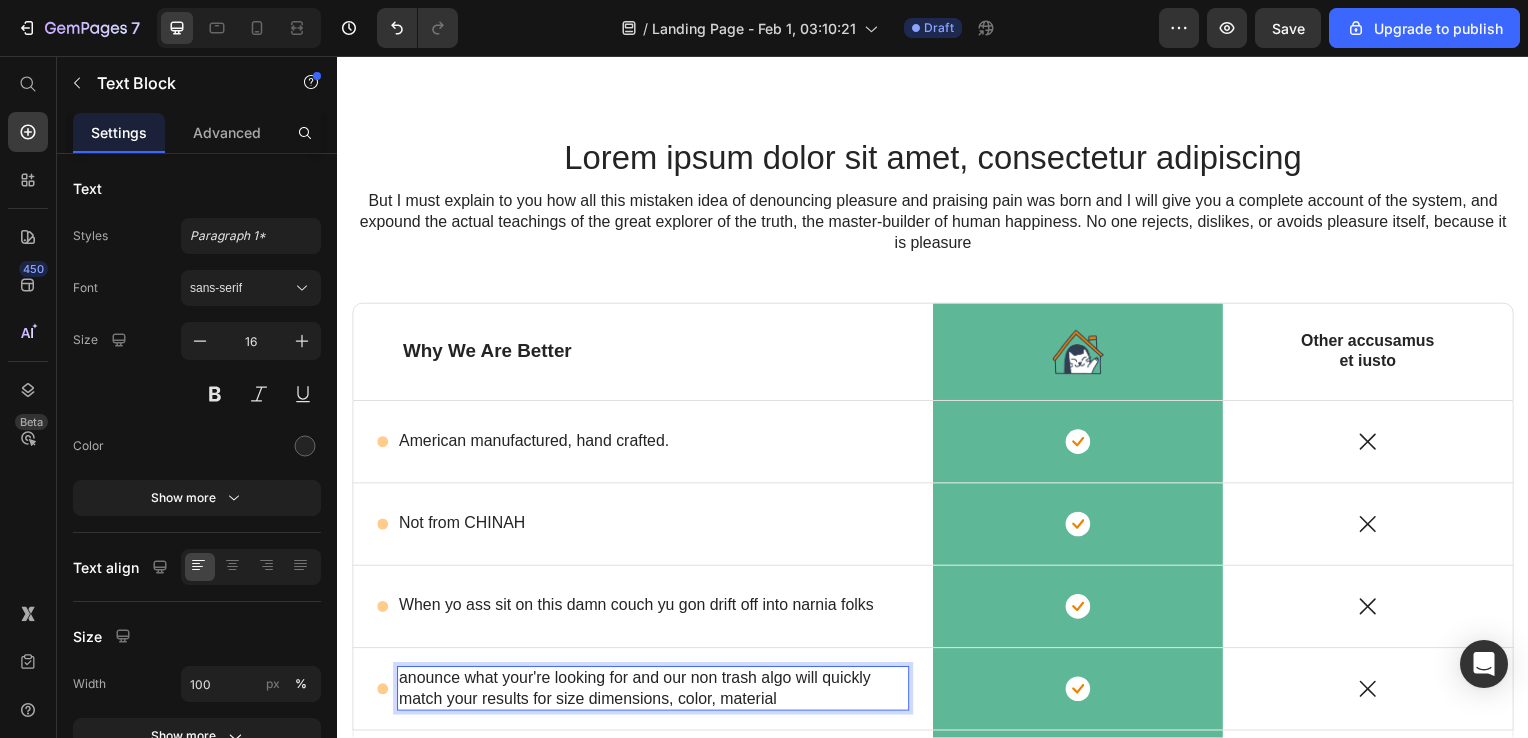 click on "anounce what your're looking for and our non trash algo will quickly match your results for size dimensions, color, material" at bounding box center (655, 694) 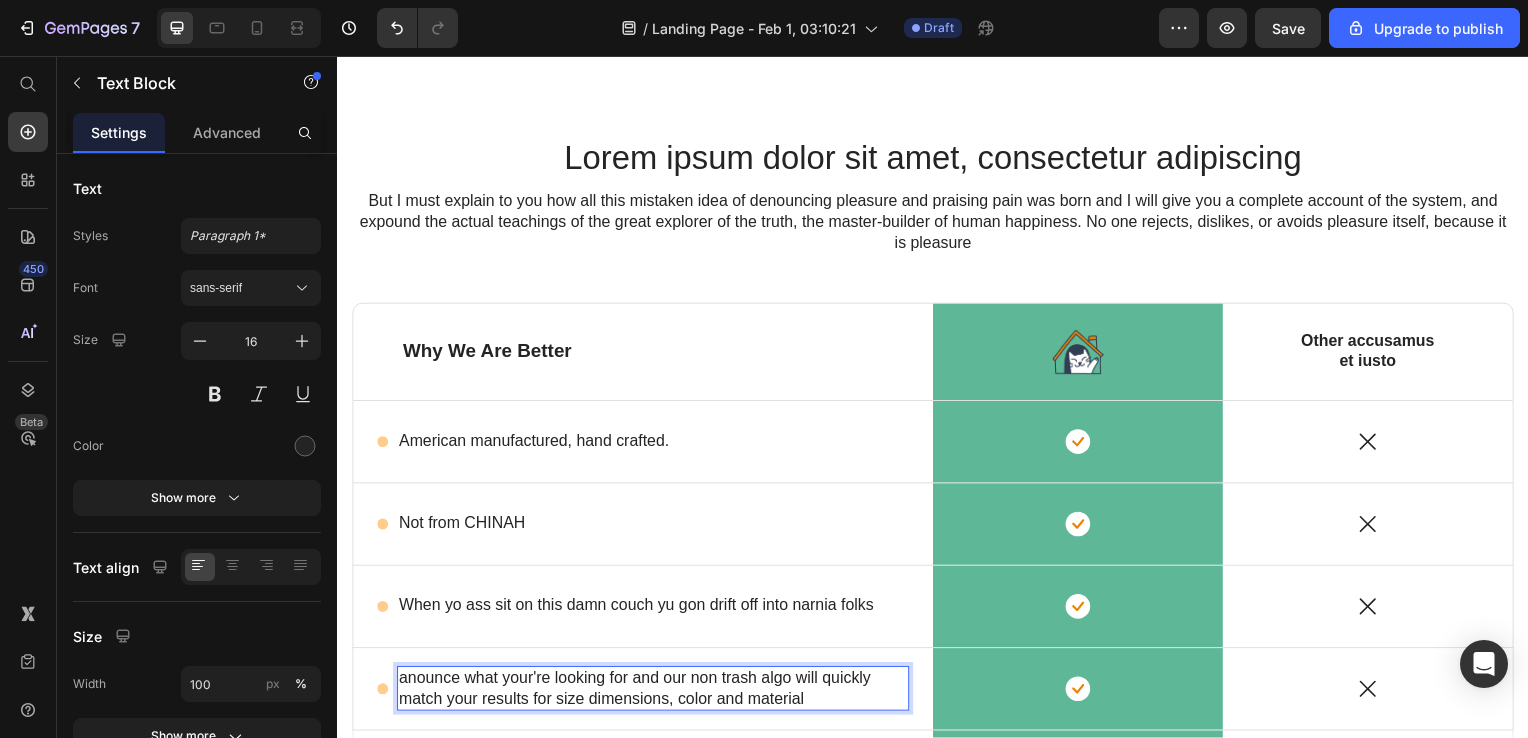 click on "anounce what your're looking for and our non trash algo will quickly match your results for size dimensions, color and material" at bounding box center (655, 694) 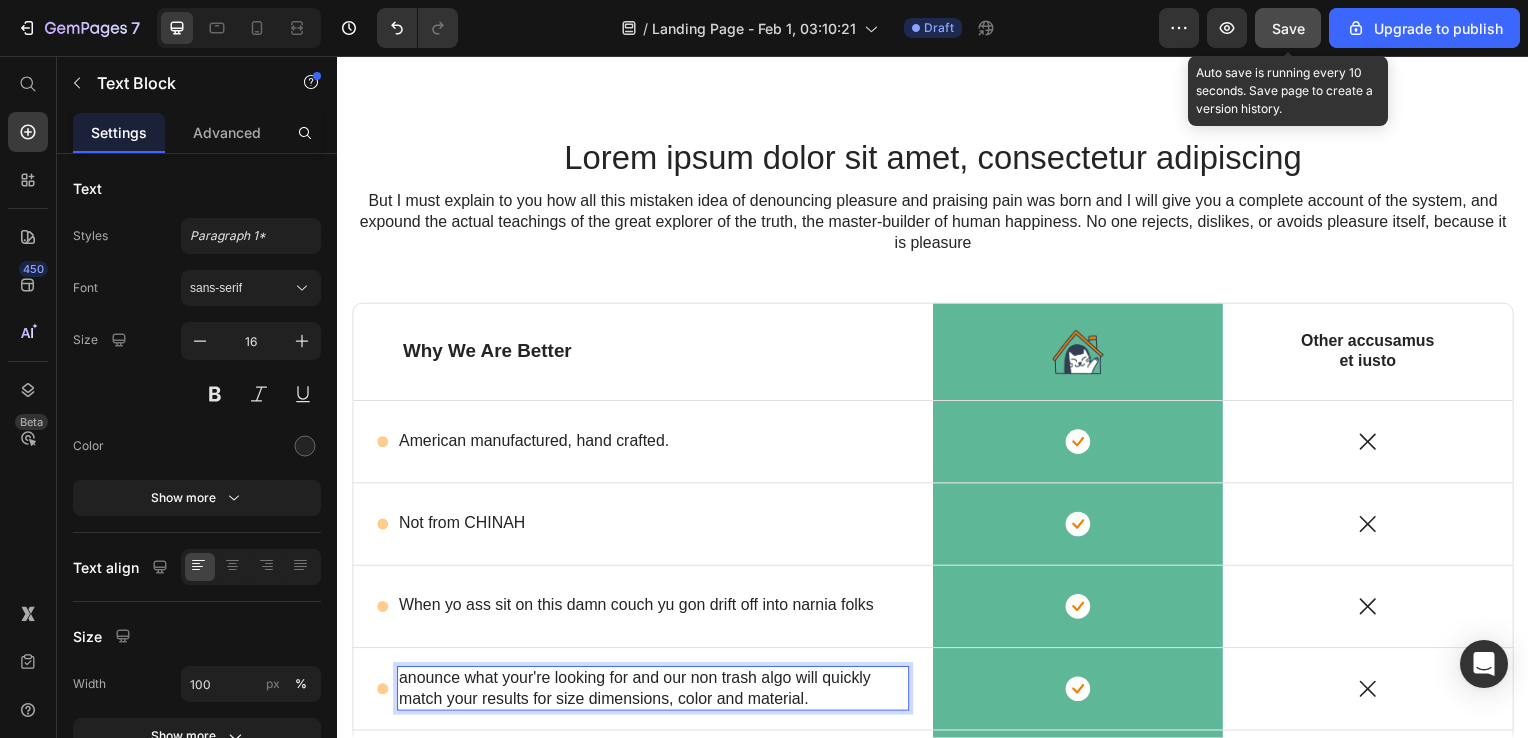 click on "Save" 